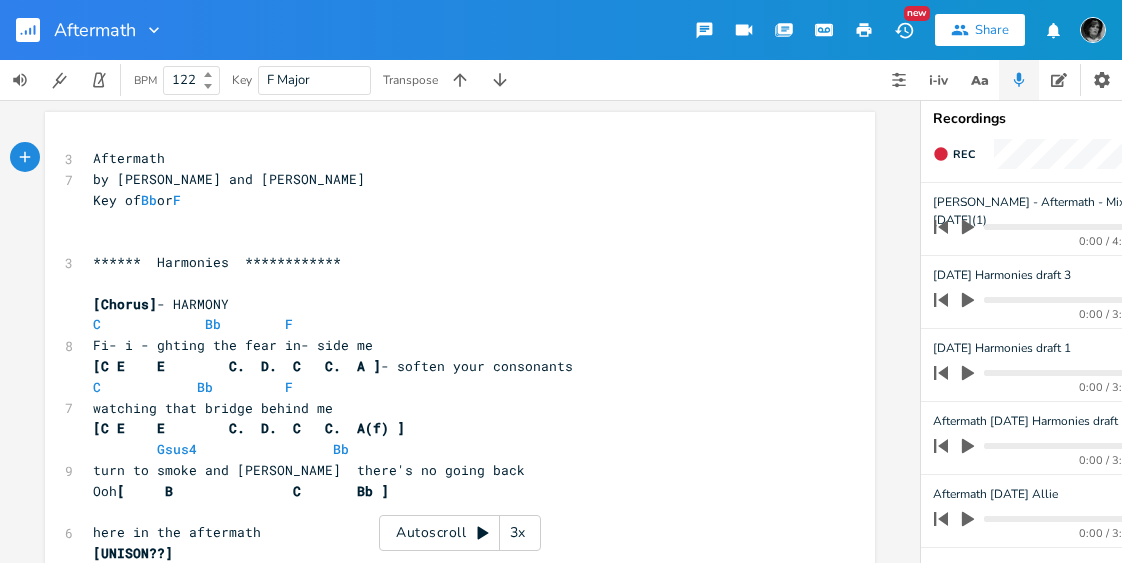 scroll, scrollTop: 0, scrollLeft: 0, axis: both 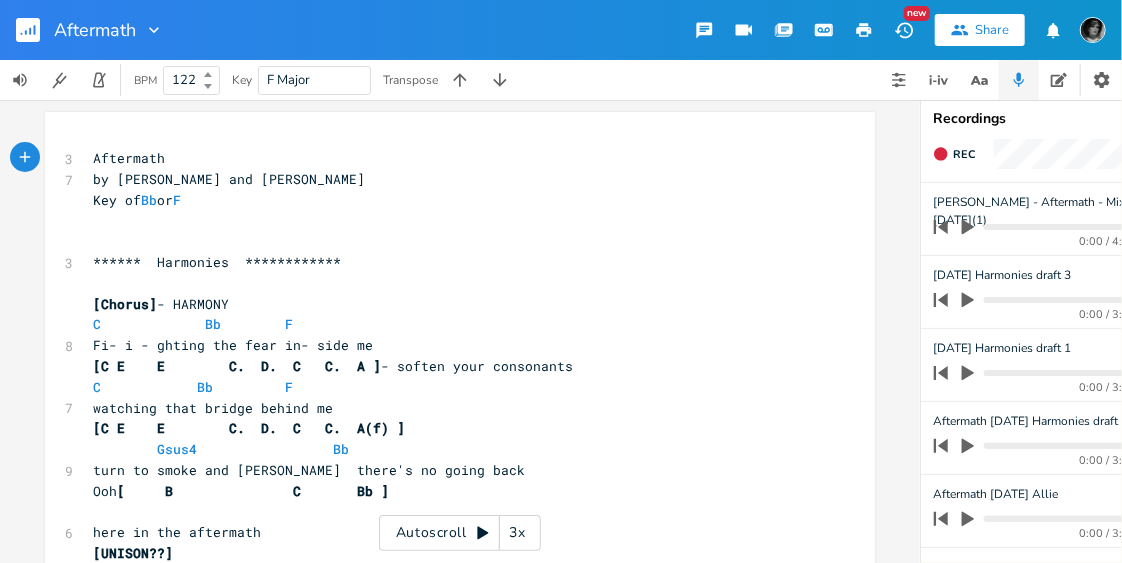 click 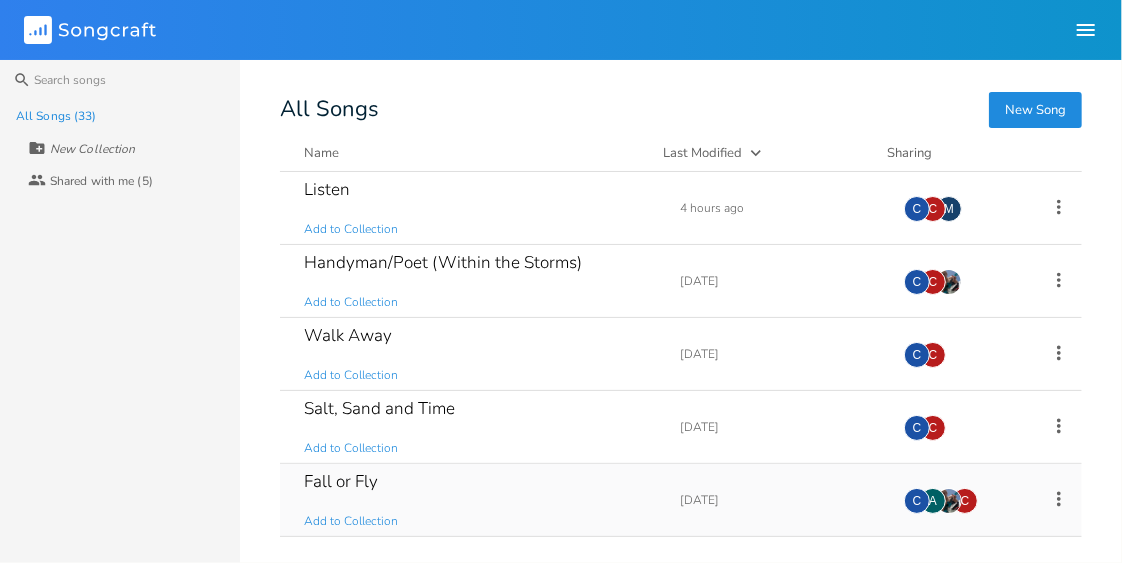 click on "Fall or Fly" at bounding box center [341, 481] 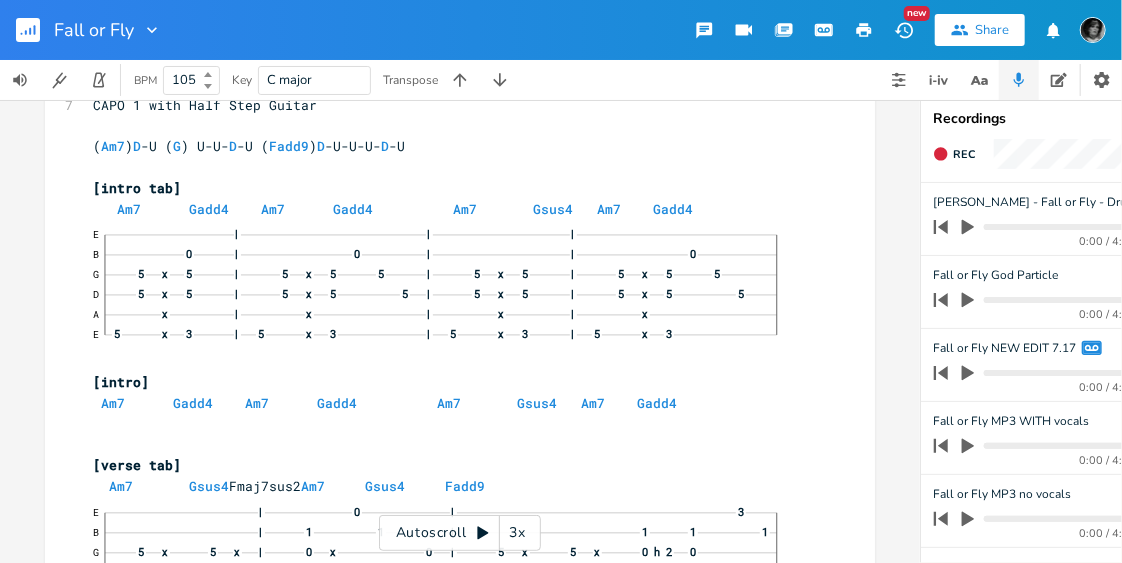 scroll, scrollTop: 0, scrollLeft: 0, axis: both 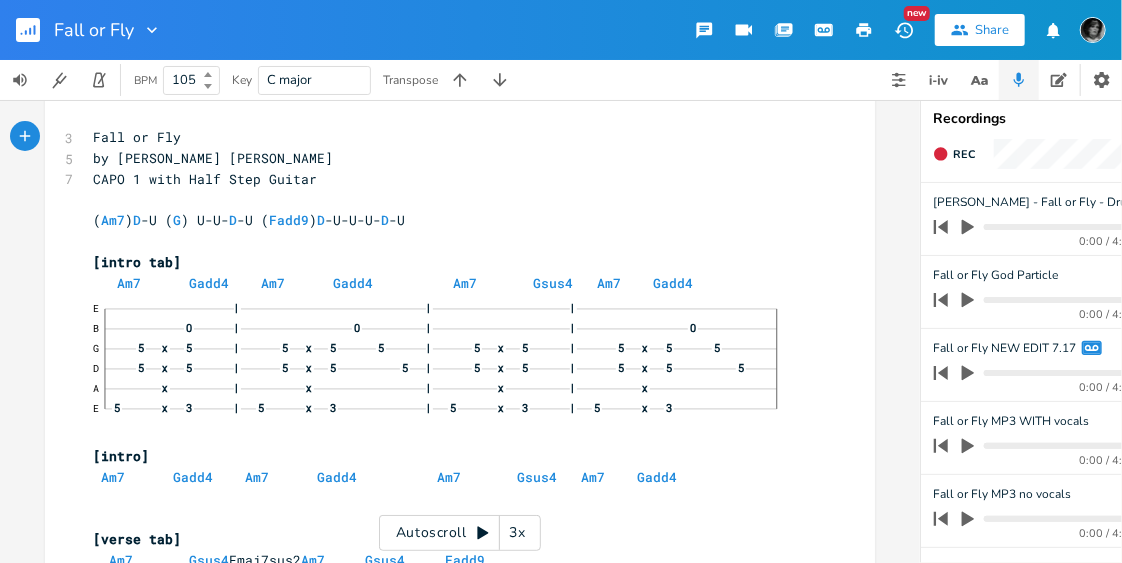 click on "Comment 1 xxxxxxxxxx   3 Fall or Fly 5 by [PERSON_NAME] [PERSON_NAME]       7 CAPO 1 with Half Step Guitar  ​ ( Am7 )  D -U ( G ) U-U- D -U ( Fadd9 )  D -U-U-U- D -U ​ [intro tab]     Am7        Gadd4      Am7        Gadd4            Am7         Gsus4     Am7      Gadd4 E | | | B 0 | 0 | | 0 G 5 x 5 | 5 x 5 5 | 5 x 5 | 5 x 5 5 D 5 x 5 | 5 x 5 5 | 5 x 5 | 5 x 5 5 A x | x | x | x E 5 x 3 | 5 x 3 | 5 x 3 | 5 x 3 [intro]   Am7        Gadd4      Am7        Gadd4            Am7         Gsus4     Am7      Gadd4 ​ ​ [verse tab]    Am7         Gsus4        Fmaj7sus2                 Am7       Gsus4       Fadd9    E | 0 | 3 B | 1 1 | 1 1 1 G 5 x 5 x | 0 x 0 | 5 x 5 x 0 h 2 0 D 5 x 5 x | 3 x 3 | 5 x 5 x 3 3 A x x | x | x x E 5 x 3 x | x | 5 x 3 x E | 0 | 3 B | 1 1 | 1 1 1 G 5 x 5 x | 0 x 0 | 5 x 5 x 0 h 2 0 D 5 x 5 x | 3 x 3 | 5 x 5 x 3 3 A x x | x | x x E 5 x 3 x | x | 5 x 3 x ​ Am7 : x02010  Gsus4 : 3x0010  3 Fmaj7sus2: xx3010 Fadd9 : xx3013 ​ [verse 1] G" at bounding box center (460, 331) 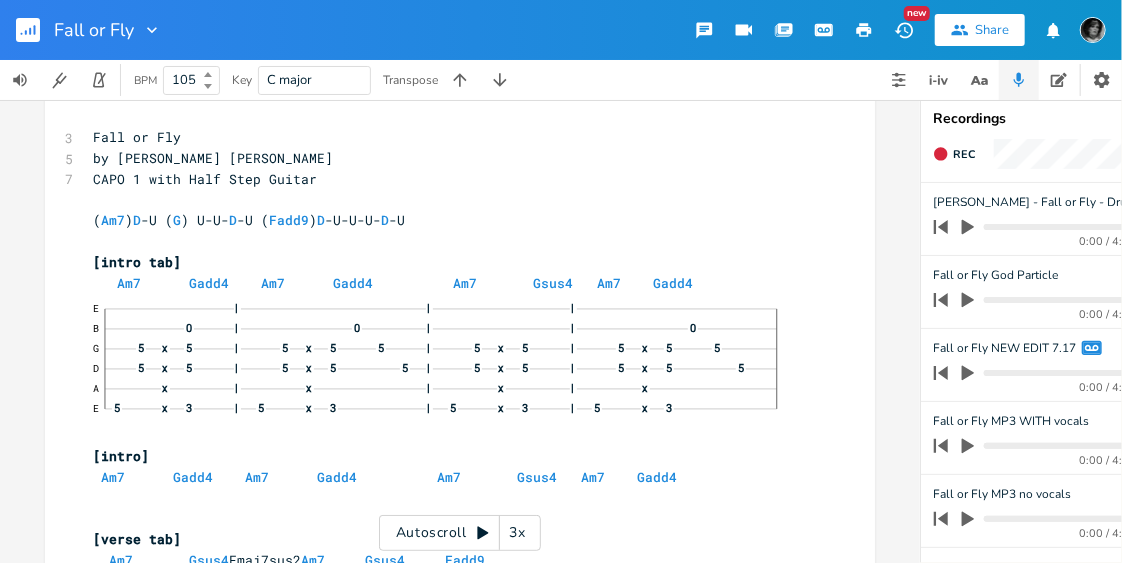 click on "Comment 1 xxxxxxxxxx   3 Fall or Fly 5 by [PERSON_NAME] [PERSON_NAME]       7 CAPO 1 with Half Step Guitar  ​ ( Am7 )  D -U ( G ) U-U- D -U ( Fadd9 )  D -U-U-U- D -U ​ [intro tab]     Am7        Gadd4      Am7        Gadd4            Am7         Gsus4     Am7      Gadd4 E | | | B 0 | 0 | | 0 G 5 x 5 | 5 x 5 5 | 5 x 5 | 5 x 5 5 D 5 x 5 | 5 x 5 5 | 5 x 5 | 5 x 5 5 A x | x | x | x E 5 x 3 | 5 x 3 | 5 x 3 | 5 x 3 [intro]   Am7        Gadd4      Am7        Gadd4            Am7         Gsus4     Am7      Gadd4 ​ ​ [verse tab]    Am7         Gsus4        Fmaj7sus2                 Am7       Gsus4       Fadd9    E | 0 | 3 B | 1 1 | 1 1 1 G 5 x 5 x | 0 x 0 | 5 x 5 x 0 h 2 0 D 5 x 5 x | 3 x 3 | 5 x 5 x 3 3 A x x | x | x x E 5 x 3 x | x | 5 x 3 x E | 0 | 3 B | 1 1 | 1 1 1 G 5 x 5 x | 0 x 0 | 5 x 5 x 0 h 2 0 D 5 x 5 x | 3 x 3 | 5 x 5 x 3 3 A x x | x | x x E 5 x 3 x | x | 5 x 3 x ​ Am7 : x02010  Gsus4 : 3x0010  3 Fmaj7sus2: xx3010 Fadd9 : xx3013 ​ [verse 1] G" at bounding box center (460, 331) 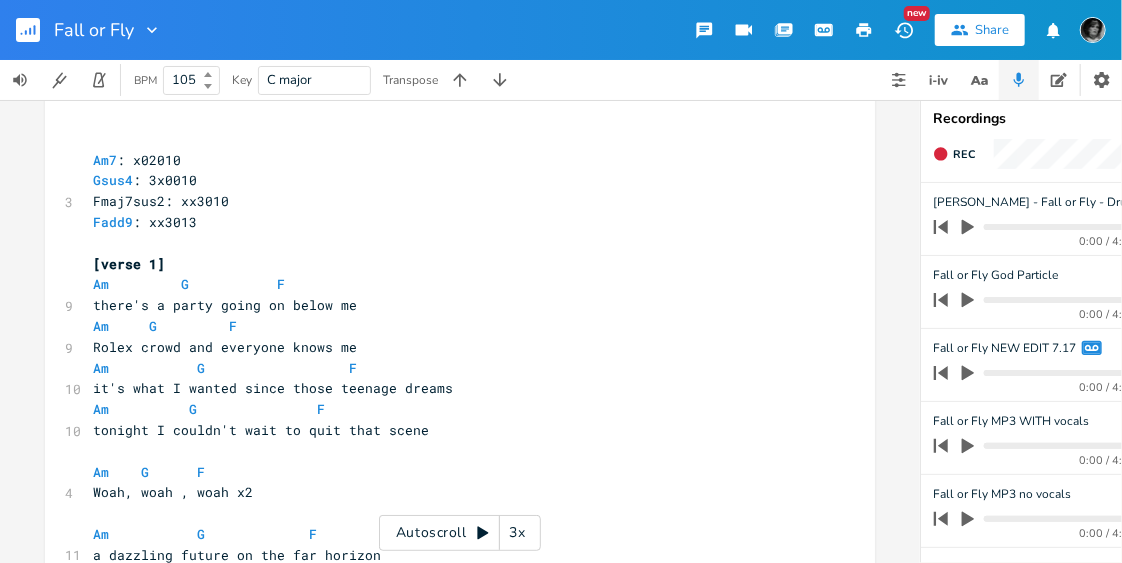 scroll, scrollTop: 795, scrollLeft: 0, axis: vertical 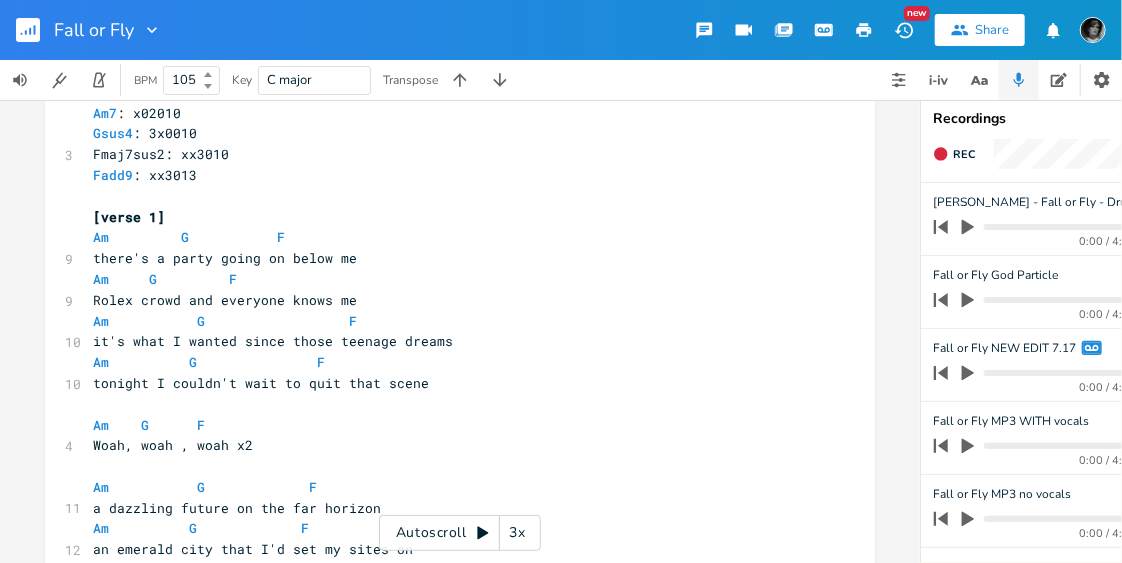 click on "​" at bounding box center [450, 466] 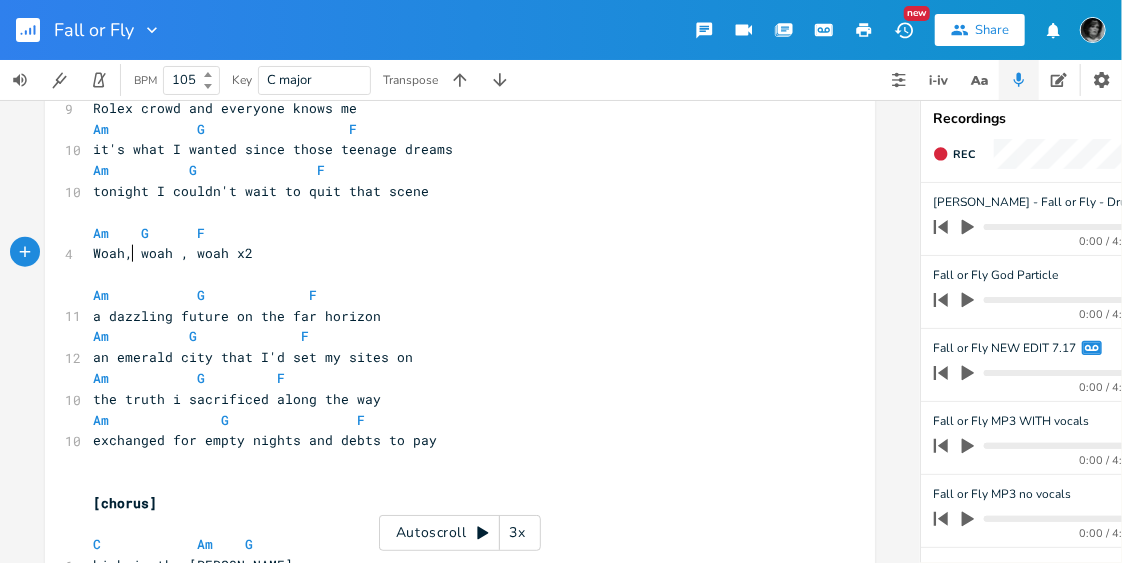scroll, scrollTop: 955, scrollLeft: 0, axis: vertical 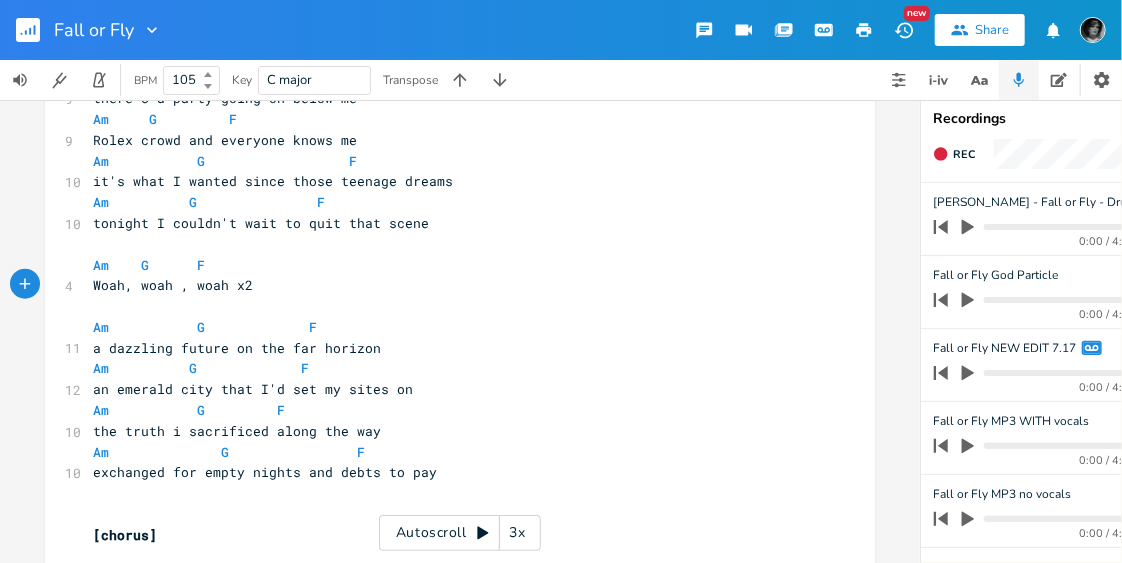 click on "Comment 1 xxxxxxxxxx   3 Fall or Fly 5 by [PERSON_NAME] [PERSON_NAME]       7 CAPO 1 with Half Step Guitar  ​ ( Am7 )  D -U ( G ) U-U- D -U ( Fadd9 )  D -U-U-U- D -U ​ [intro tab]     Am7        Gadd4      Am7        Gadd4            Am7         Gsus4     Am7      Gadd4 E | | | B 0 | 0 | | 0 G 5 x 5 | 5 x 5 5 | 5 x 5 | 5 x 5 5 D 5 x 5 | 5 x 5 5 | 5 x 5 | 5 x 5 5 A x | x | x | x E 5 x 3 | 5 x 3 | 5 x 3 | 5 x 3 [intro]   Am7        Gadd4      Am7        Gadd4            Am7         Gsus4     Am7      Gadd4 ​ ​ [verse tab]    Am7         Gsus4        Fmaj7sus2                 Am7       Gsus4       Fadd9    E | 0 | 3 B | 1 1 | 1 1 1 G 5 x 5 x | 0 x 0 | 5 x 5 x 0 h 2 0 D 5 x 5 x | 3 x 3 | 5 x 5 x 3 3 A x x | x | x x E 5 x 3 x | x | 5 x 3 x E | 0 | 3 B | 1 1 | 1 1 1 G 5 x 5 x | 0 x 0 | 5 x 5 x 0 h 2 0 D 5 x 5 x | 3 x 3 | 5 x 5 x 3 3 A x x | x | x x E 5 x 3 x | x | 5 x 3 x ​ Am7 : x02010  Gsus4 : 3x0010  3 Fmaj7sus2: xx3010 Fadd9 : xx3013 ​ [verse 1] G" at bounding box center (460, 331) 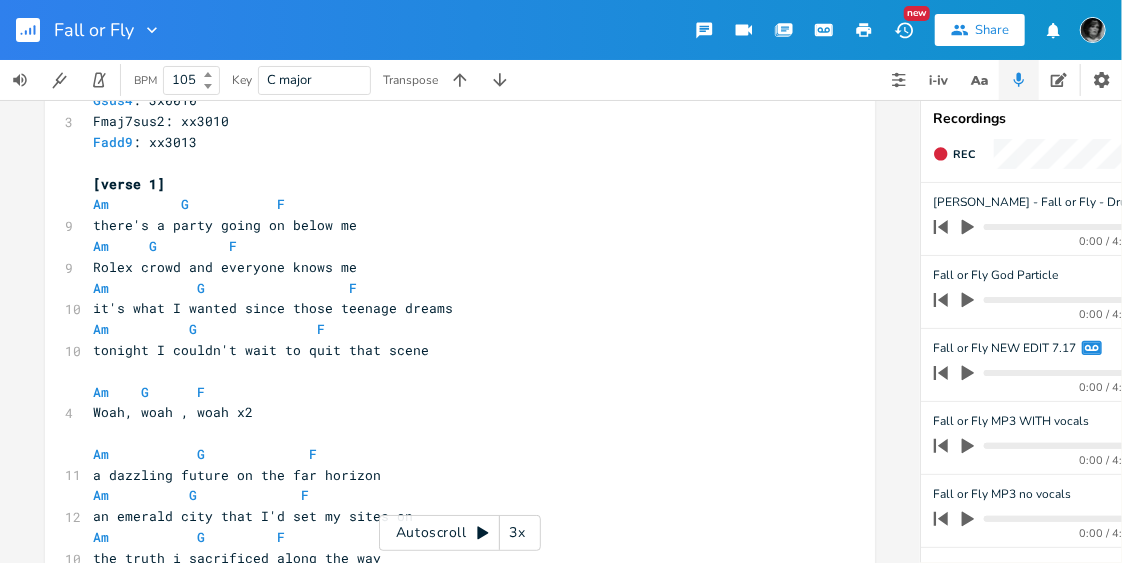 scroll, scrollTop: 844, scrollLeft: 0, axis: vertical 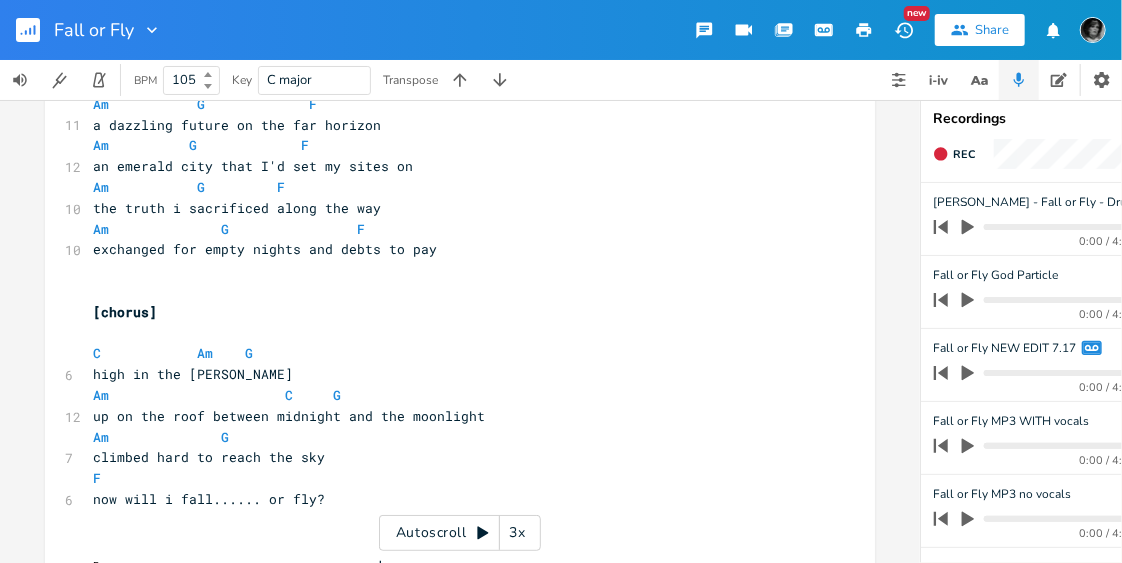 click on "​" at bounding box center (450, 291) 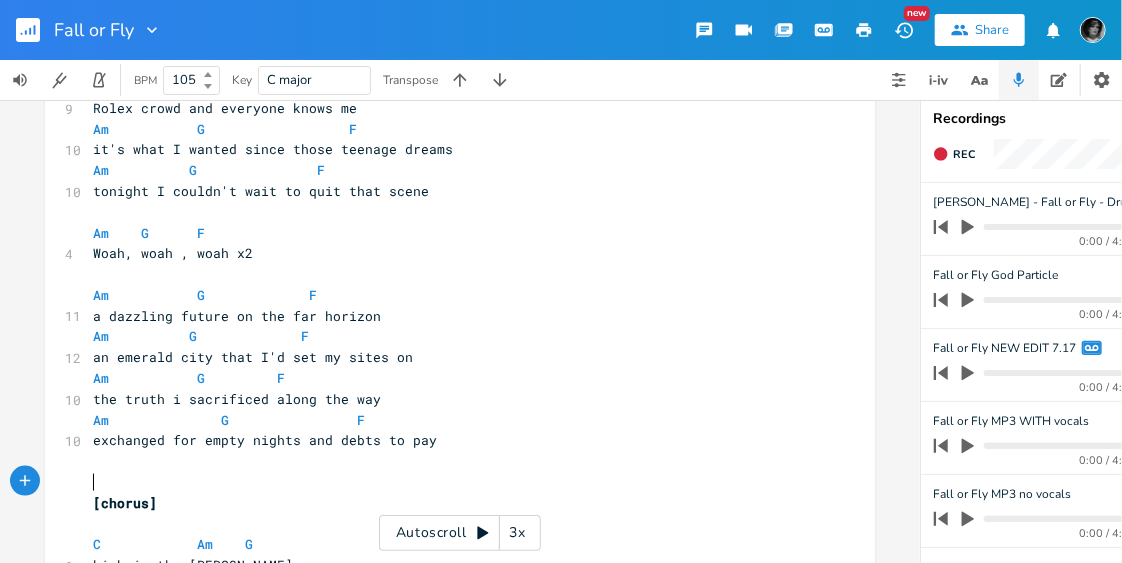 scroll, scrollTop: 891, scrollLeft: 0, axis: vertical 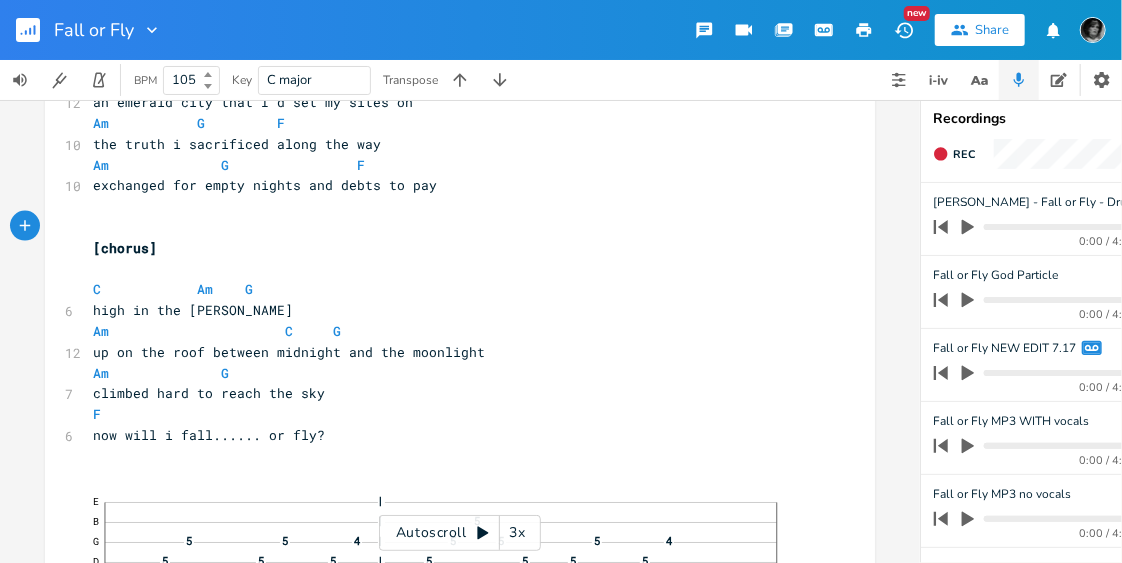click on "​" at bounding box center [450, 477] 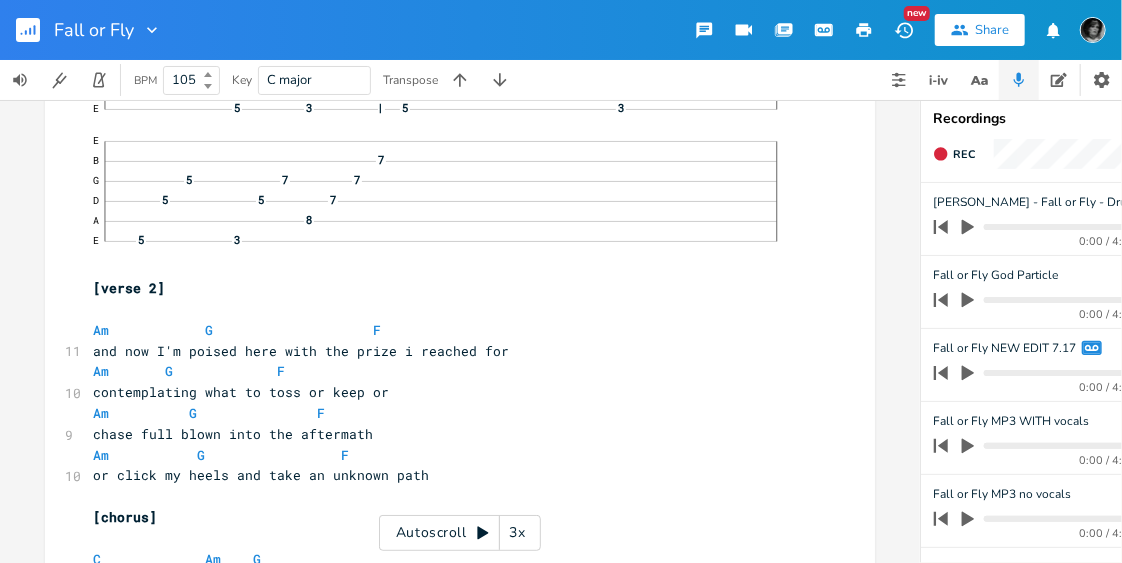 scroll, scrollTop: 1751, scrollLeft: 0, axis: vertical 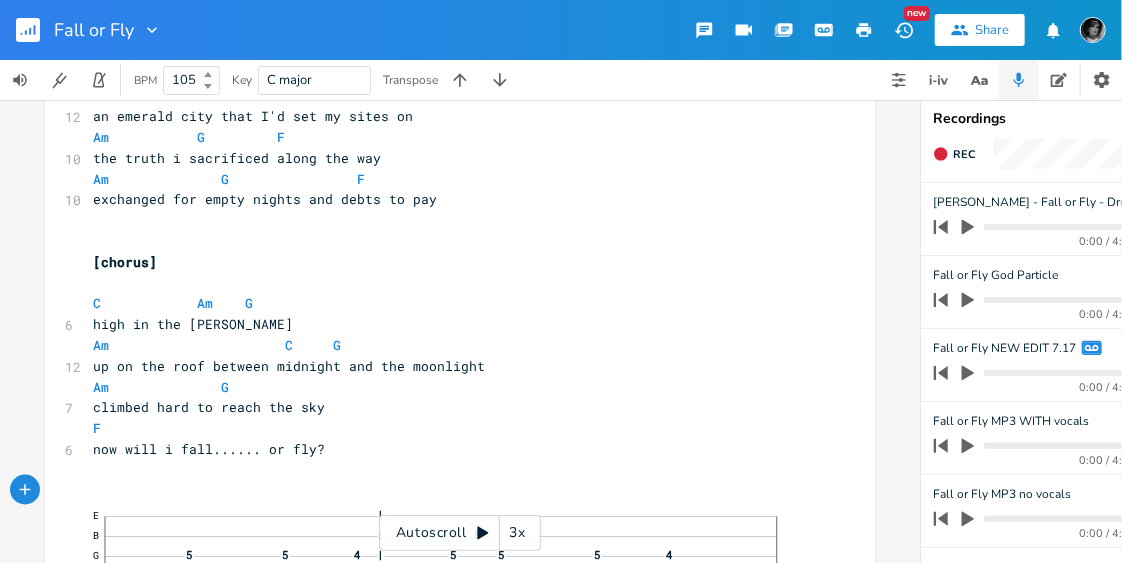 drag, startPoint x: 0, startPoint y: 422, endPoint x: 374, endPoint y: 358, distance: 379.43643 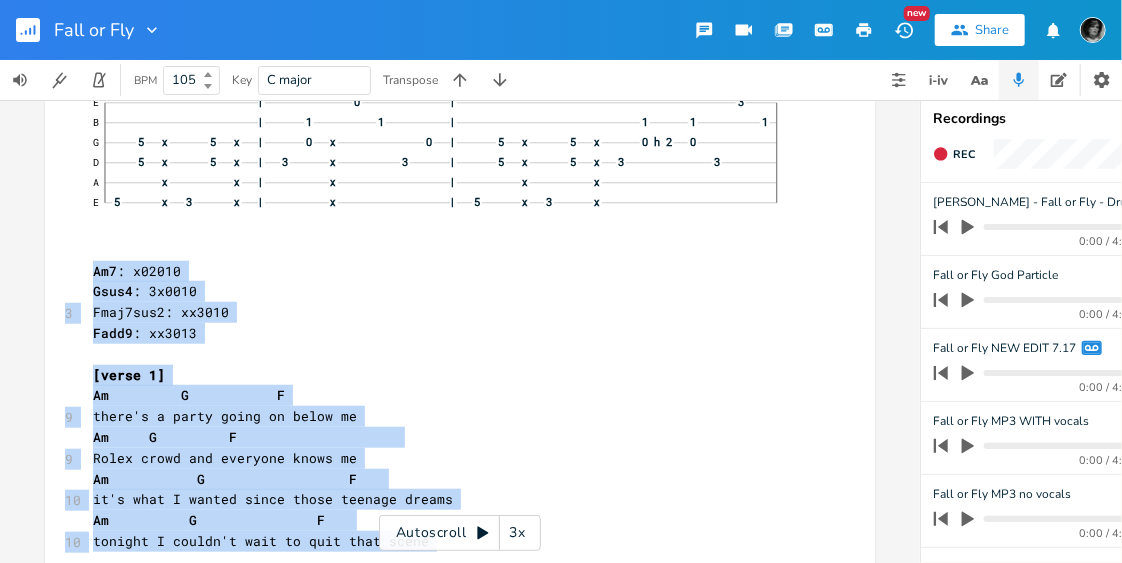 scroll, scrollTop: 0, scrollLeft: 0, axis: both 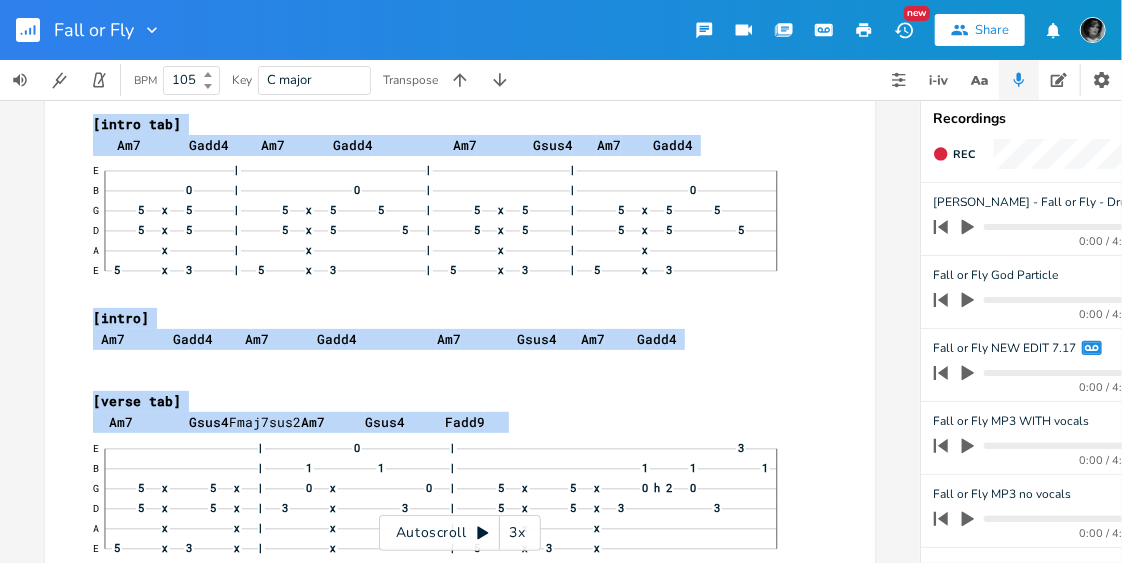 click on "Autoscroll 3x" at bounding box center (460, 533) 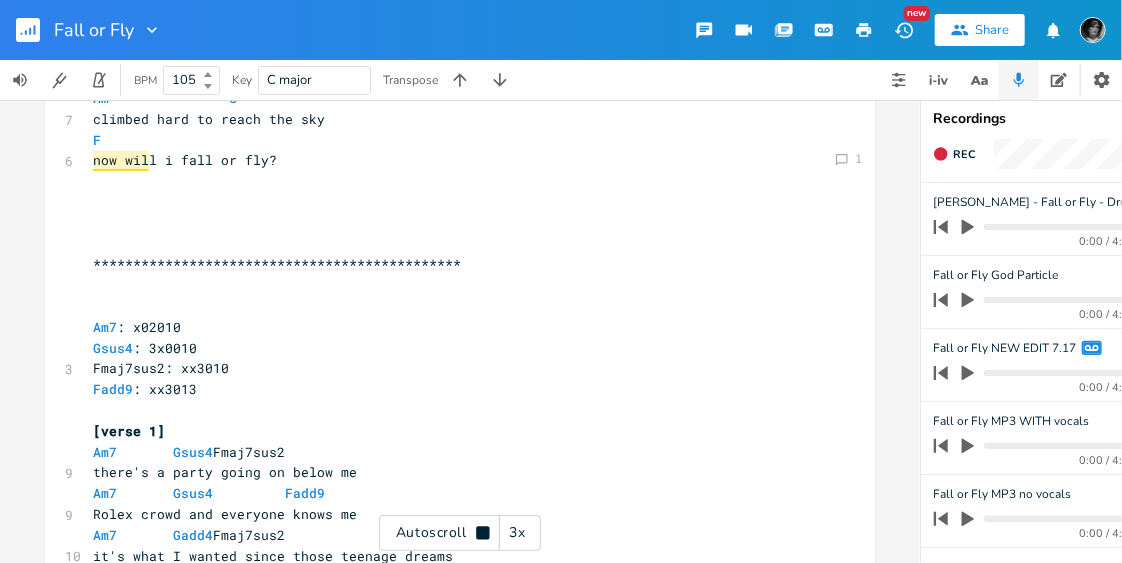 click on "xxxxxxxxxx   3 Fall or Fly 5 by [PERSON_NAME] [PERSON_NAME]       7 CAPO 1 with Half Step Guitar  ​ ( Am7 )  D -U ( G ) U-U- D -U ( Fadd9 )  D -U-U-U- D -U ​ [intro tab]     Am7        Gadd4      Am7        Gadd4            Am7         Gsus4     Am7      Gadd4 E | | | B 0 | 0 | | 0 G 5 x 5 | 5 x 5 5 | 5 x 5 | 5 x 5 5 D 5 x 5 | 5 x 5 5 | 5 x 5 | 5 x 5 5 A x | x | x | x E 5 x 3 | 5 x 3 | 5 x 3 | 5 x 3 [intro]   Am7        Gadd4      Am7        Gadd4            Am7         Gsus4     Am7      Gadd4 ​ ​ [verse tab]    Am7         Gsus4        Fmaj7sus2                 Am7       Gsus4       Fadd9    E | 0 | 3 B | 1 1 | 1 1 1 G 5 x 5 x | 0 x 0 | 5 x 5 x 0 h 2 0 D 5 x 5 x | 3 x 3 | 5 x 5 x 3 3 A x x | x | x x E 5 x 3 x | x | 5 x 3 x E | 0 | 3 B | 1 1 | 1 1 1 G 5 x 5 x | 0 x 0 | 5 x 5 x 0 h 2 0 D 5 x 5 x | 3 x 3 | 5 x 5 x 3 3 A x x | x | x x E 5 x 3 x | x | 5 x 3 x ​ Am7 : x02010  Gsus4 : 3x0010  3 Fmaj7sus2: xx3010 Fadd9 : xx3013 ​ [verse 1] Am G F 9 Am" at bounding box center (460, 2735) 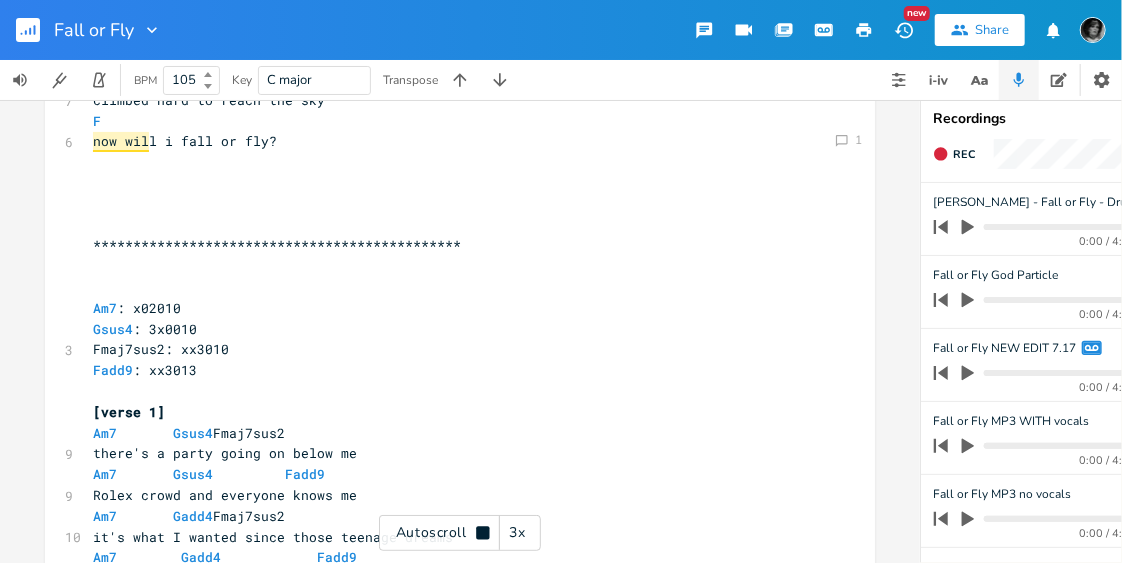 click on "Autoscroll 3x" at bounding box center [460, 533] 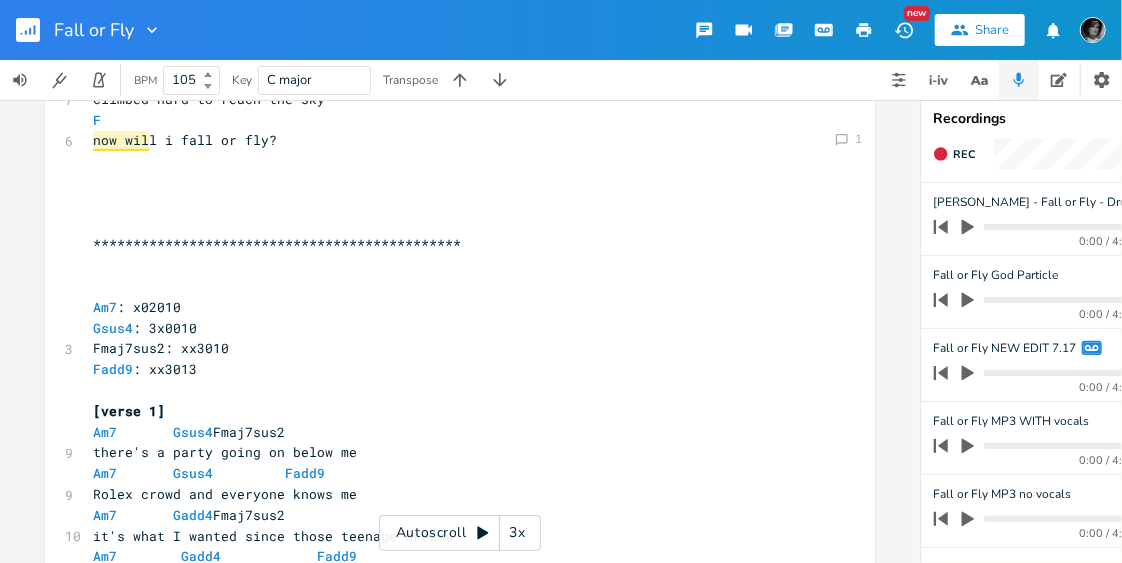 click 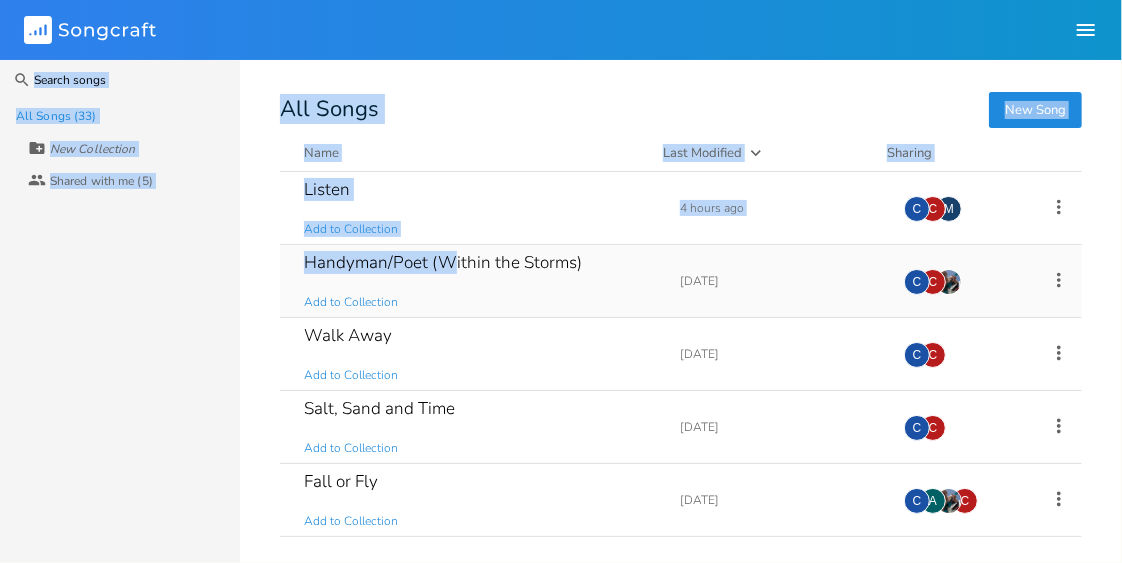 drag, startPoint x: 25, startPoint y: 38, endPoint x: 458, endPoint y: 315, distance: 514.0214 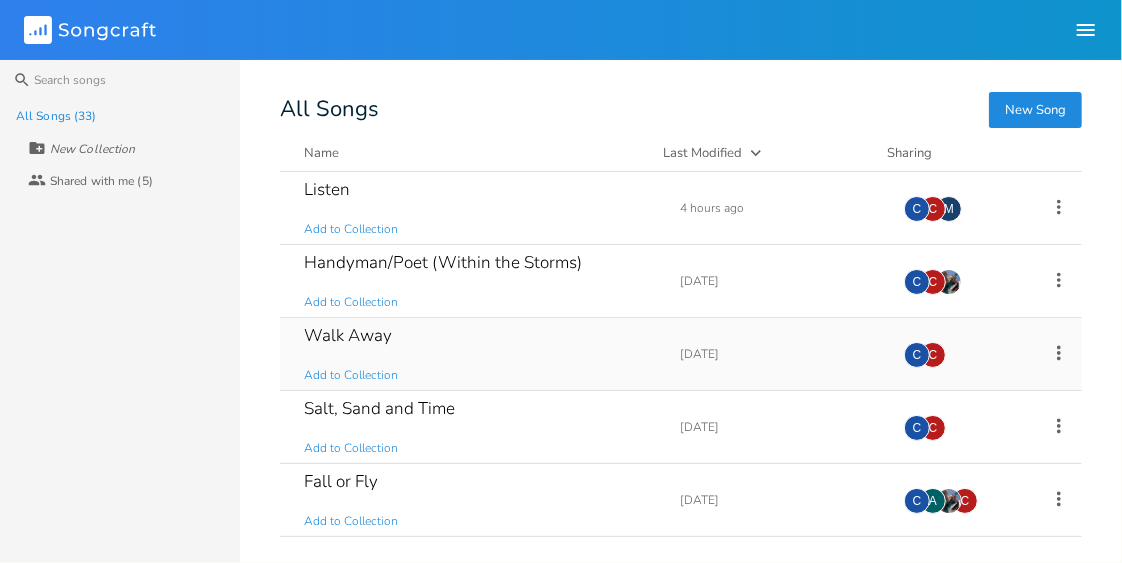 drag, startPoint x: 458, startPoint y: 315, endPoint x: 360, endPoint y: 336, distance: 100.22475 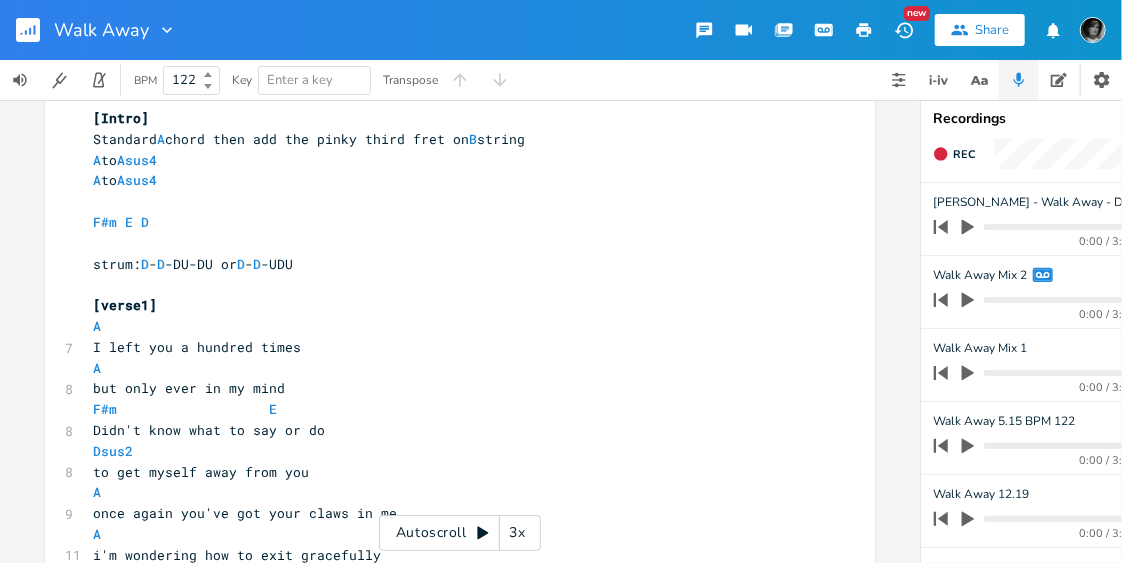 scroll, scrollTop: 378, scrollLeft: 0, axis: vertical 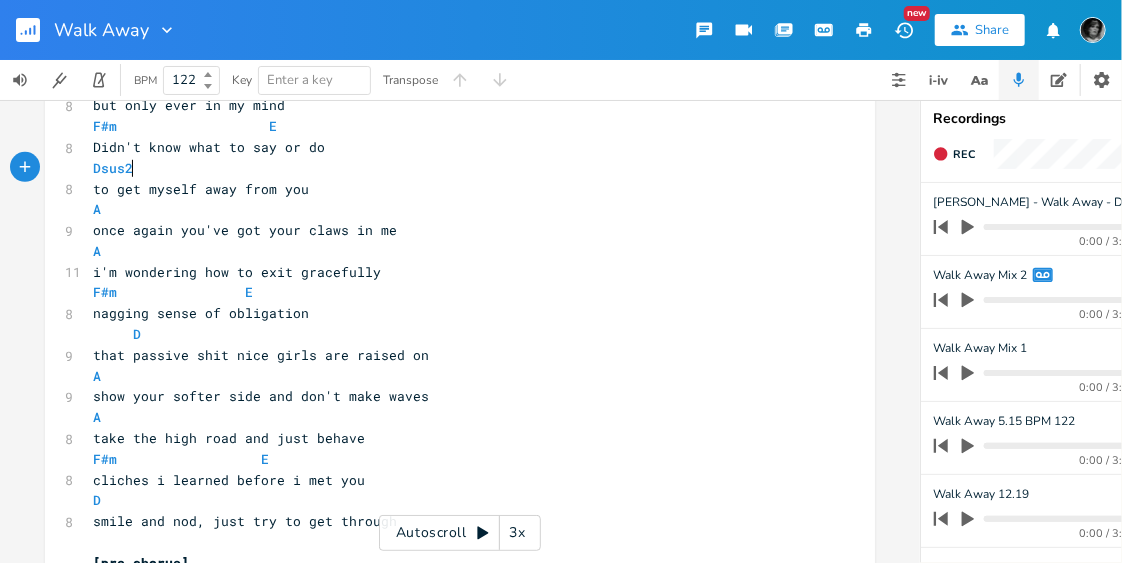 click on "Dsus2" at bounding box center [450, 168] 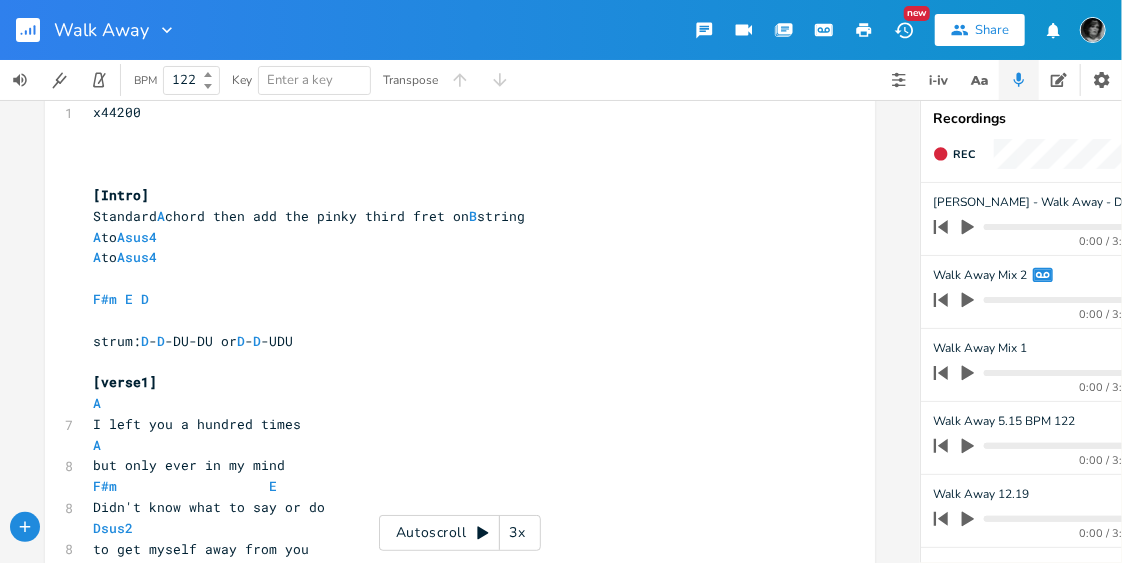 scroll, scrollTop: 265, scrollLeft: 0, axis: vertical 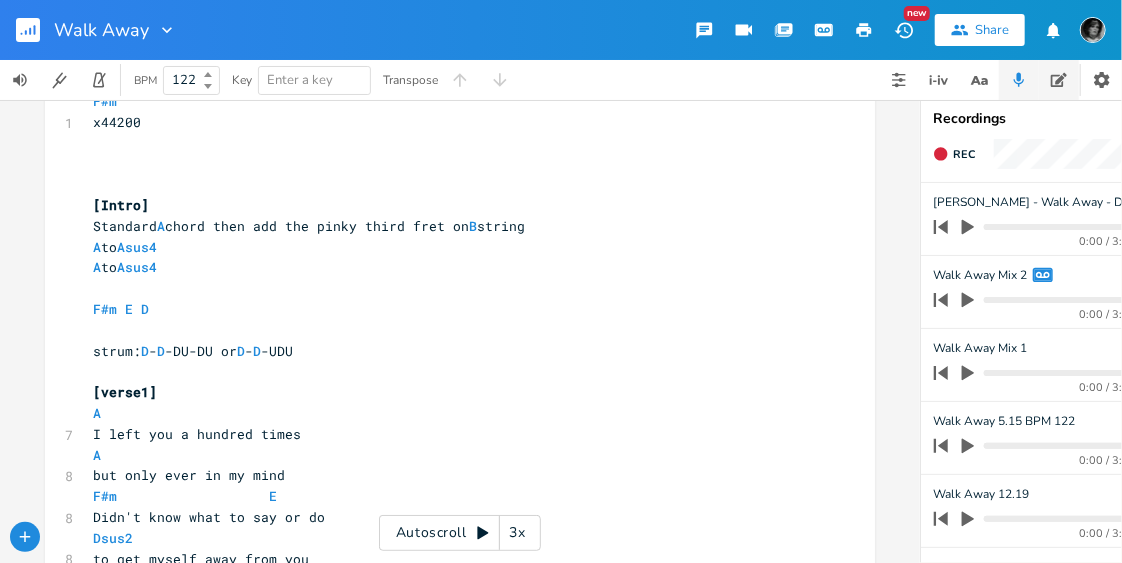 click 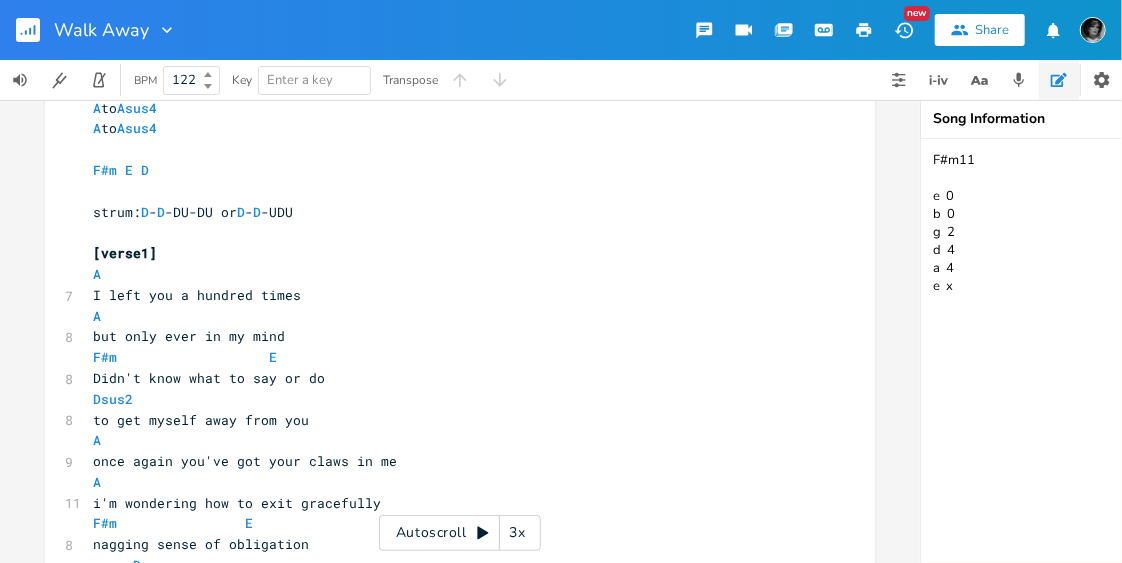 scroll, scrollTop: 412, scrollLeft: 0, axis: vertical 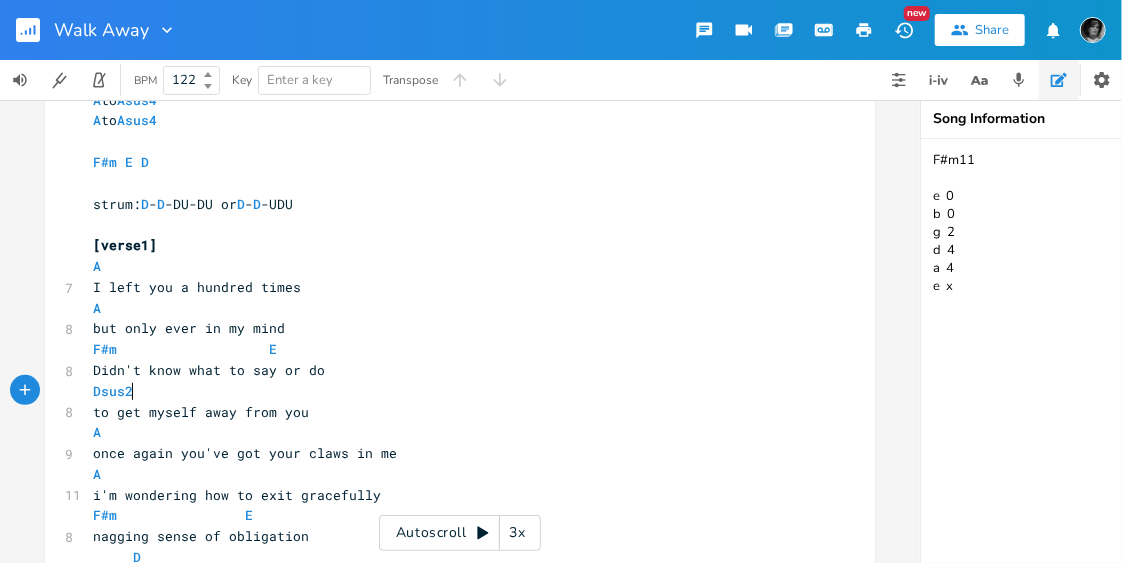type on "​" 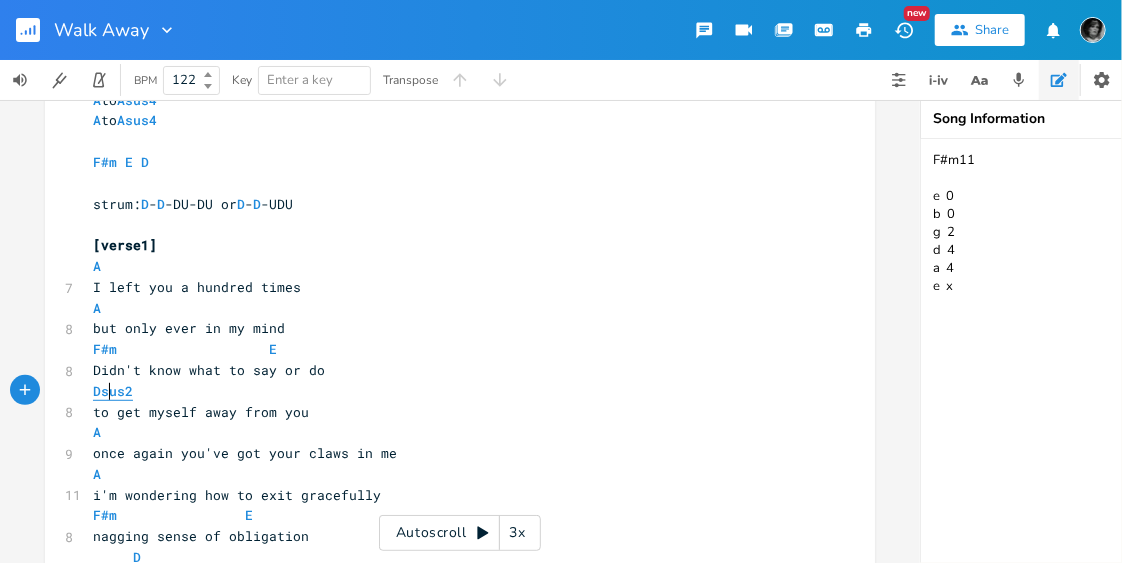 drag, startPoint x: 138, startPoint y: 392, endPoint x: 101, endPoint y: 388, distance: 37.215588 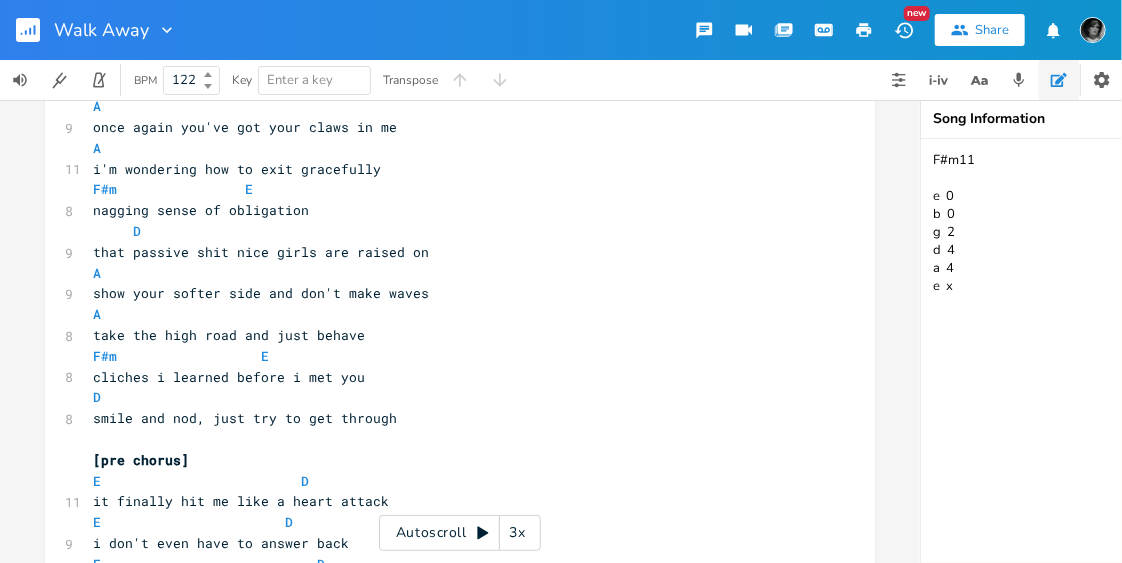 scroll, scrollTop: 747, scrollLeft: 0, axis: vertical 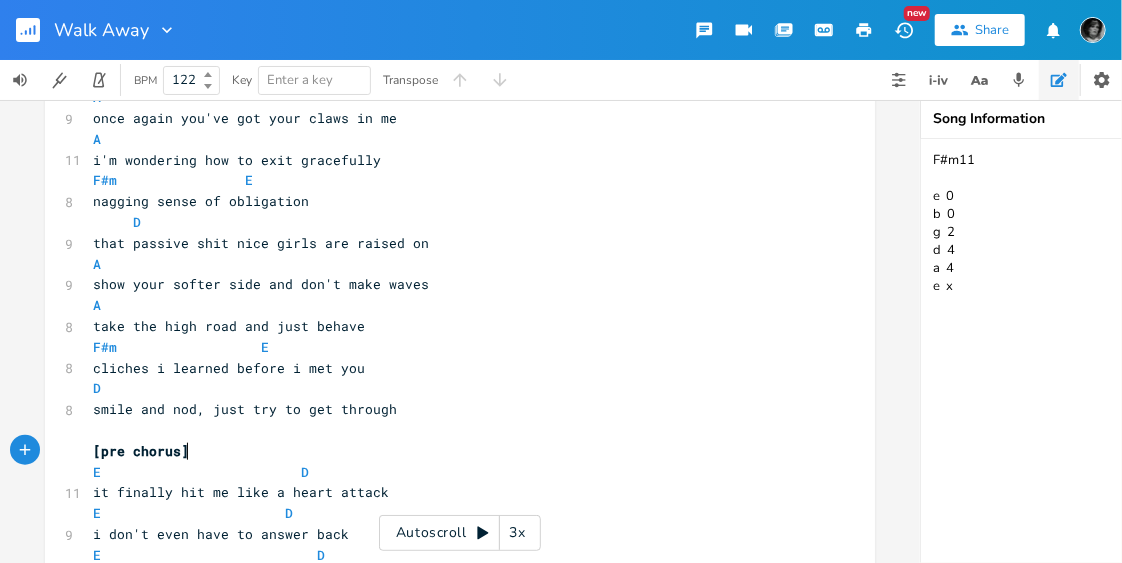 click on "[pre chorus]" at bounding box center [450, 451] 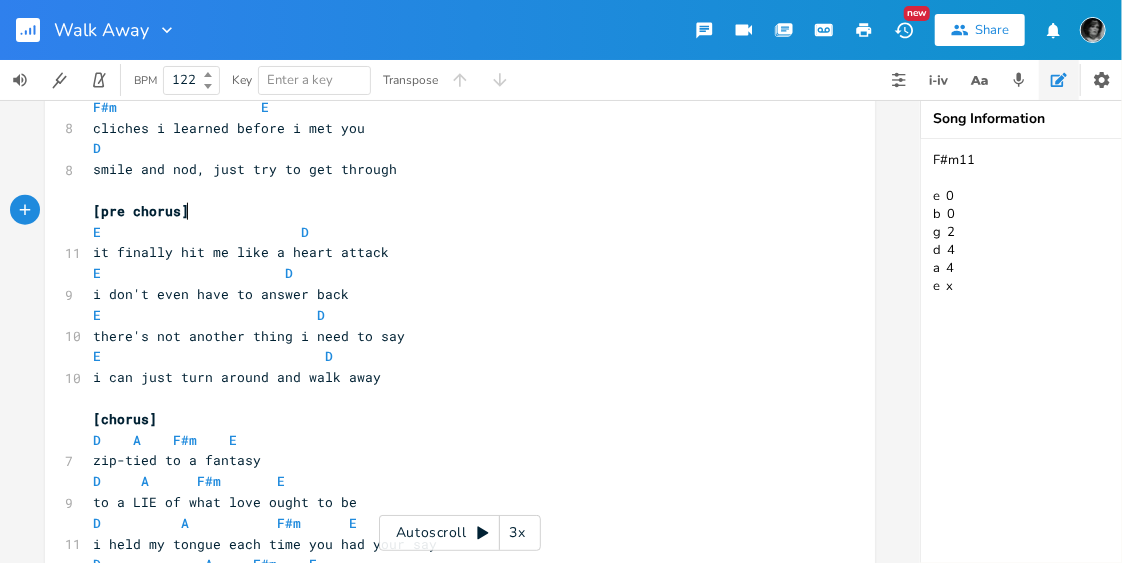 scroll, scrollTop: 1005, scrollLeft: 0, axis: vertical 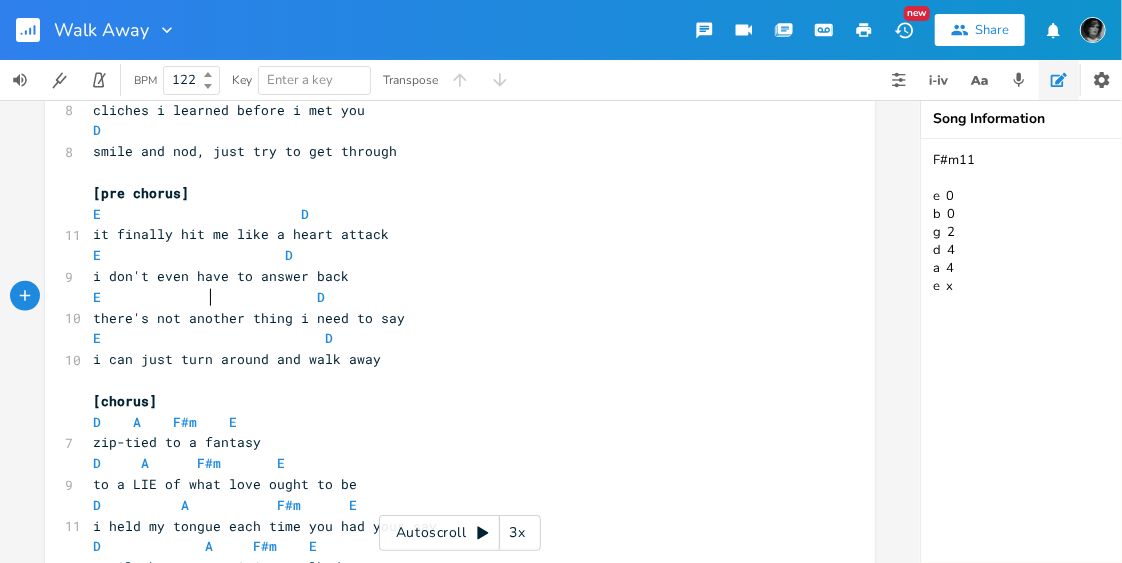 click on "E                             D" at bounding box center (209, 297) 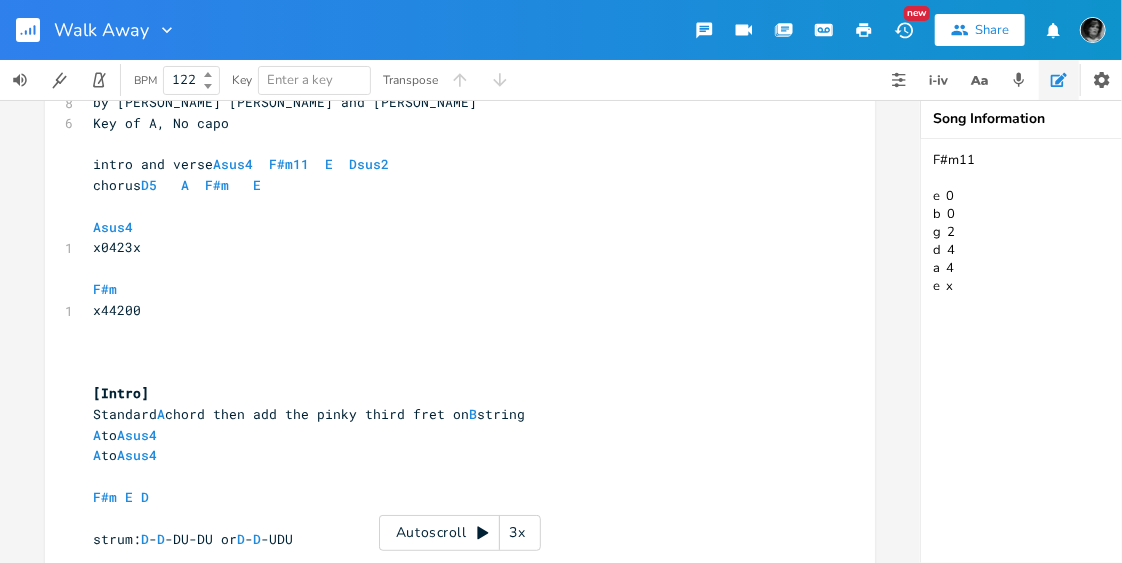 scroll, scrollTop: 0, scrollLeft: 0, axis: both 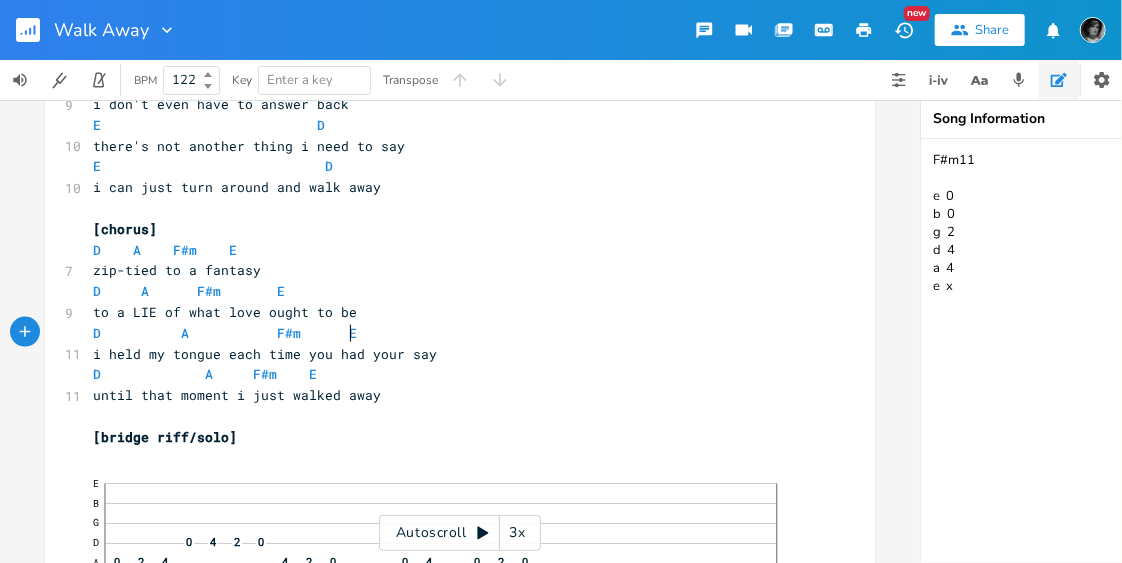 click on "D            A             F#m        E" at bounding box center (450, 333) 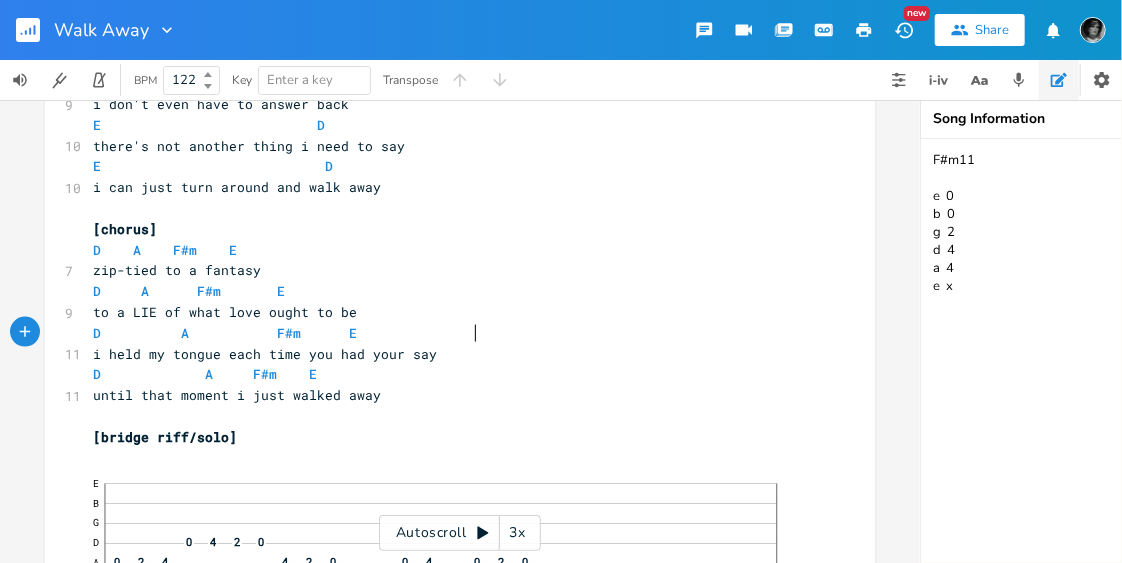 scroll, scrollTop: 0, scrollLeft: 63, axis: horizontal 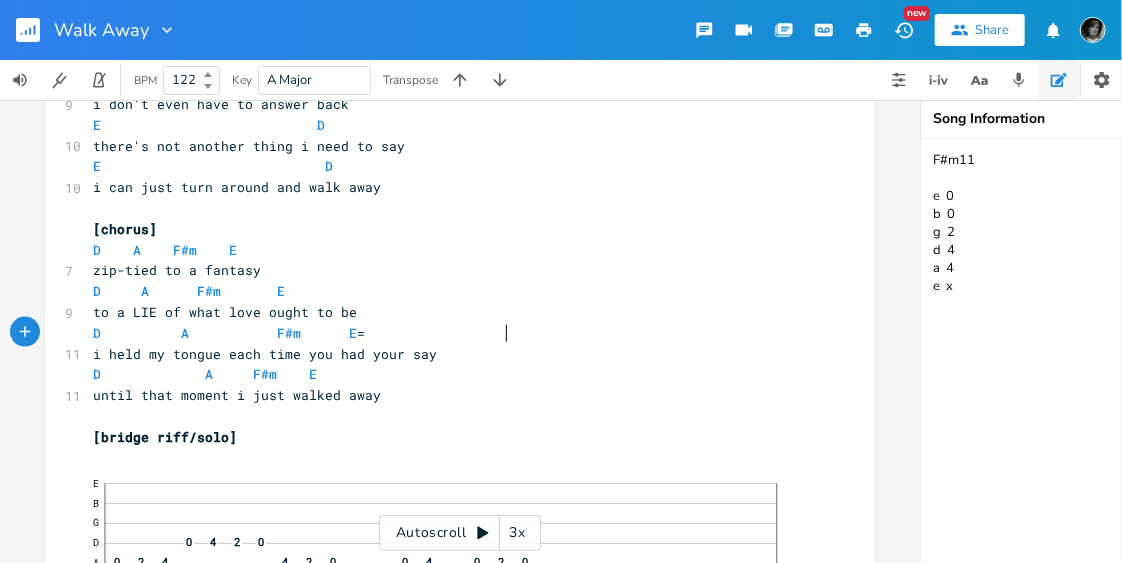 type on "==" 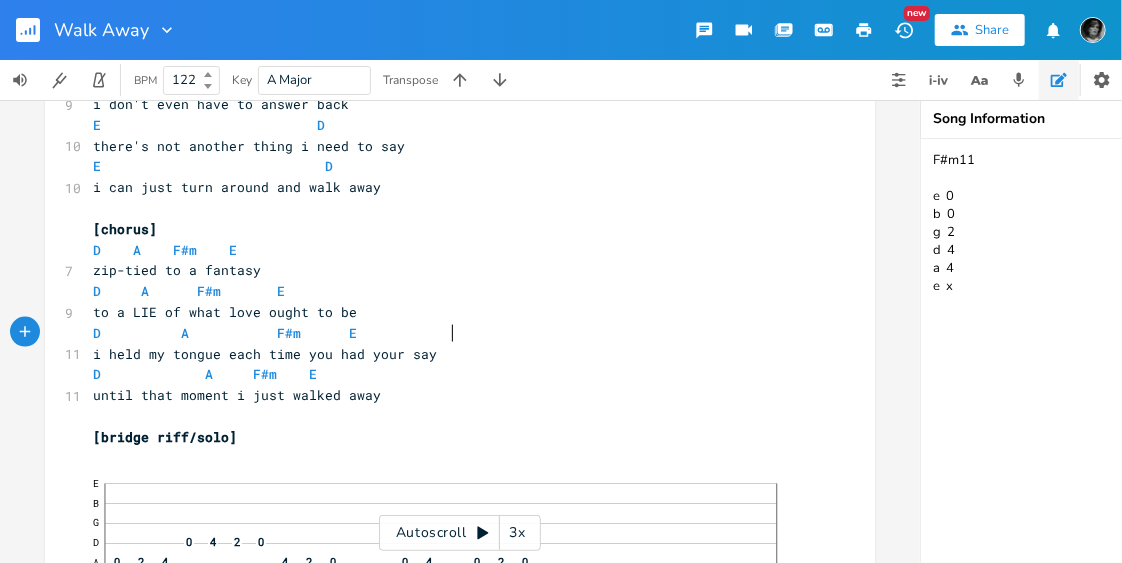 scroll, scrollTop: 0, scrollLeft: 5, axis: horizontal 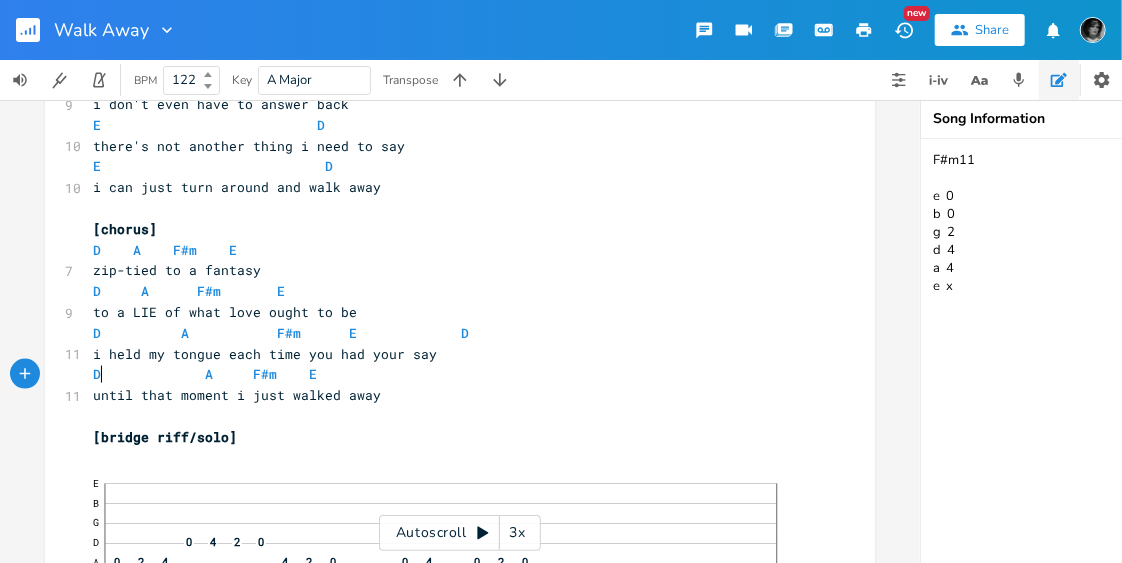 click on "D               A       F#m      E" at bounding box center [205, 374] 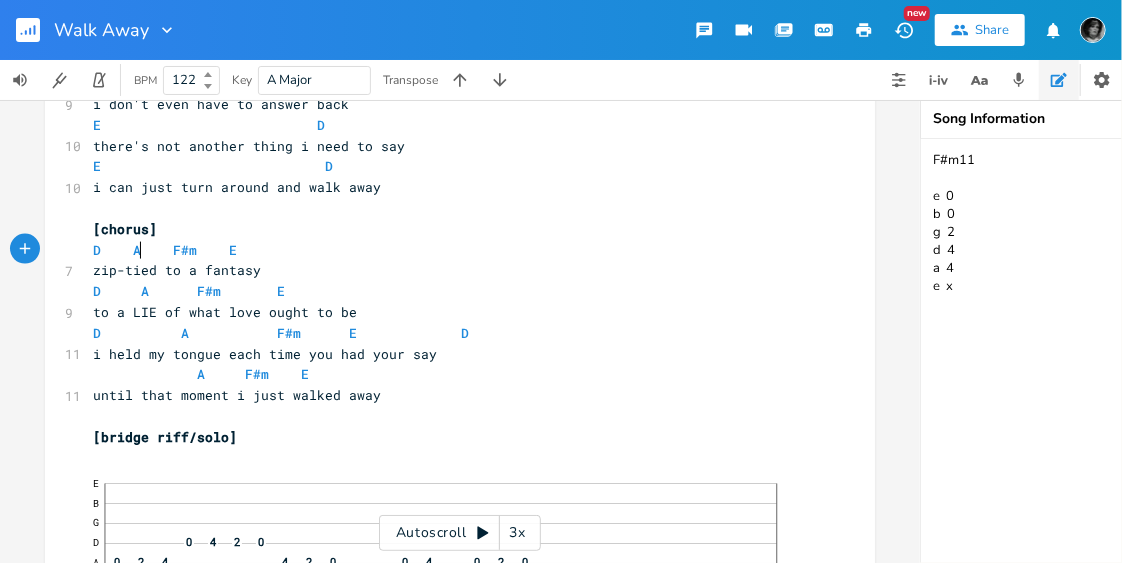 click on "D      A      F#m      E" at bounding box center (165, 250) 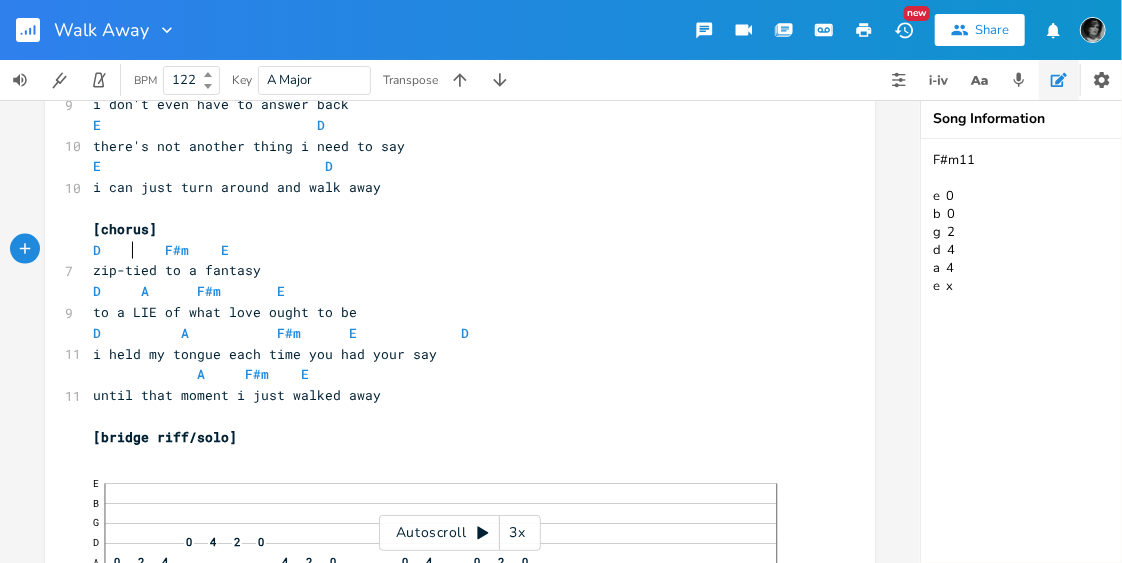 type on "D" 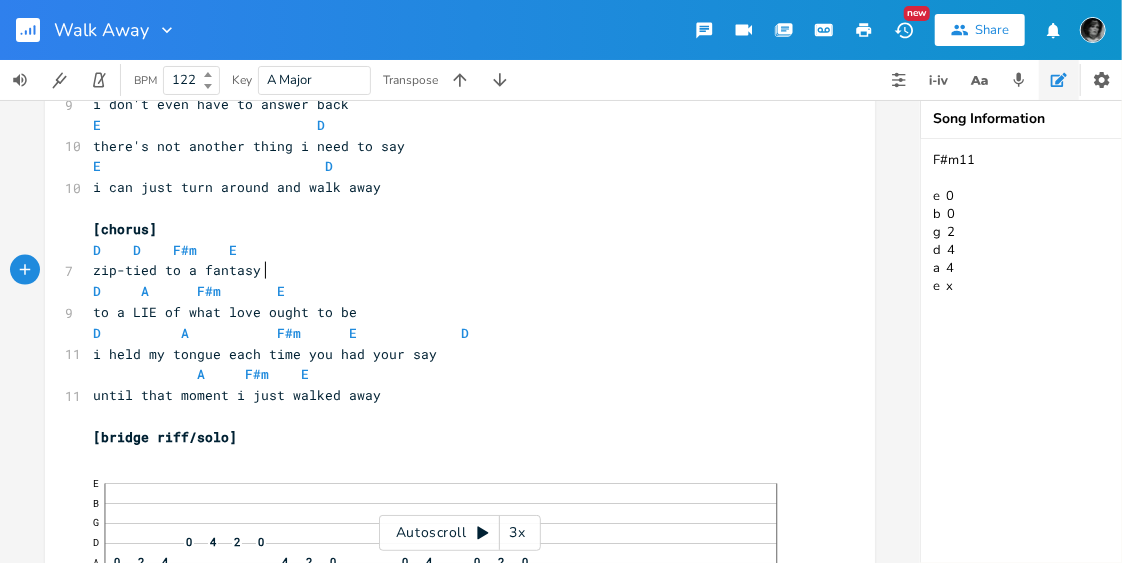 click on "zip-tied to a fantasy" at bounding box center [450, 270] 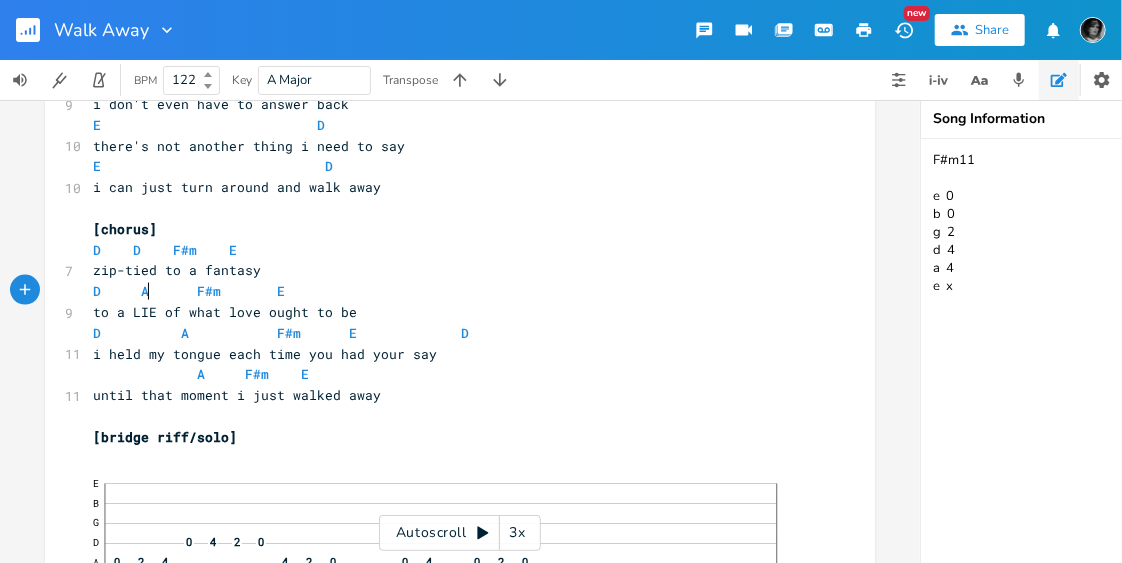 click on "A" at bounding box center [145, 291] 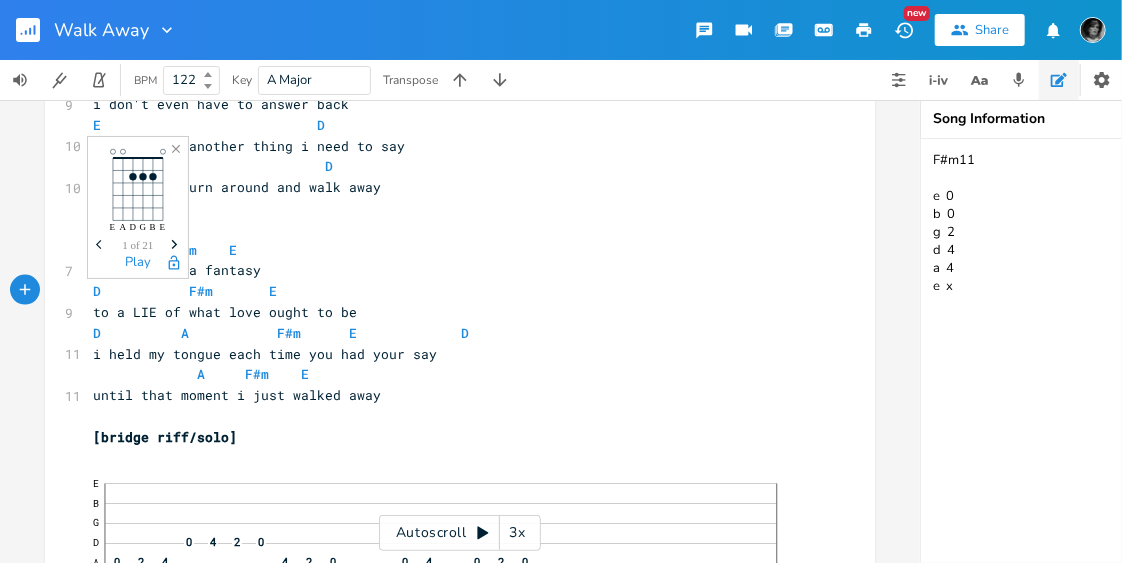type on "D" 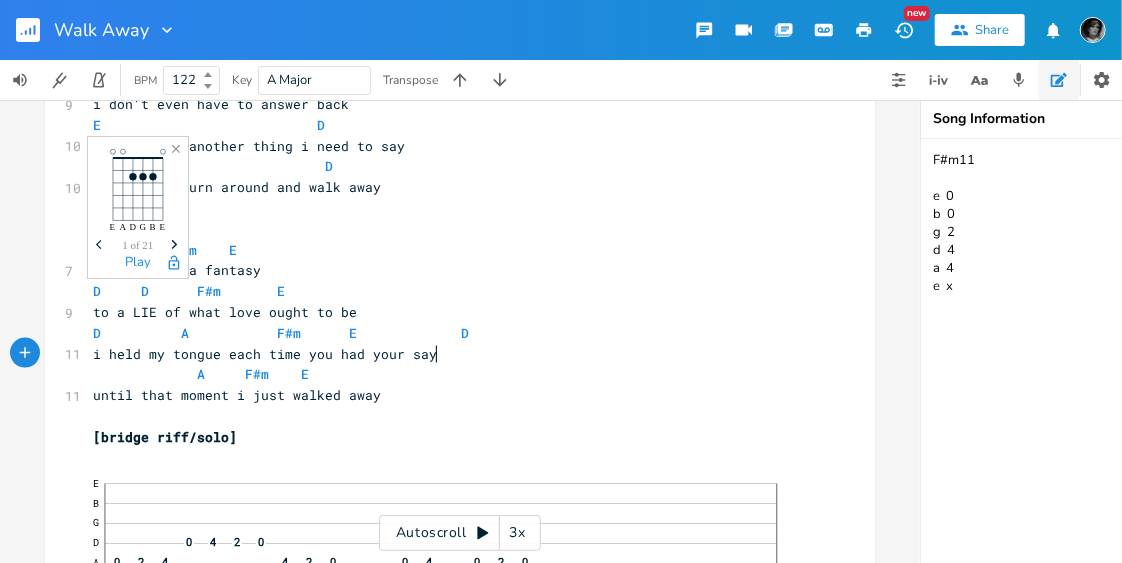 click on "i held my tongue each time you had your say" at bounding box center [450, 354] 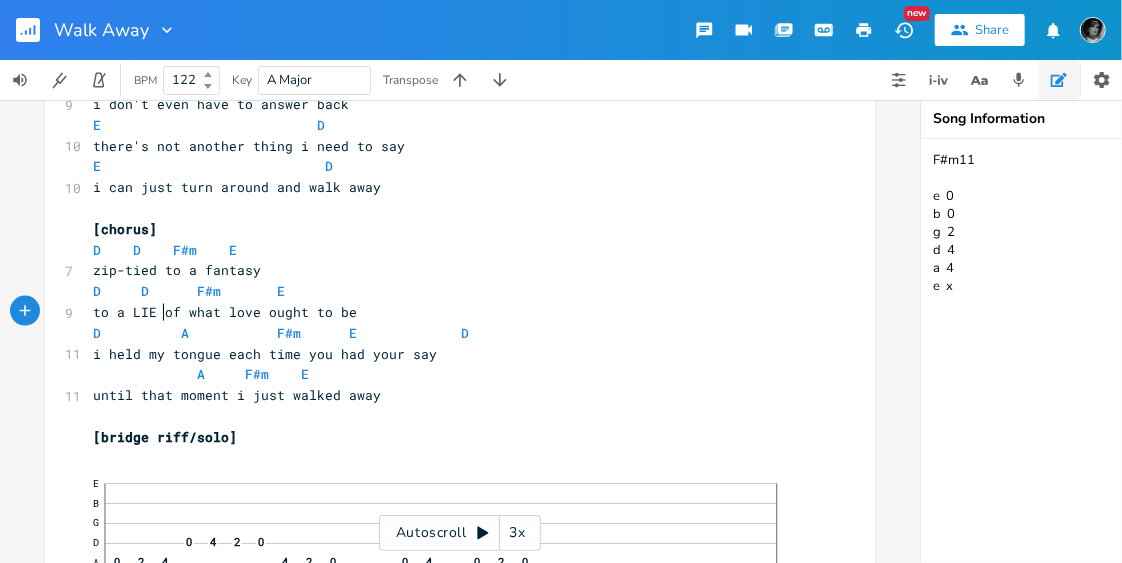 click on "to a LIE of what love ought to be" at bounding box center [225, 312] 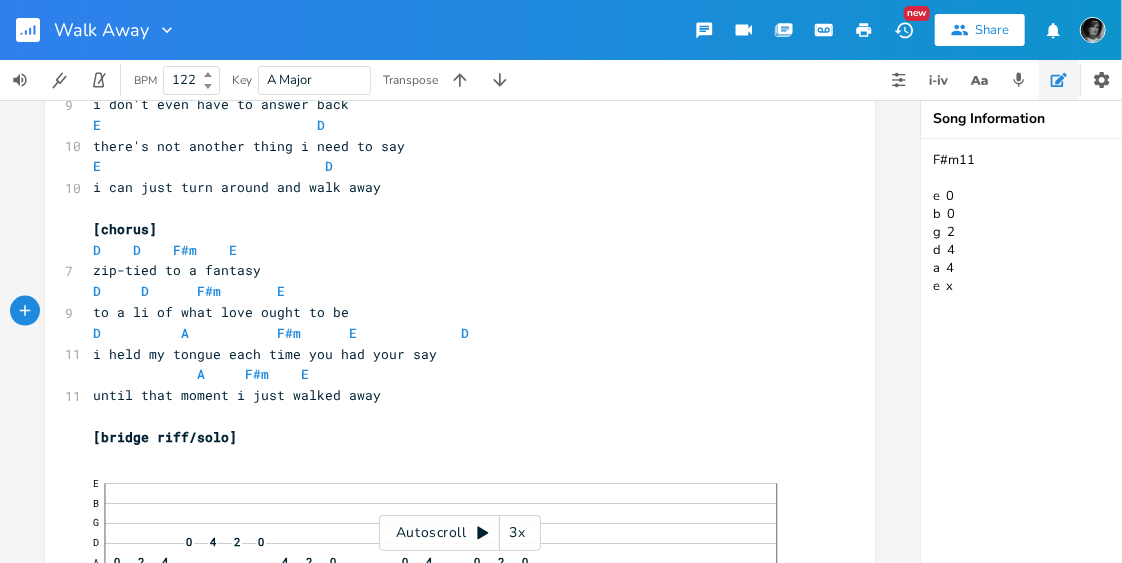 type on "lie" 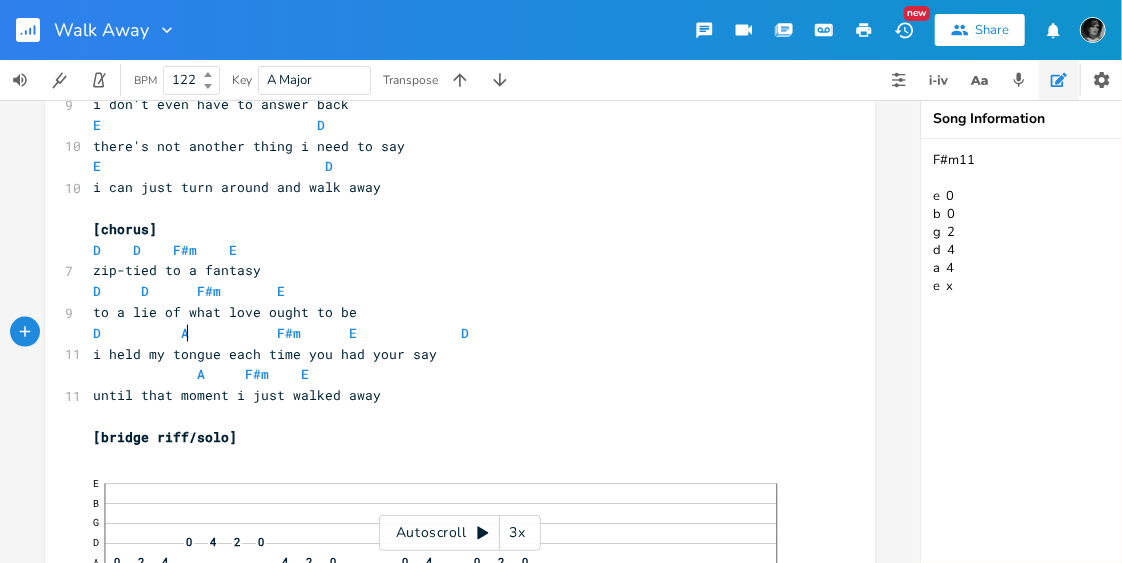 click on "D            A             F#m        E               D" at bounding box center [281, 333] 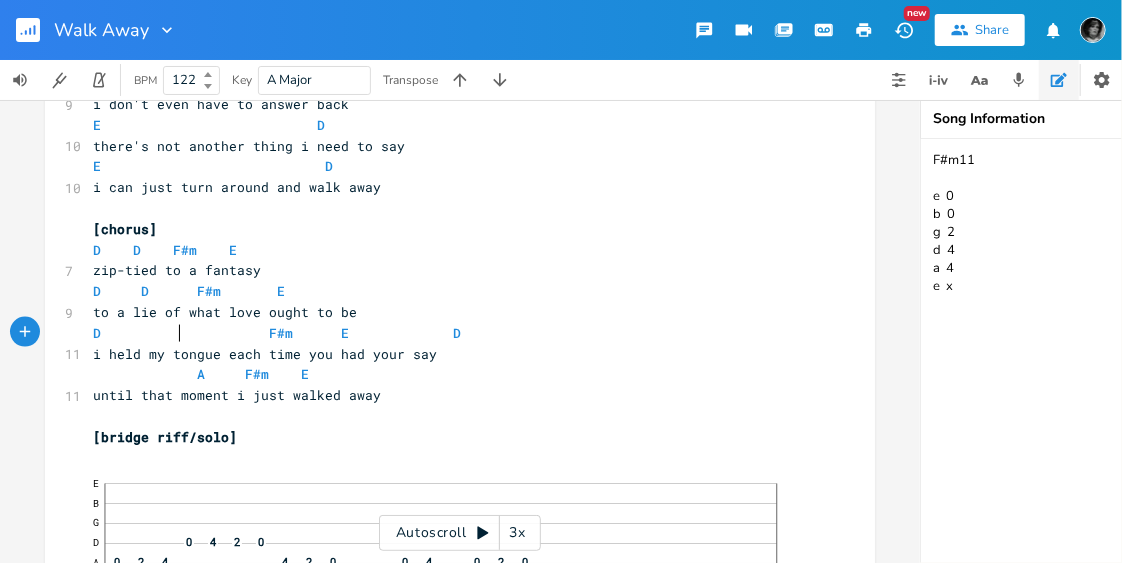 type on "D" 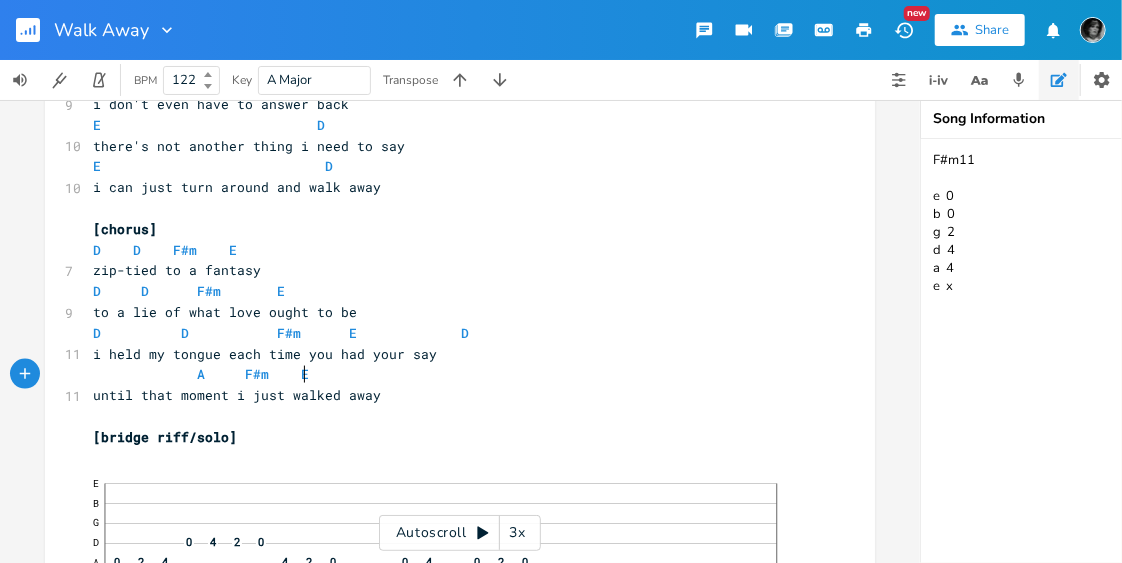 type on "A     F#m    E" 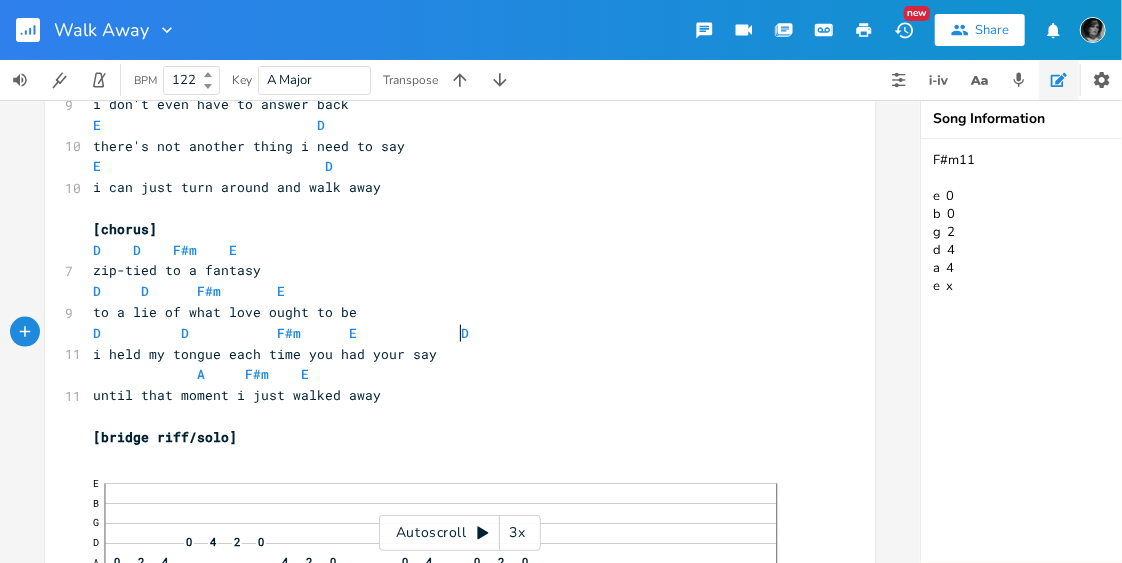 click on "D            D             F#m        E               D" at bounding box center [450, 333] 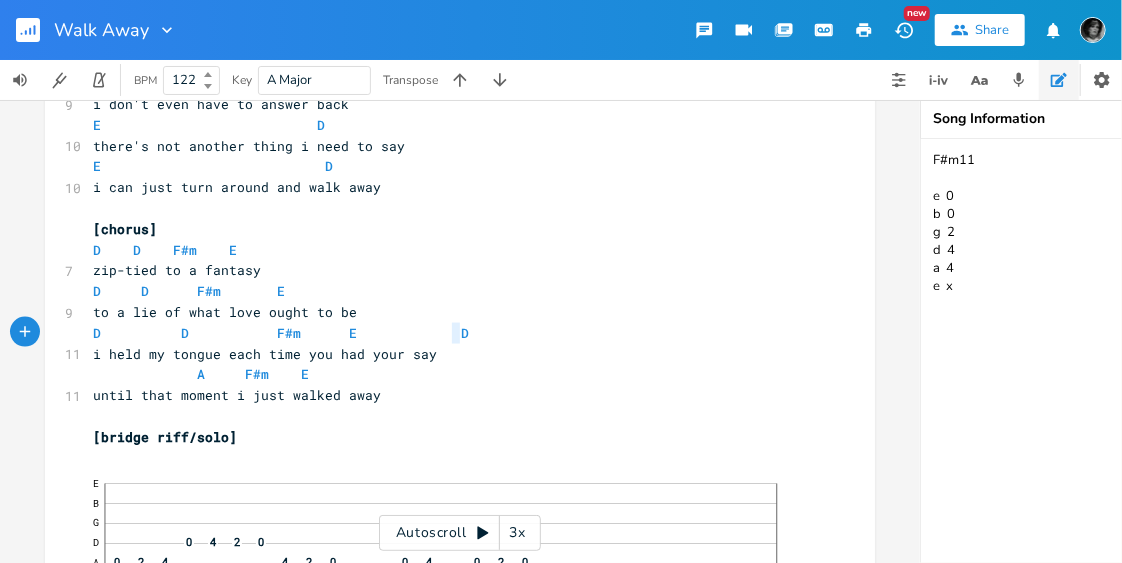 click on "D            D             F#m        E               D" at bounding box center [450, 333] 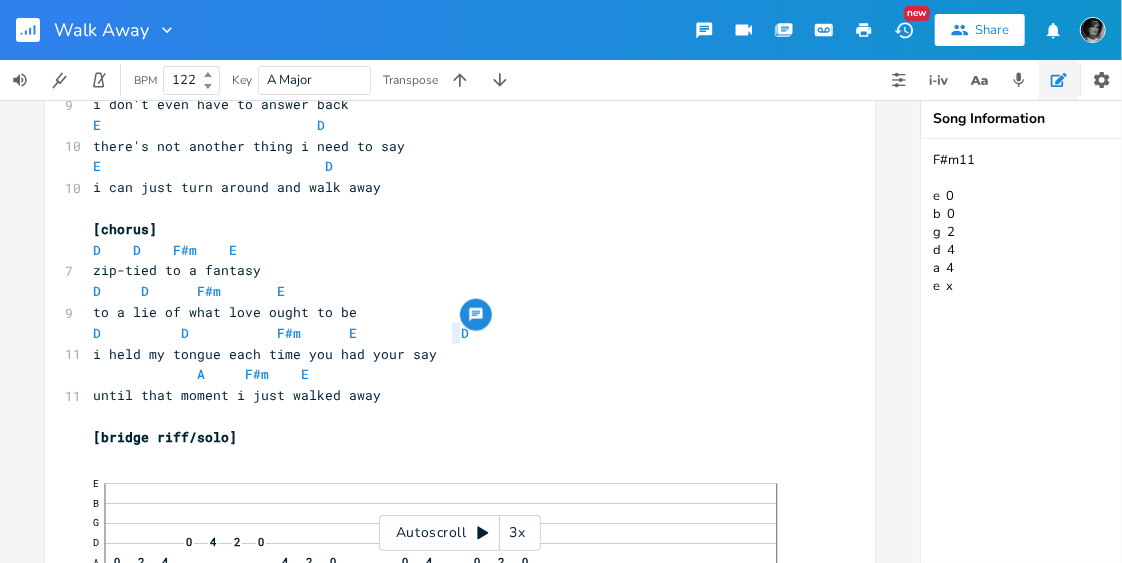 click on "D x 3 Walk Away 8 by [PERSON_NAME] [PERSON_NAME] and [PERSON_NAME] 6 Key of A, No capo ​ intro and verse     Asus4    F#m11    E    Dsus2    chorus    D5     A    F#m     E    ​ Asus4   1 x0423x ​ F#m 1 x44200 ​ ​ ​ [Intro] Standard  A  chord then add the pinky third fret on  B  string A  to  Asus4    A  to  Asus4 ​ F#m   E   D   ​ strum:  D - D -DU-DU or  D - D -UDU ​ [verse1] A 7   I left you a hundred times  A 8   but only ever in my mind F#m                          E           8   Didn't know what to say or do  Dsus2 8   to get myself away from you A 9   once again you've got your claws in me  A 11   i'm wondering how to exit gracefully F#m                      E 8   nagging sense of obligation       D 9 that passive shit nice girls are raised on A 9   show your softer side and don't make waves A 8   take the high road and just behave F#m                        E 8  cliches i learned before i met you D 8 smile and nod, just try to get through ​ [pre chorus] E D 11 E D 9 E D 10 E" at bounding box center (561, 331) 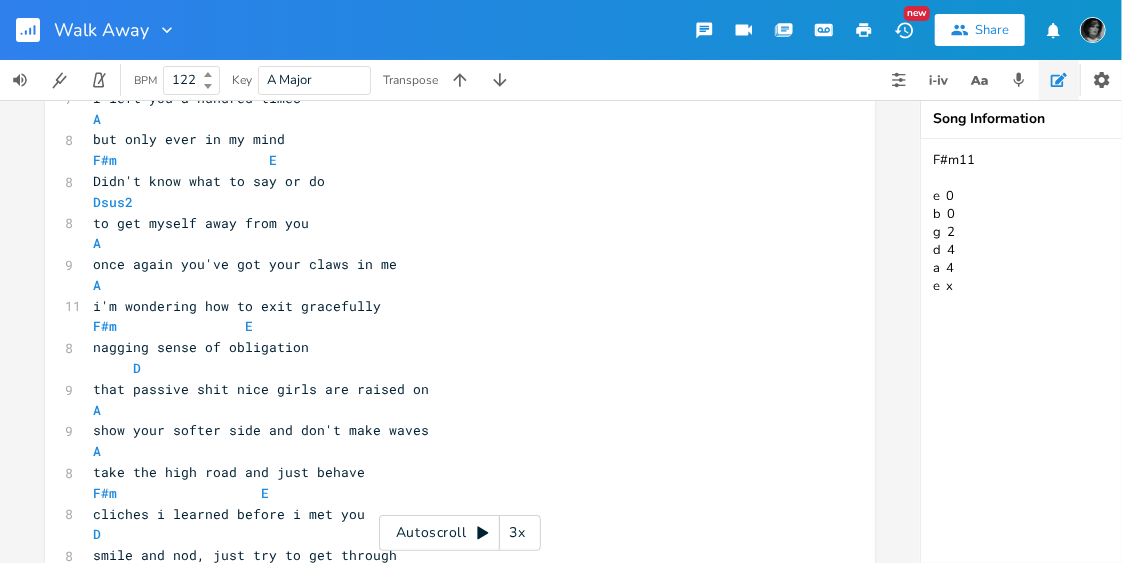 scroll, scrollTop: 618, scrollLeft: 0, axis: vertical 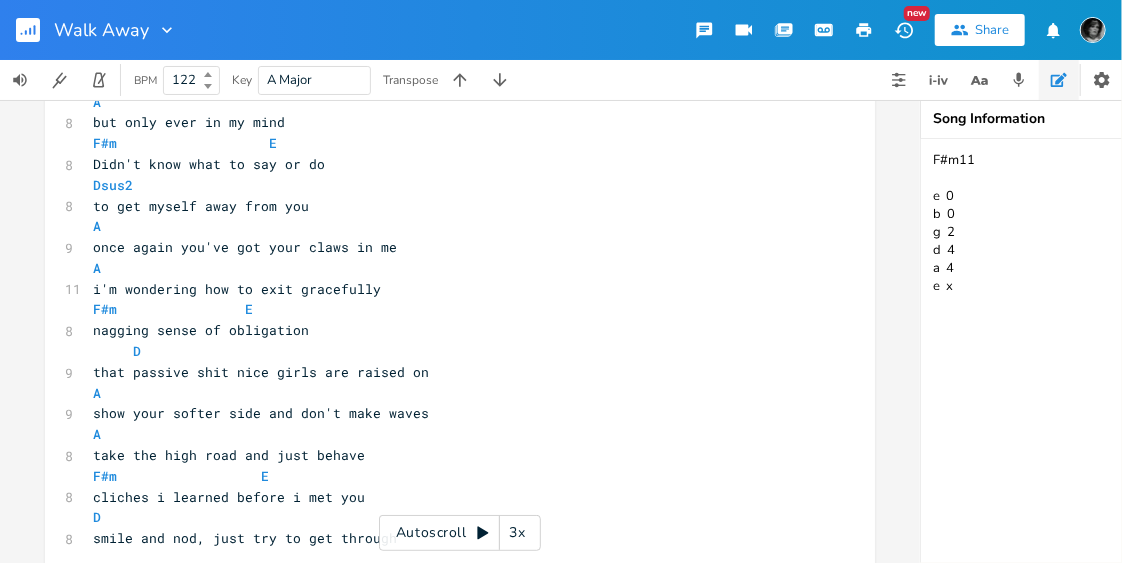 click on "to get myself away from you" at bounding box center (450, 206) 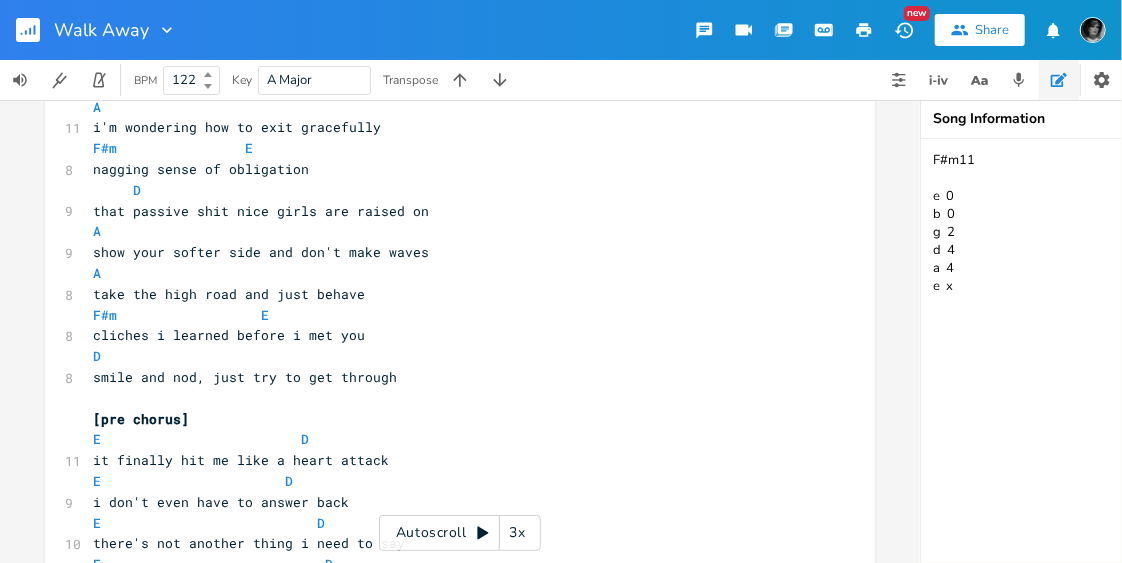 scroll, scrollTop: 809, scrollLeft: 0, axis: vertical 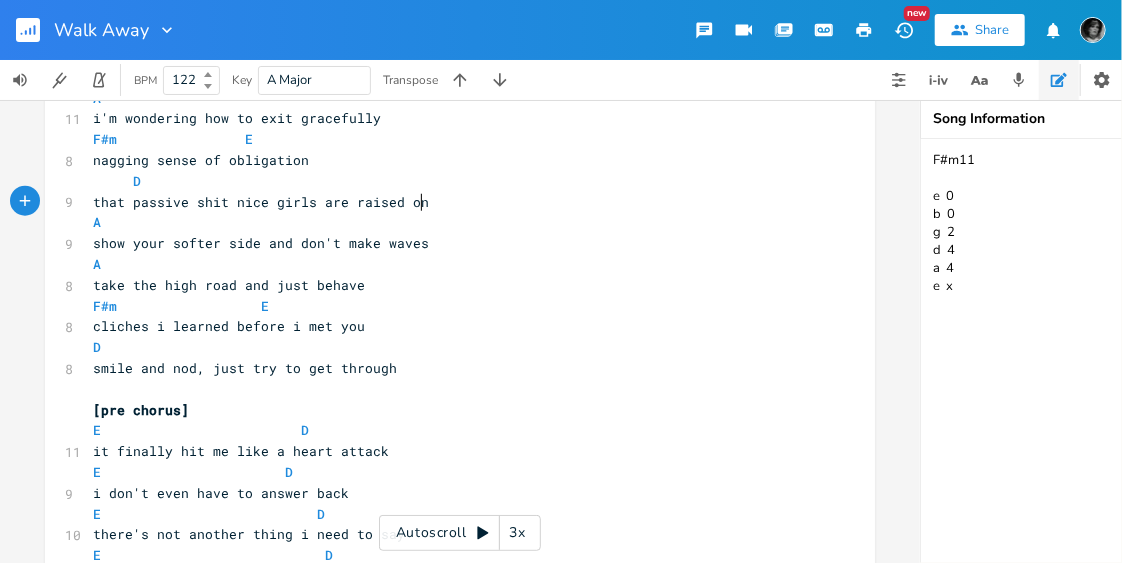 click on "that passive shit nice girls are raised on" at bounding box center (450, 202) 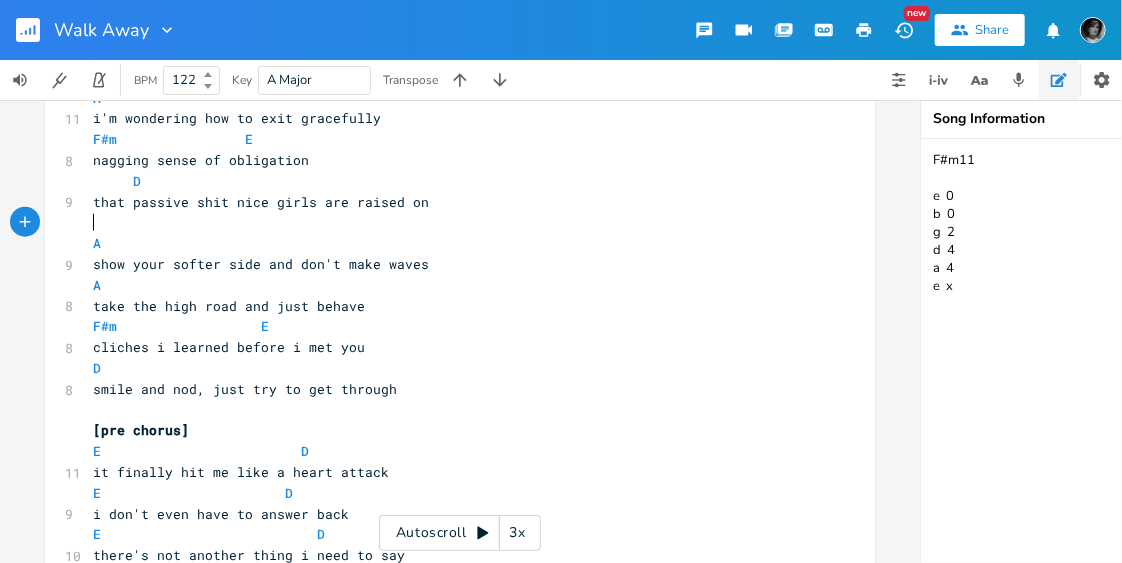 drag, startPoint x: 919, startPoint y: 167, endPoint x: 914, endPoint y: 158, distance: 10.29563 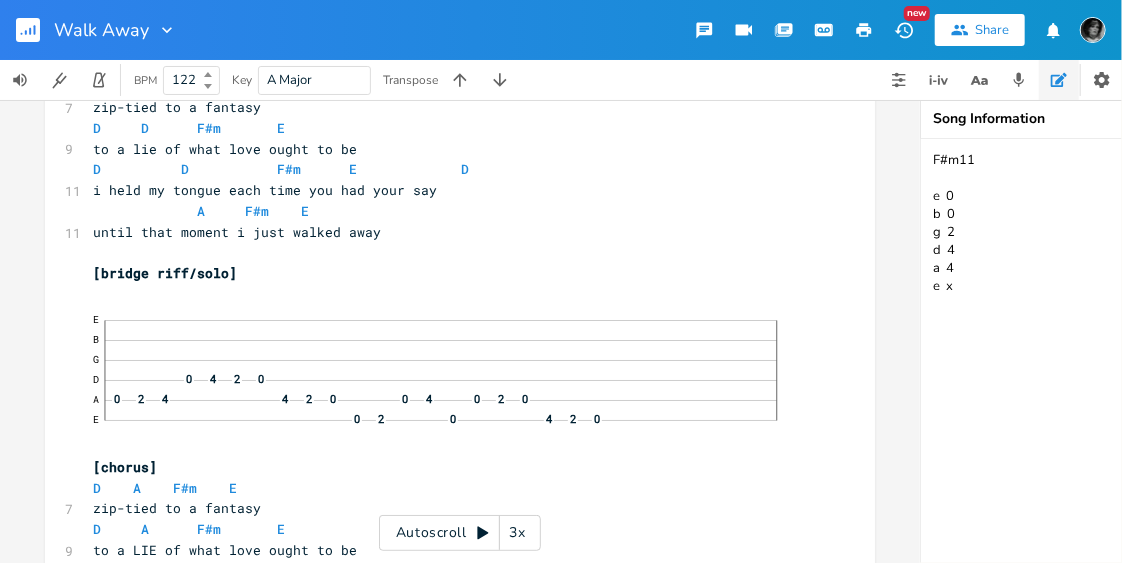 scroll, scrollTop: 1372, scrollLeft: 0, axis: vertical 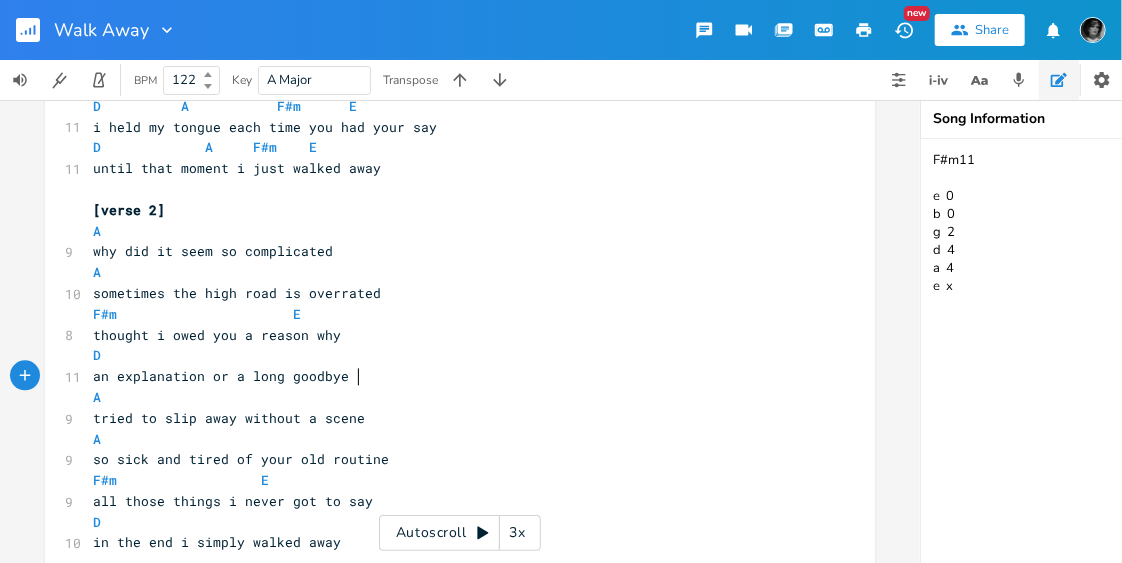 click on "an explanation or a long goodbye" at bounding box center (450, 376) 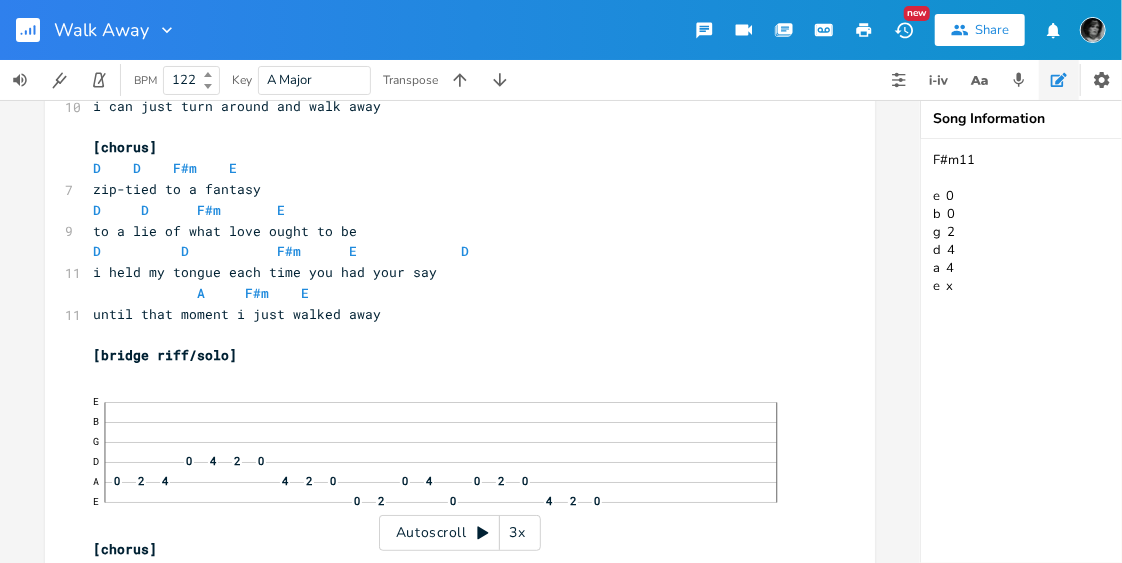 scroll, scrollTop: 1343, scrollLeft: 0, axis: vertical 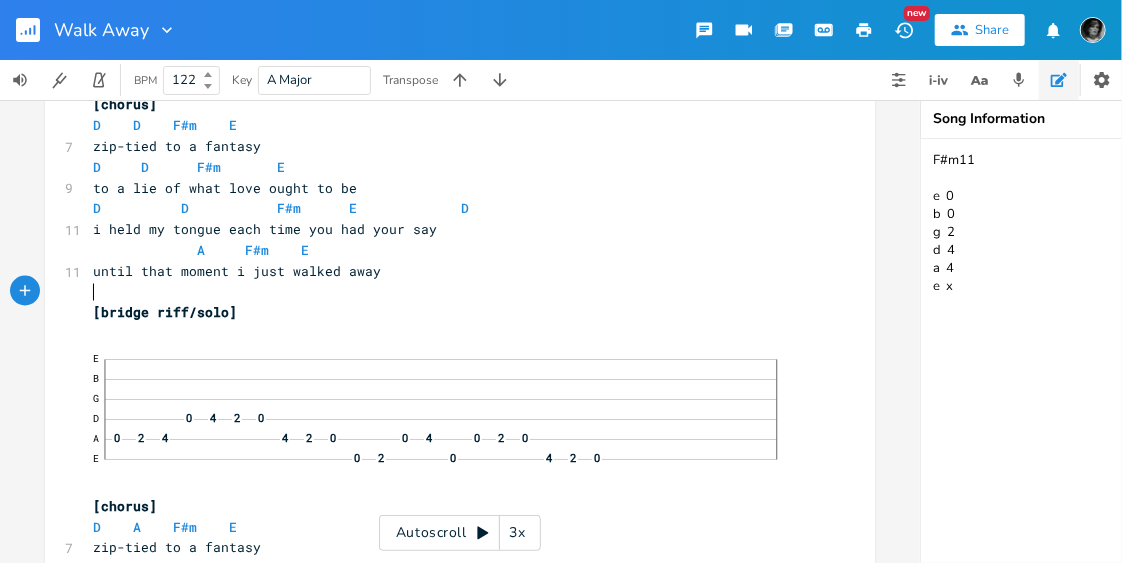 click on "​" at bounding box center (450, 292) 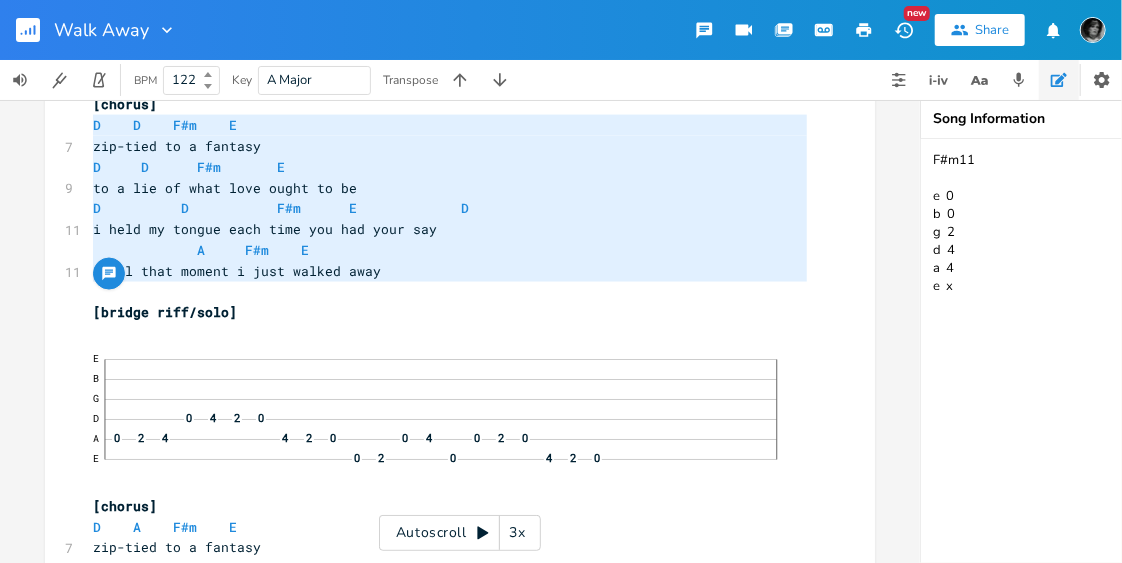 type on "[chorus]
D    D    F#m    E
zip-tied to a fantasy
D     D      F#m       E
to a lie of what love ought to be
D          D           F#m      E             D
i held my tongue each time you had your say
A     F#m    E
until that moment i just walked away" 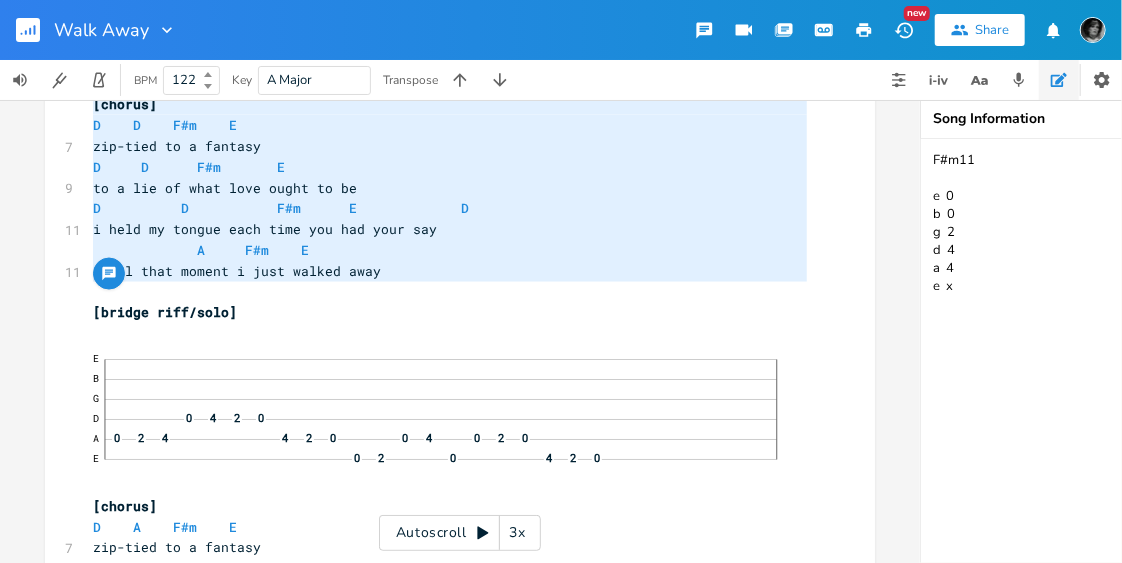 drag, startPoint x: 501, startPoint y: 283, endPoint x: 85, endPoint y: 110, distance: 450.53857 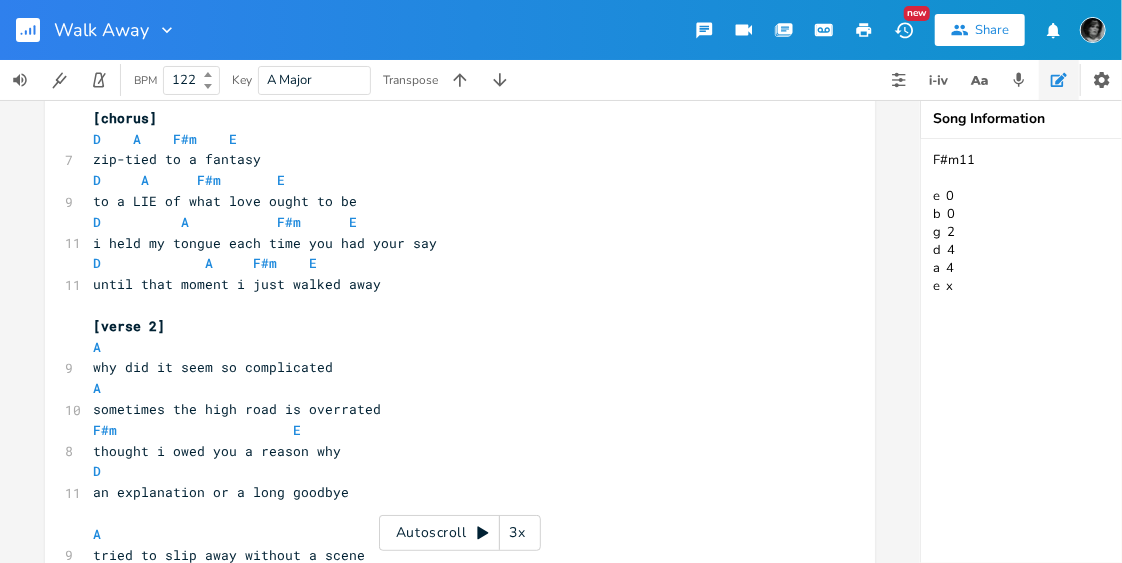 scroll, scrollTop: 1741, scrollLeft: 0, axis: vertical 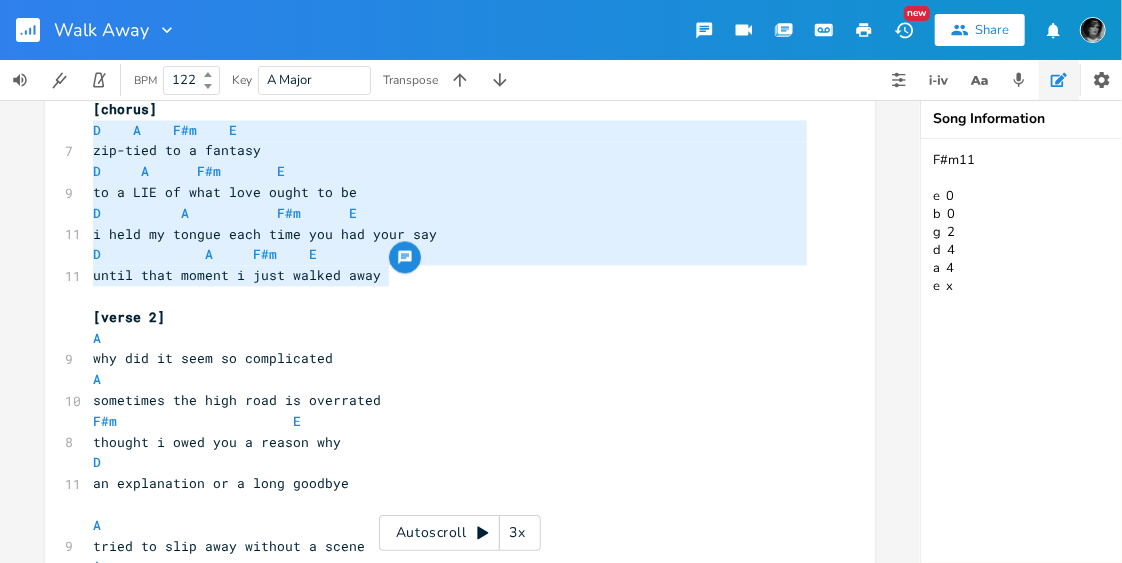 type on "[chorus]
D    A    F#m    E
zip-tied to a fantasy
D     A      F#m       E
to a LIE of what love ought to be
D          A           F#m      E
i held my tongue each time you had your say
D             A     F#m    E
until that moment i just walked away" 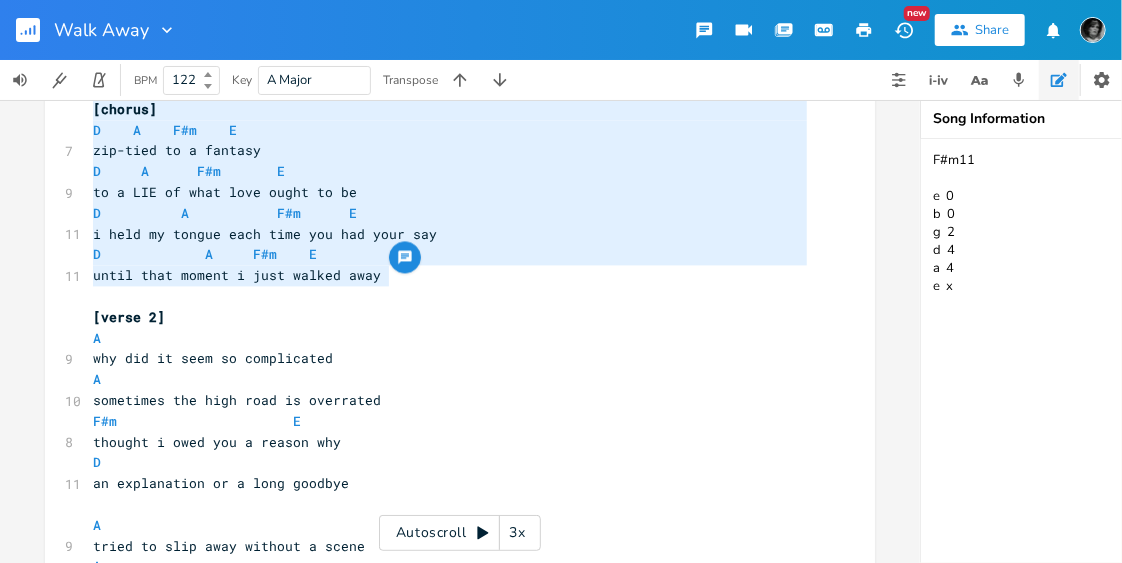drag, startPoint x: 391, startPoint y: 283, endPoint x: 76, endPoint y: 118, distance: 355.59808 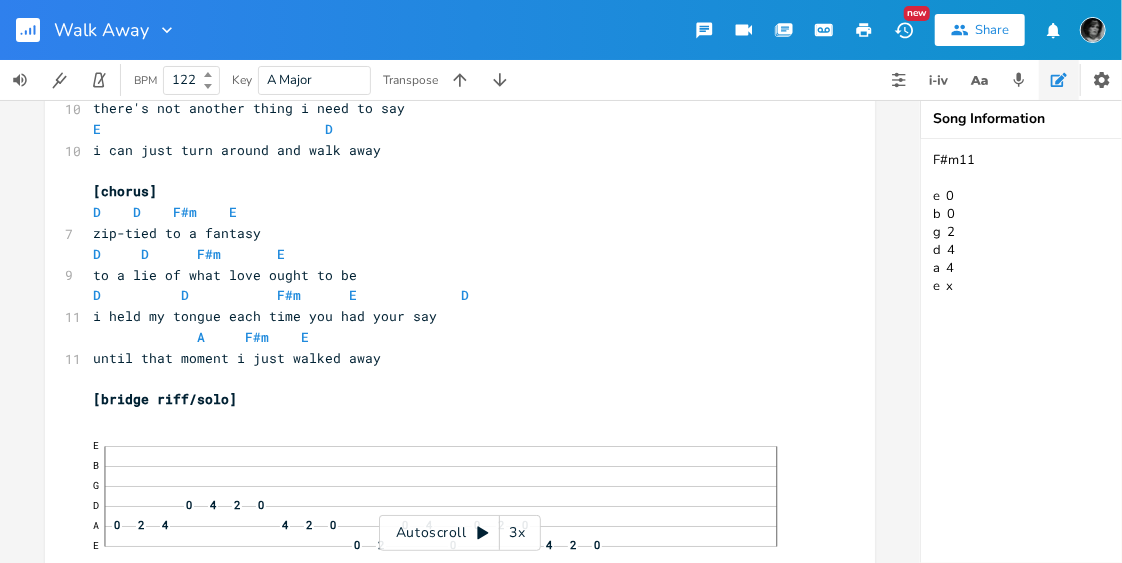 scroll, scrollTop: 1265, scrollLeft: 0, axis: vertical 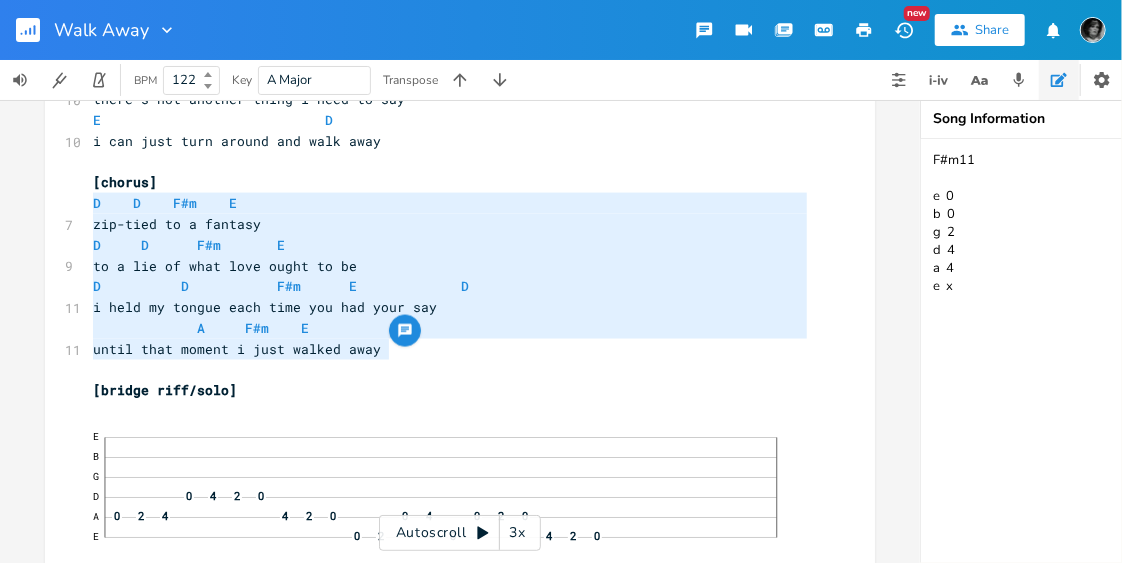 type on "[chorus]
D    D    F#m    E
zip-tied to a fantasy
D     D      F#m       E
to a lie of what love ought to be
D          D           F#m      E             D
i held my tongue each time you had your say
A     F#m    E
until that moment i just walked away" 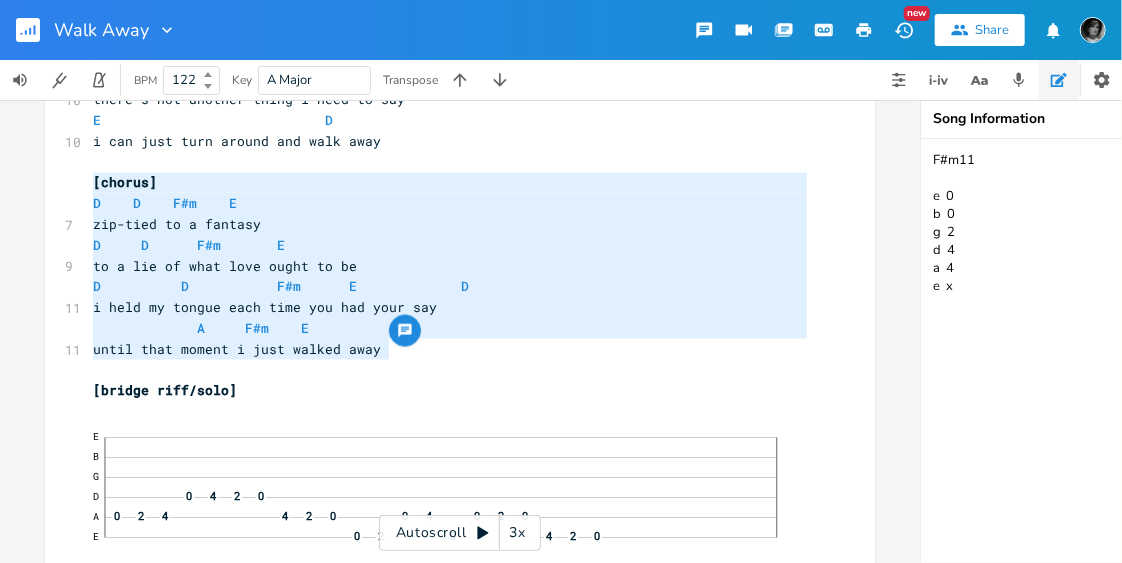 drag, startPoint x: 394, startPoint y: 348, endPoint x: 85, endPoint y: 187, distance: 348.4279 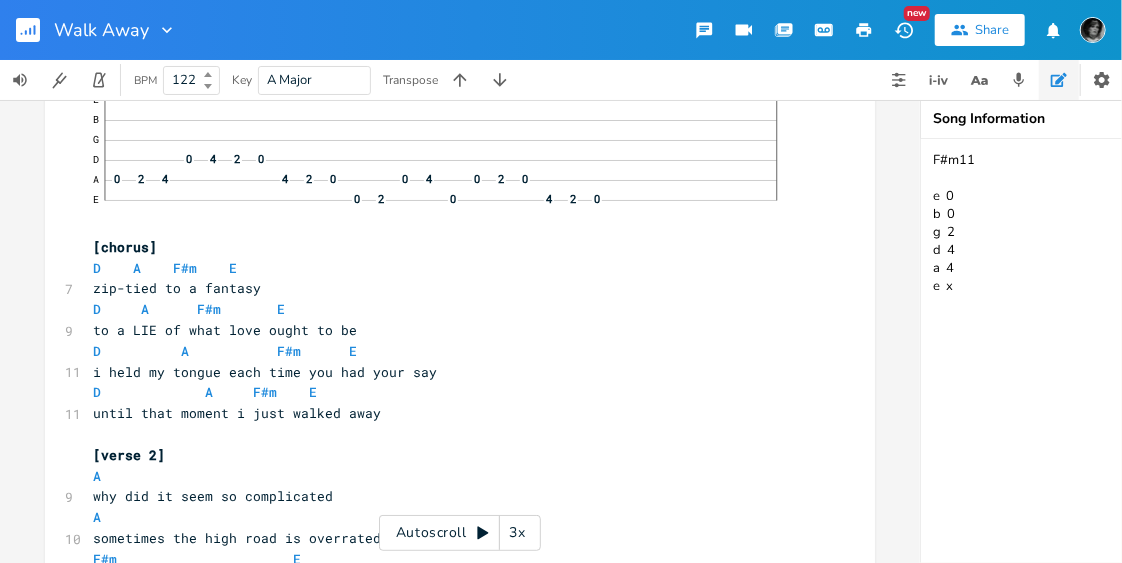 scroll, scrollTop: 1611, scrollLeft: 0, axis: vertical 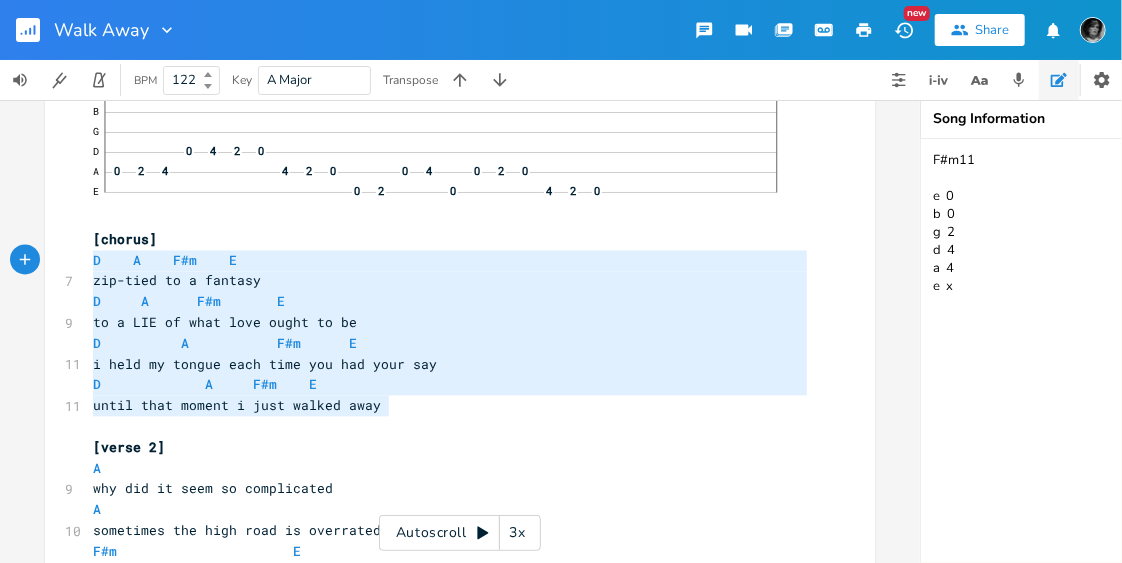 type on "[chorus]
D    A    F#m    E
zip-tied to a fantasy
D     A      F#m       E
to a LIE of what love ought to be
D          A           F#m      E
i held my tongue each time you had your say
D             A     F#m    E
until that moment i just walked away" 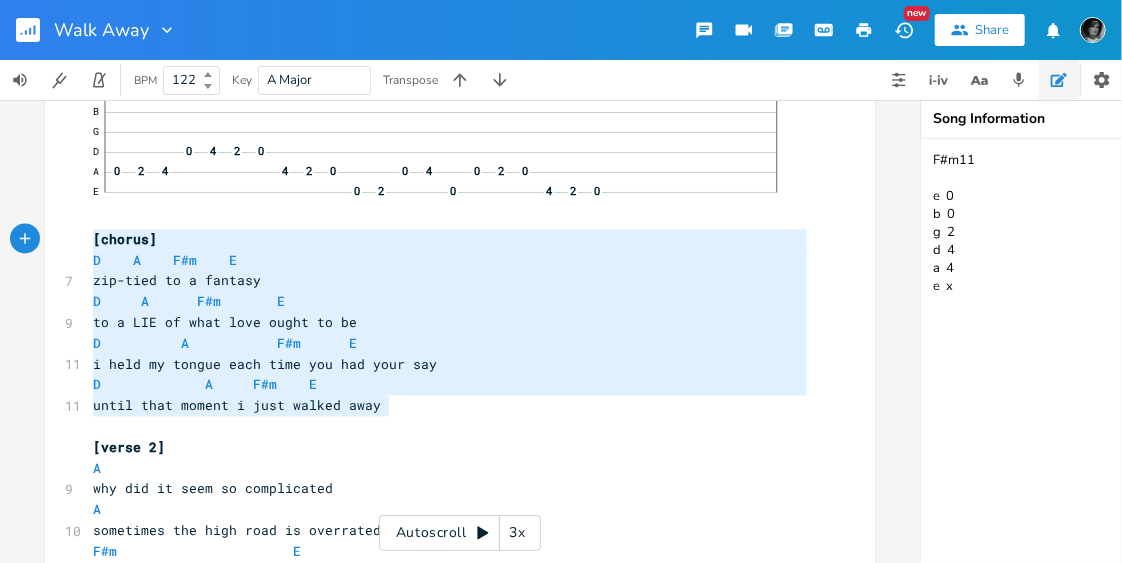 drag, startPoint x: 400, startPoint y: 408, endPoint x: 54, endPoint y: 241, distance: 384.19397 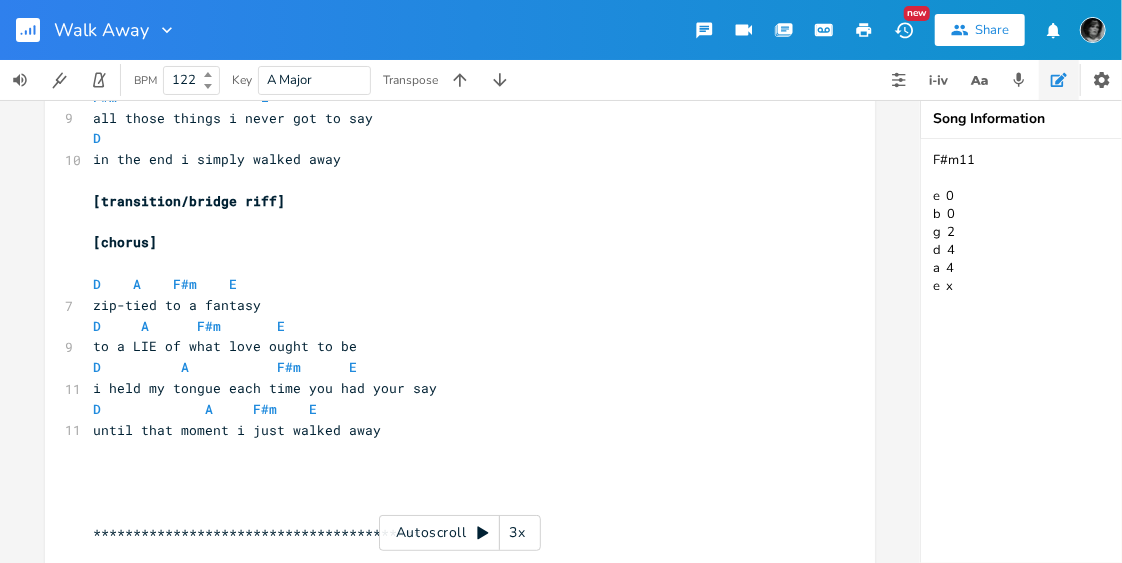 scroll, scrollTop: 2270, scrollLeft: 0, axis: vertical 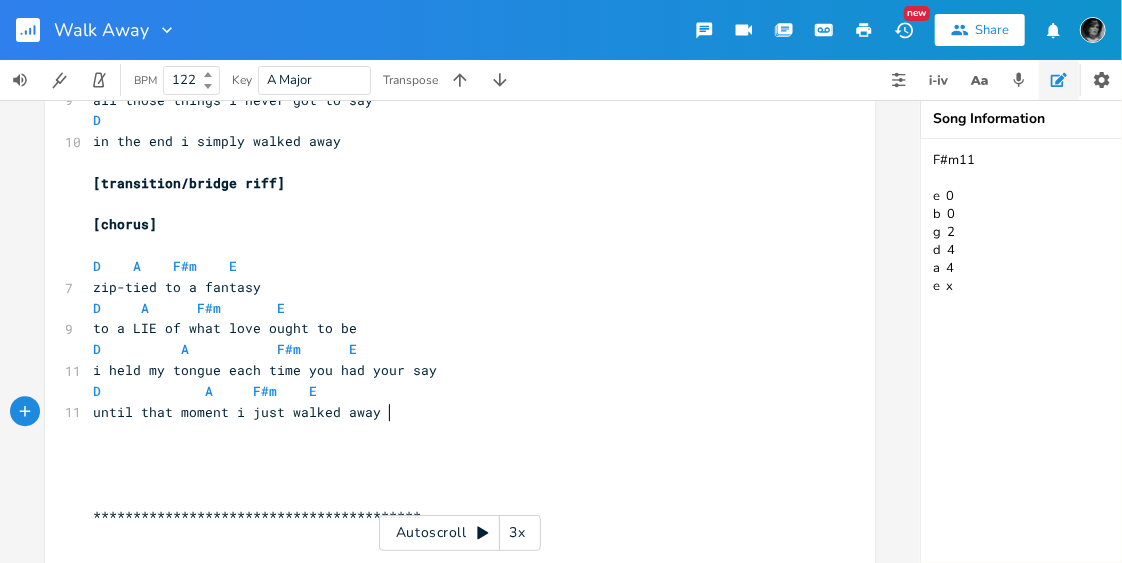 click on "until that moment i just walked away" at bounding box center (450, 412) 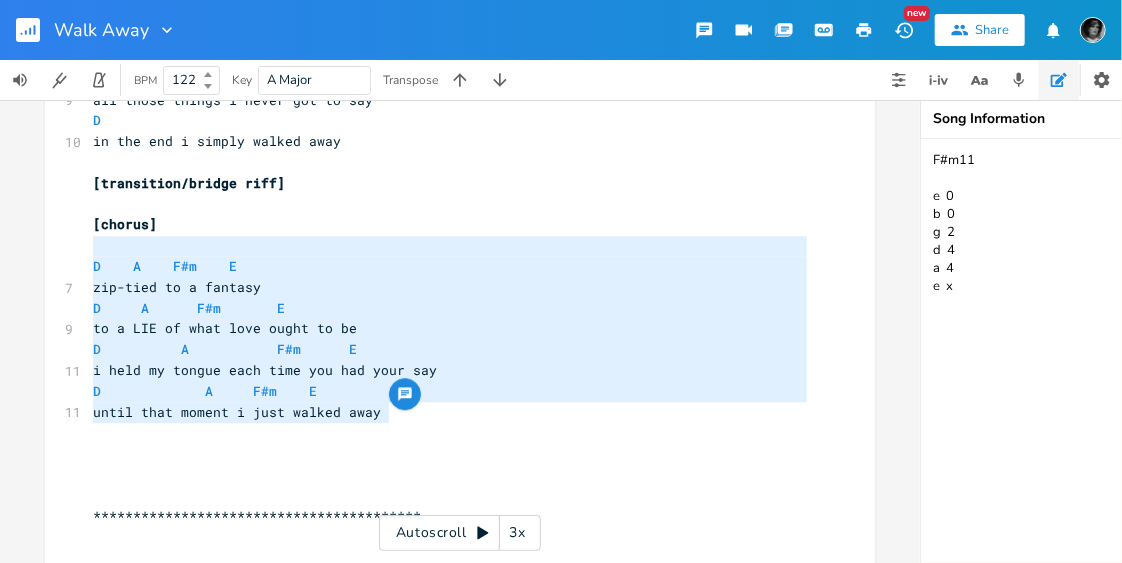 type on "[chorus]
D    A    F#m    E
zip-tied to a fantasy
D     A      F#m       E
to a LIE of what love ought to be
D          A           F#m      E
i held my tongue each time you had your say
D             A     F#m    E
until that moment i just walked away" 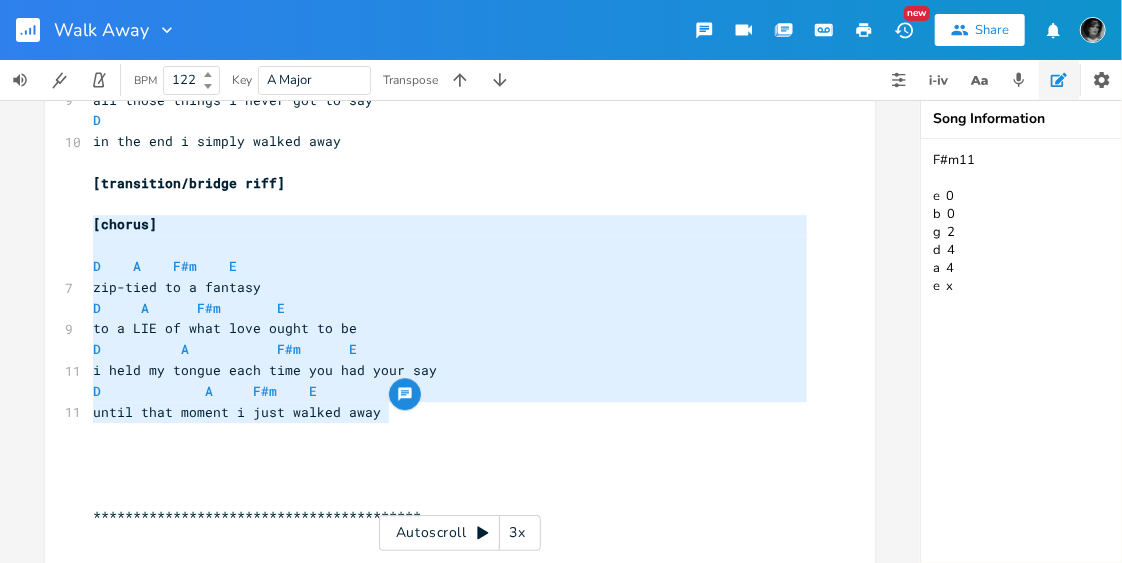 drag, startPoint x: 411, startPoint y: 415, endPoint x: 84, endPoint y: 227, distance: 377.19092 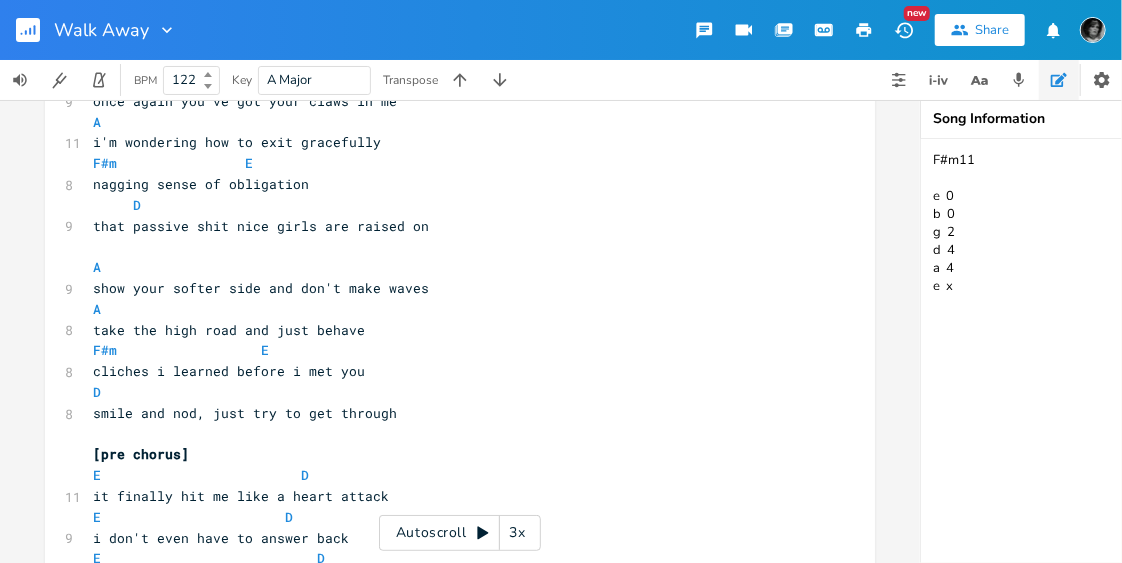 scroll, scrollTop: 0, scrollLeft: 0, axis: both 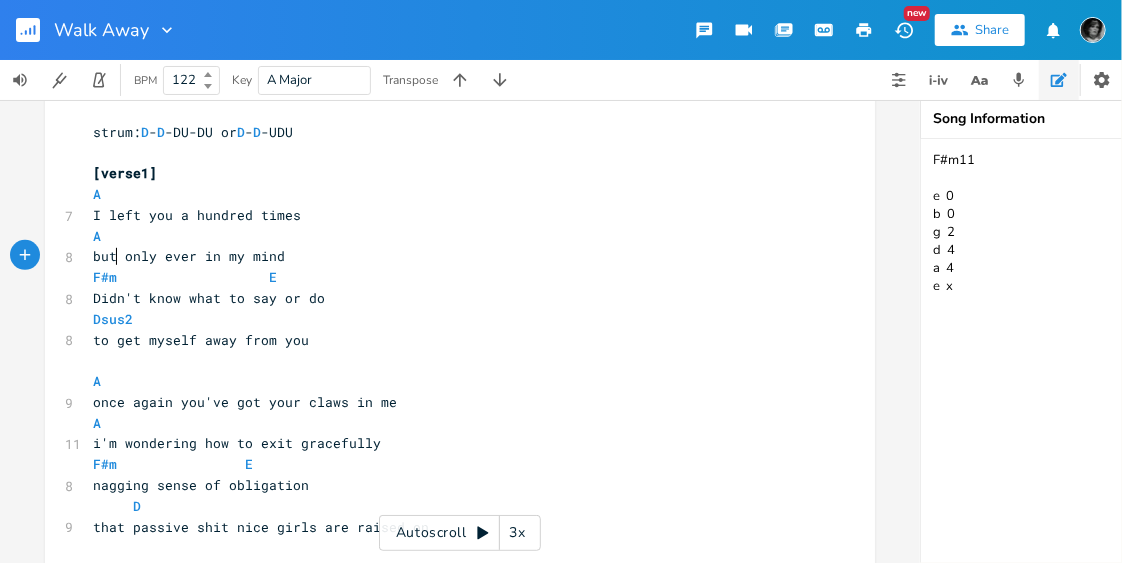 click on "but only ever in my mind" at bounding box center (189, 256) 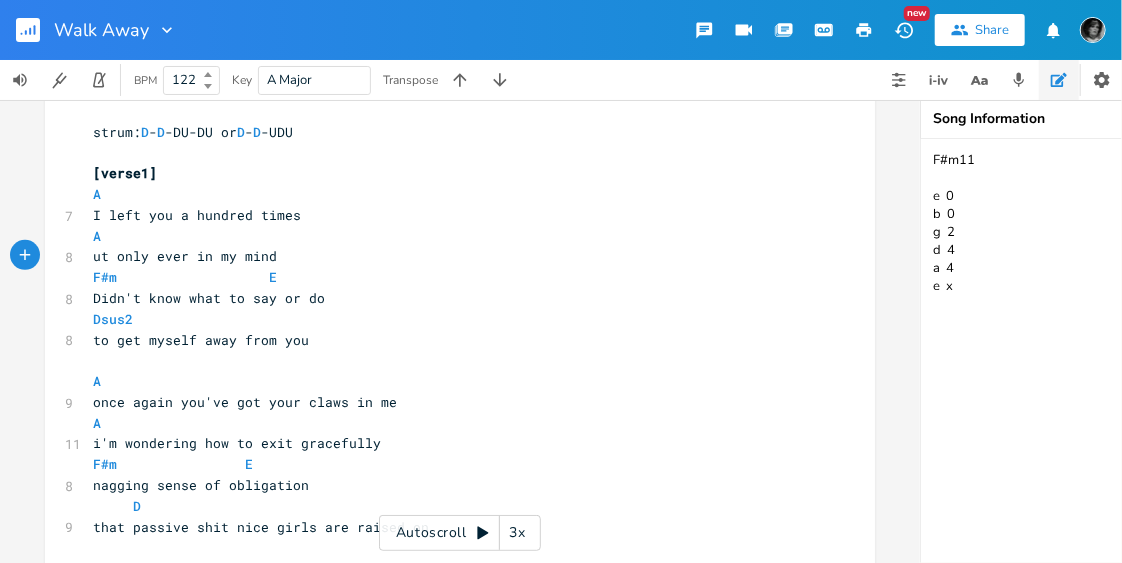 type on "B" 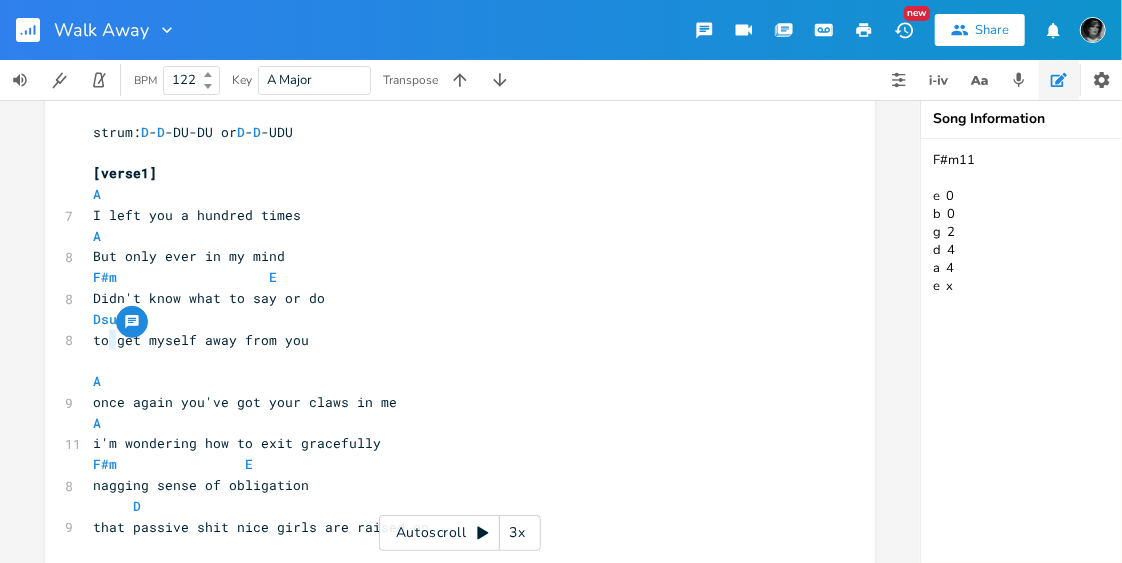 click on "to get myself away from you" at bounding box center [201, 340] 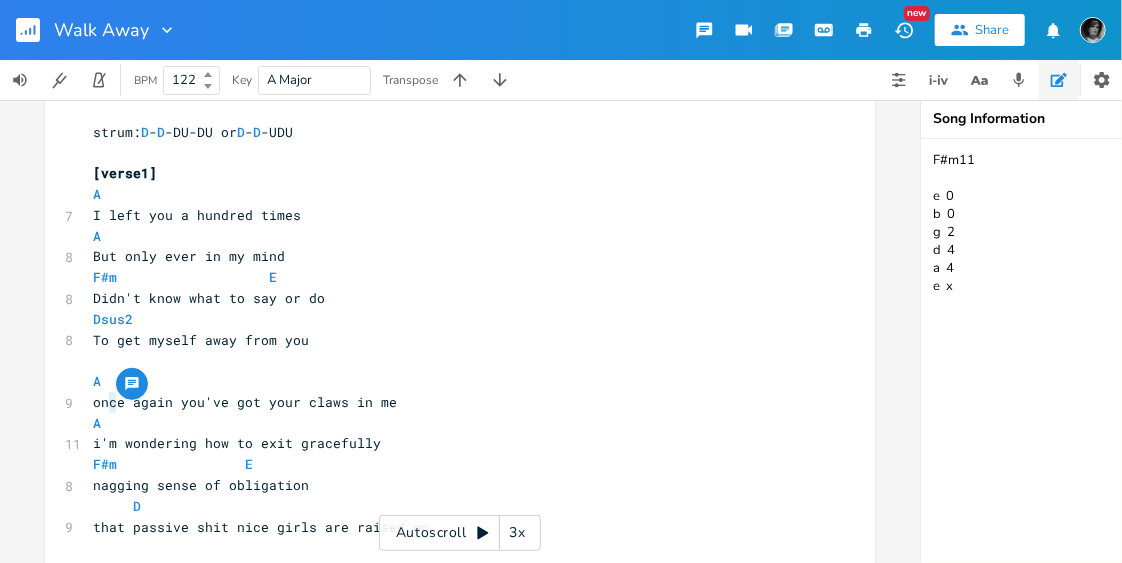 drag, startPoint x: 111, startPoint y: 400, endPoint x: 100, endPoint y: 400, distance: 11 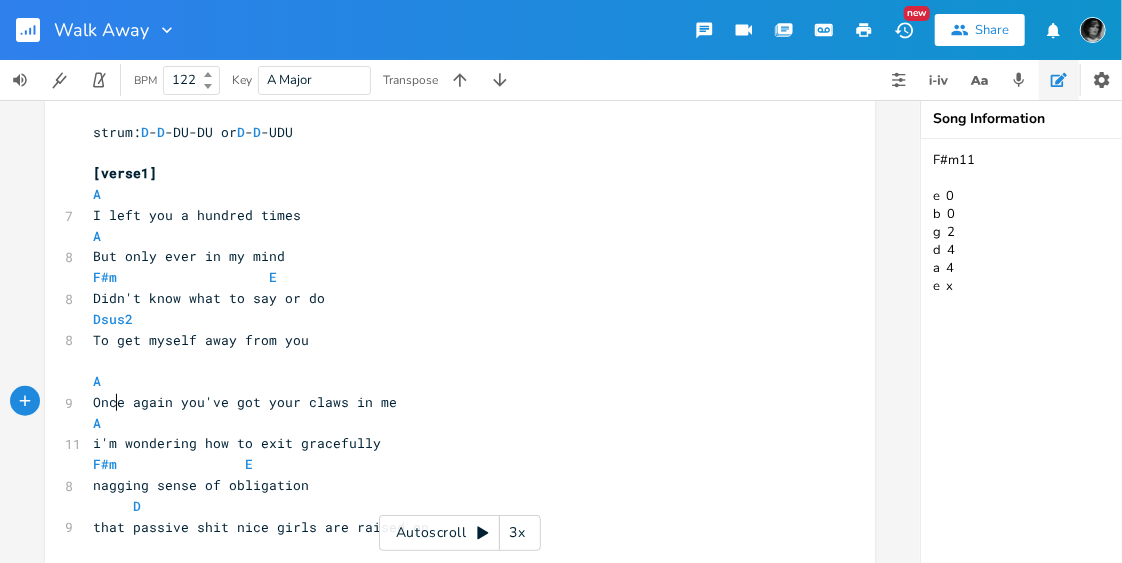 scroll, scrollTop: 0, scrollLeft: 8, axis: horizontal 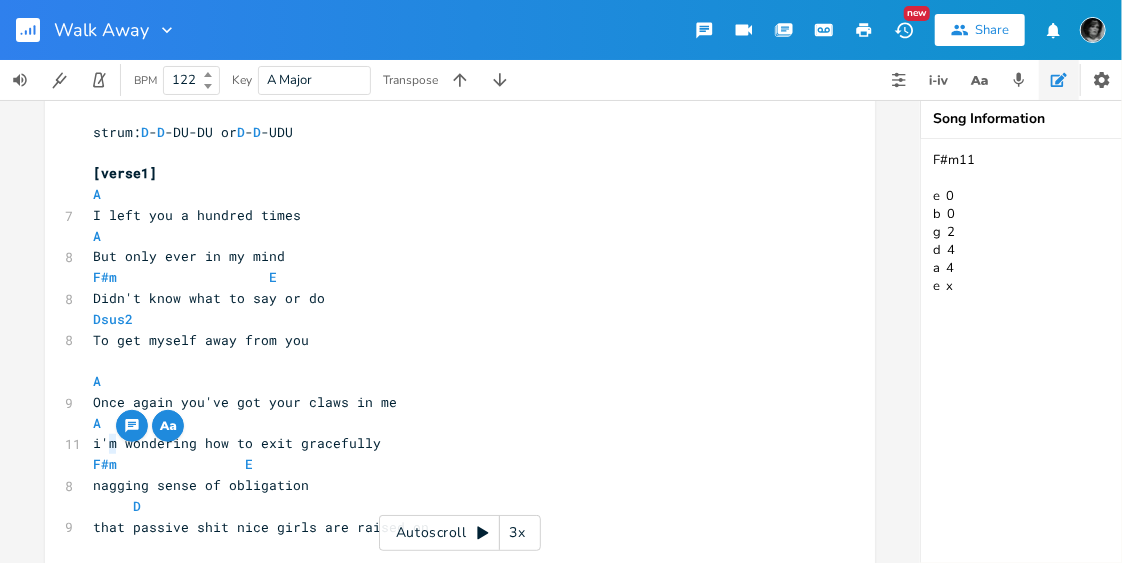 click on "i'm wondering how to exit gracefully" at bounding box center [237, 443] 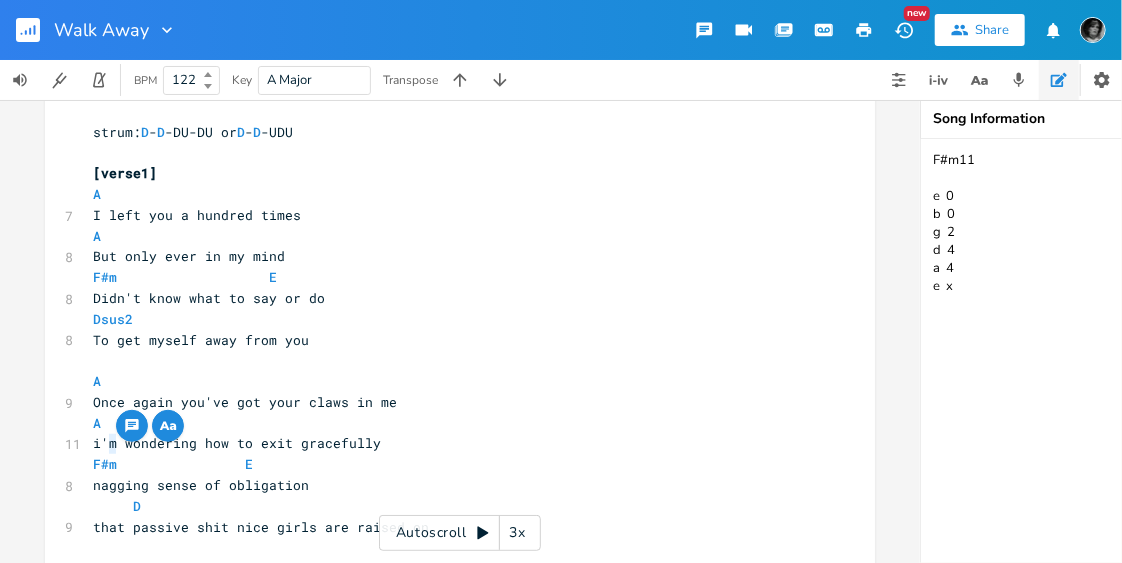 type on "I" 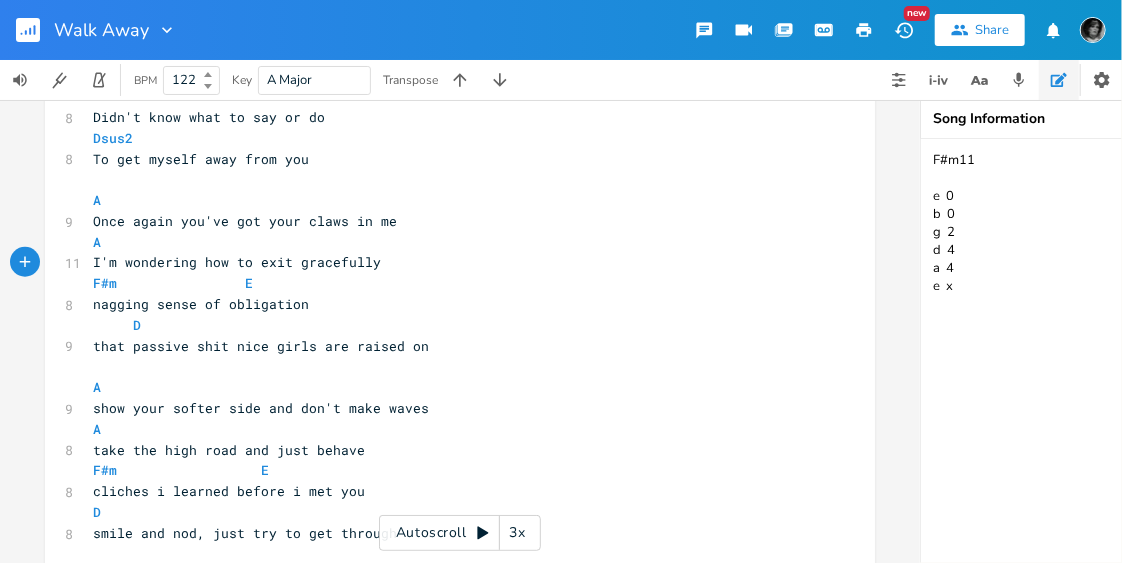 scroll, scrollTop: 691, scrollLeft: 0, axis: vertical 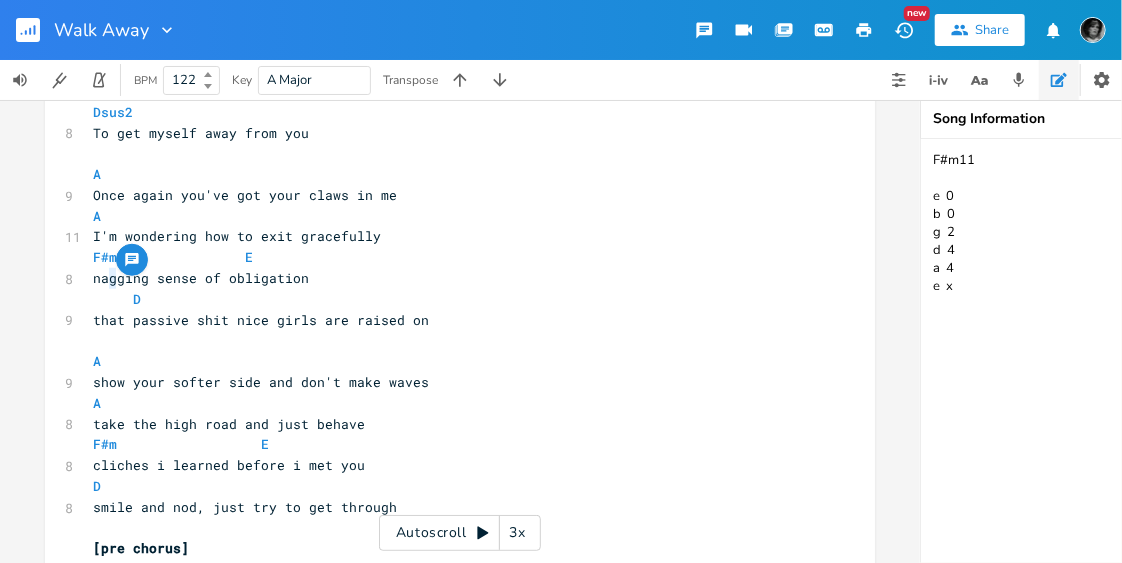 click on "nagging sense of obligation" at bounding box center (201, 278) 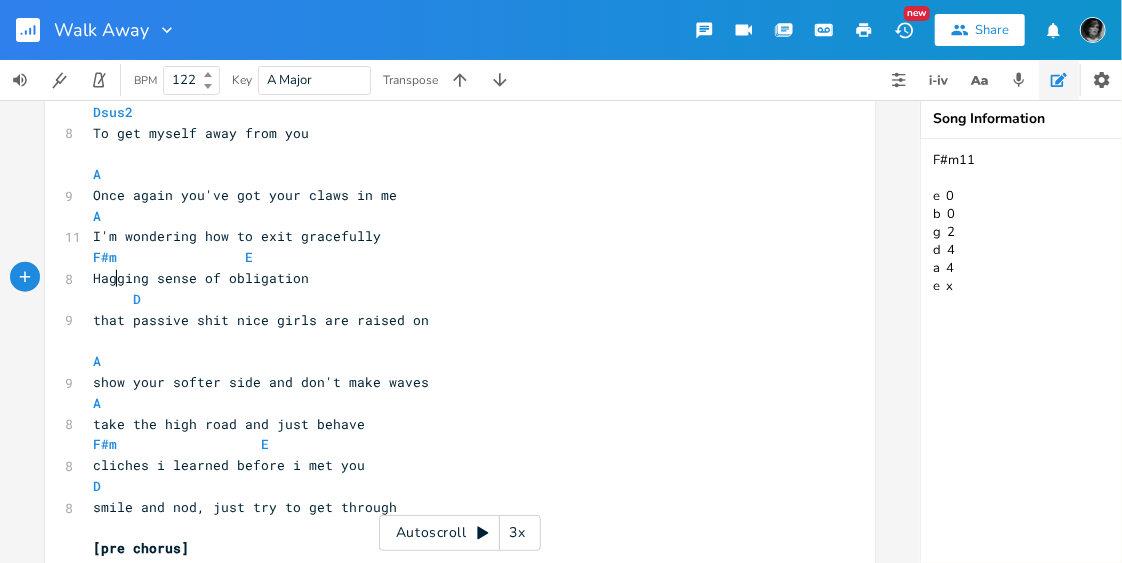 scroll, scrollTop: 0, scrollLeft: 8, axis: horizontal 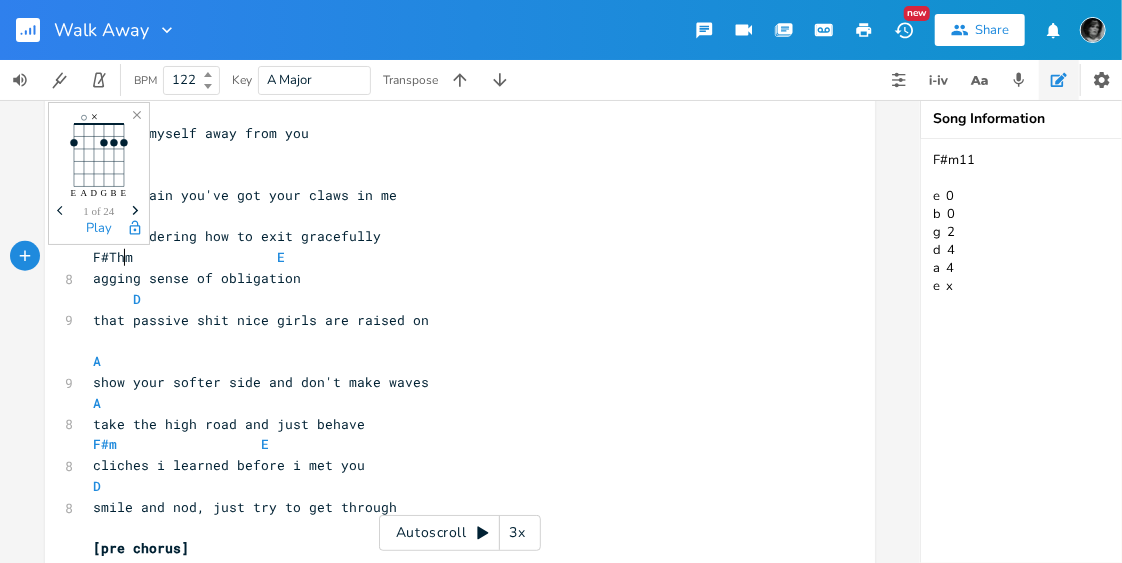 type on "Tha" 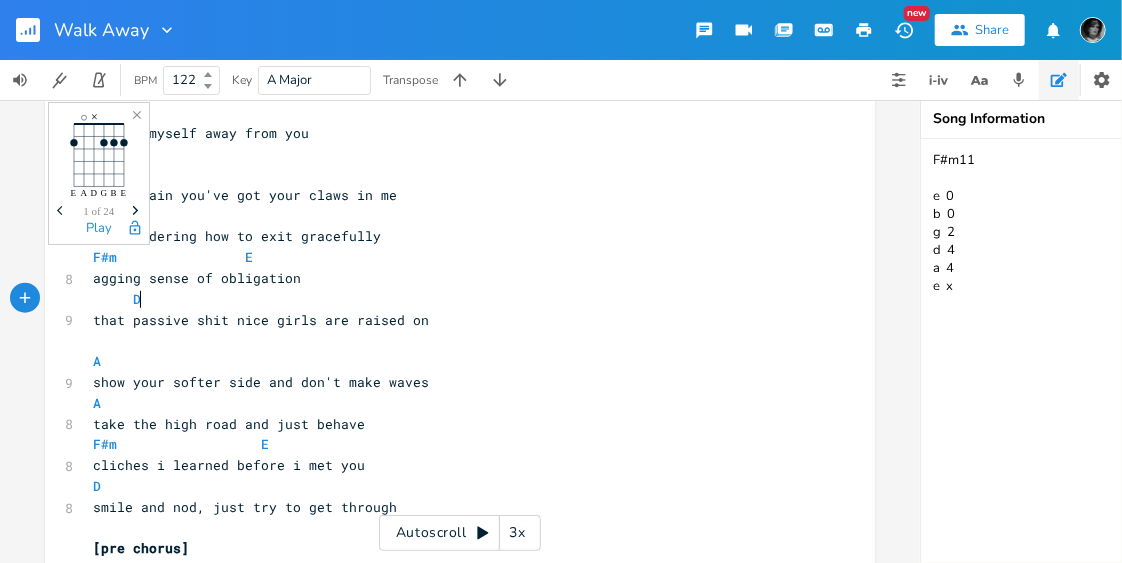 click on "D" at bounding box center [450, 299] 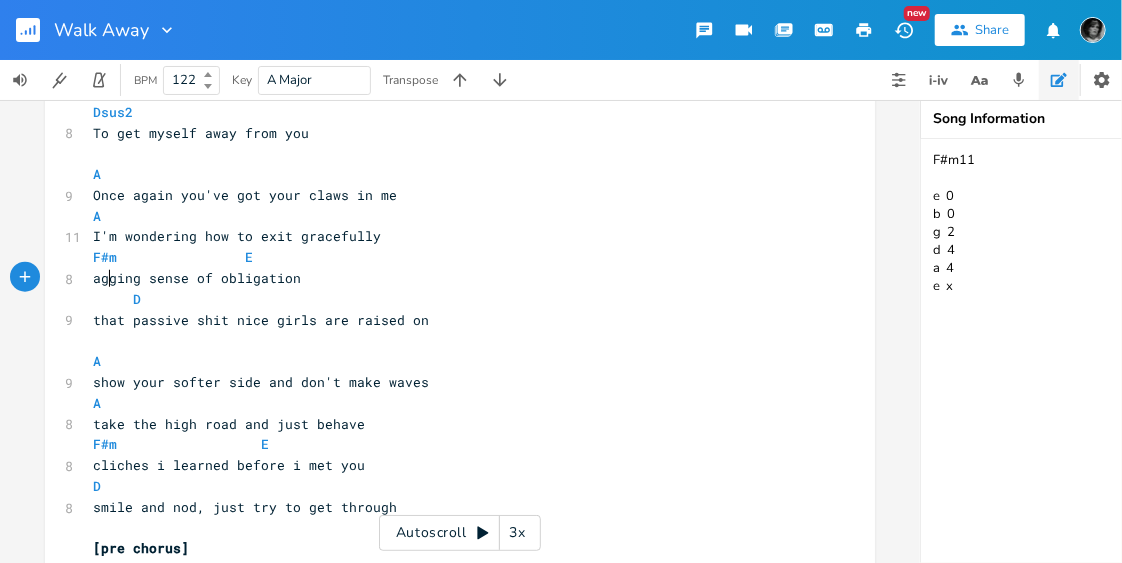 click on "agging sense of obligation" at bounding box center (197, 278) 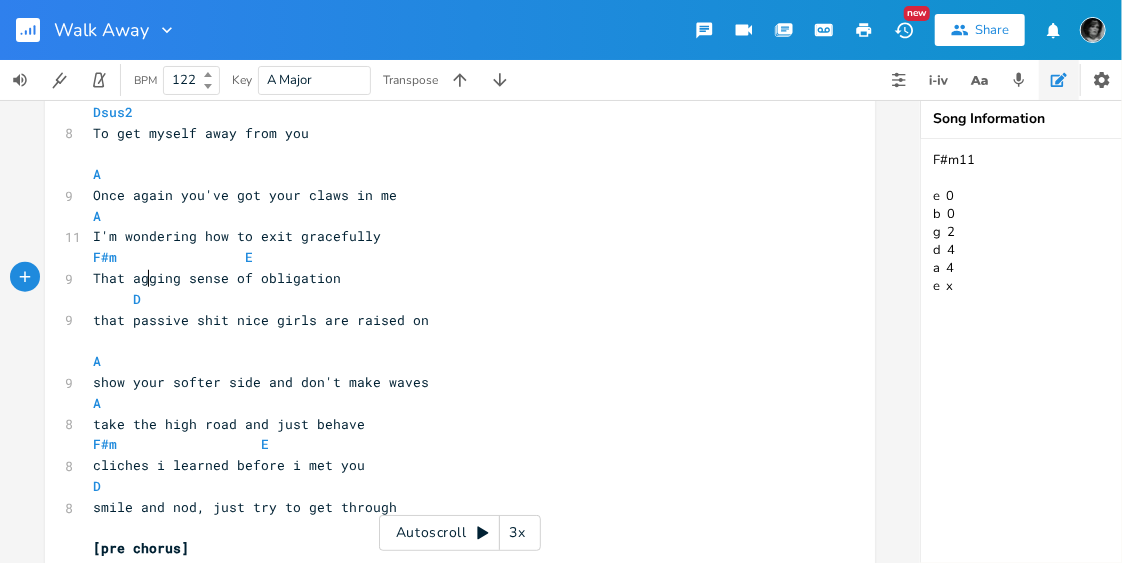 type on "That n" 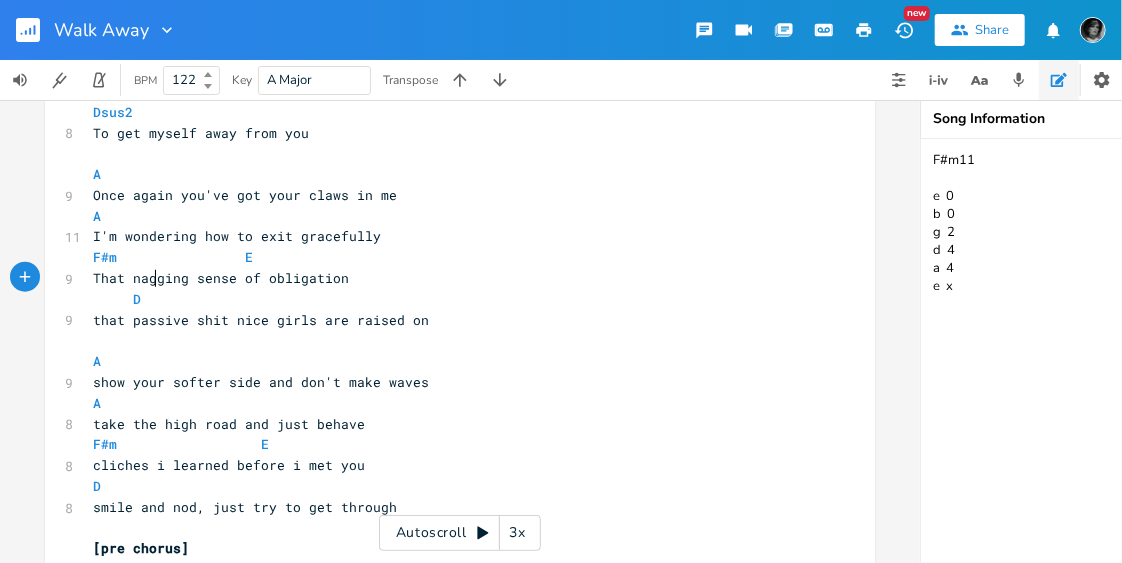 click on "That nagging sense of obligation" at bounding box center [221, 278] 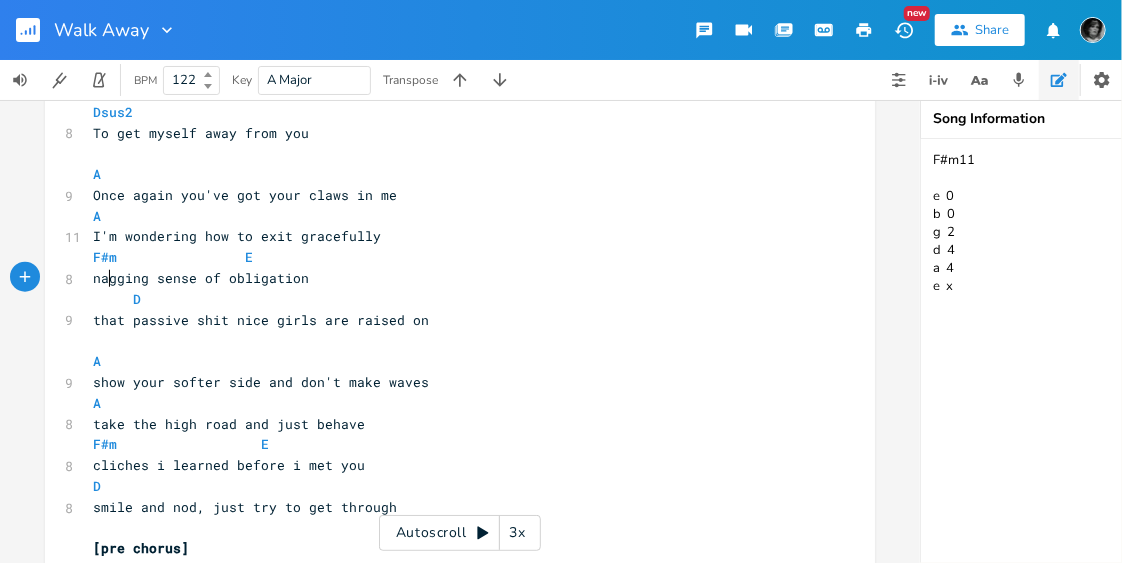 type on "A" 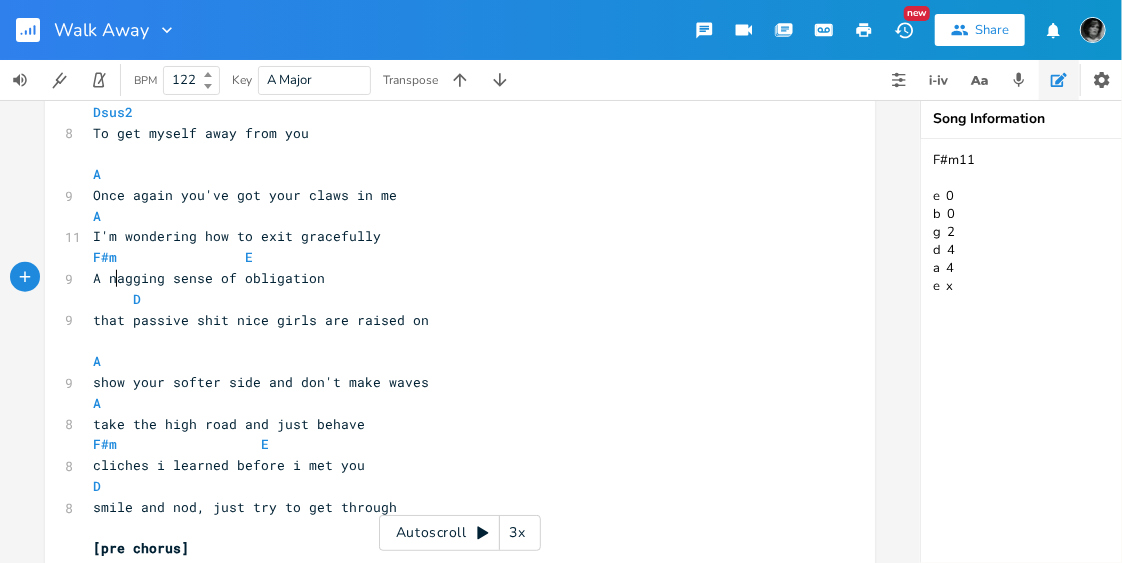 scroll, scrollTop: 0, scrollLeft: 9, axis: horizontal 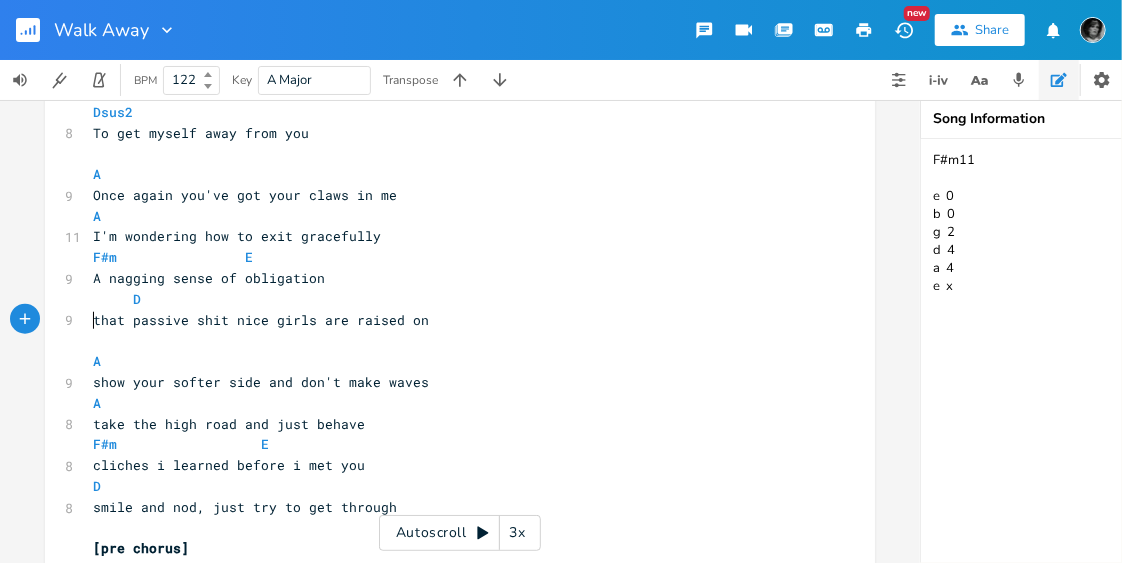 click on "that passive shit nice girls are raised on" at bounding box center (261, 320) 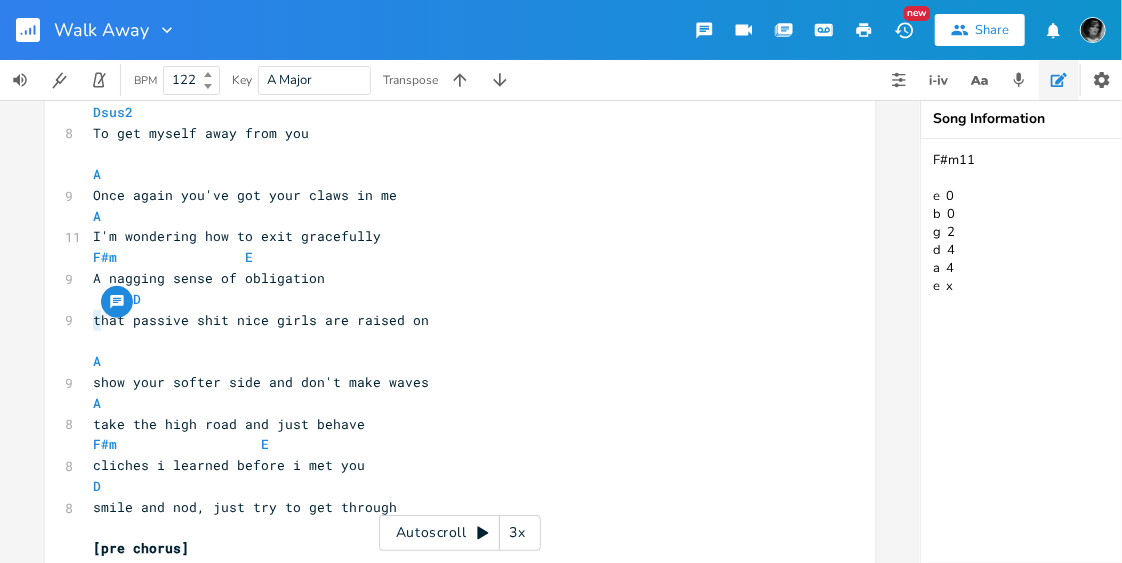 click on "that passive shit nice girls are raised on" at bounding box center (261, 320) 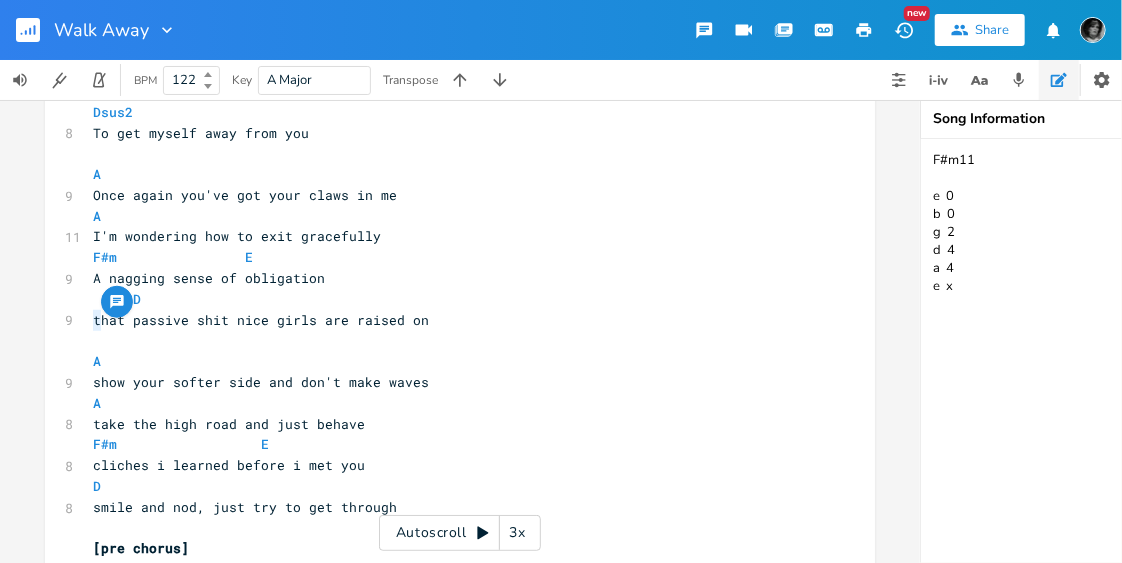 type on "T" 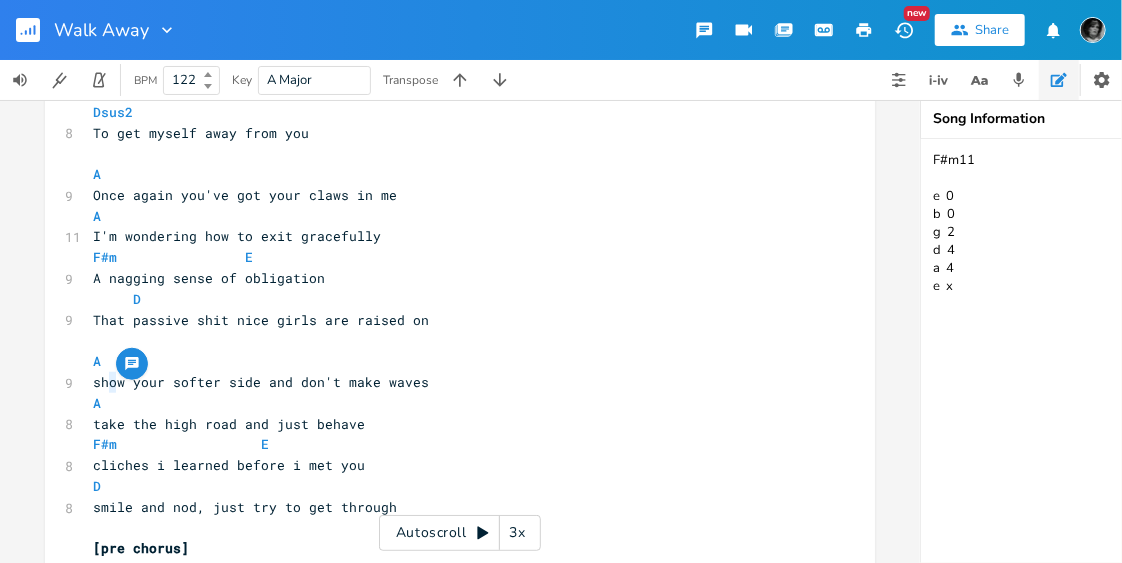click on "show your softer side and don't make waves" at bounding box center [261, 382] 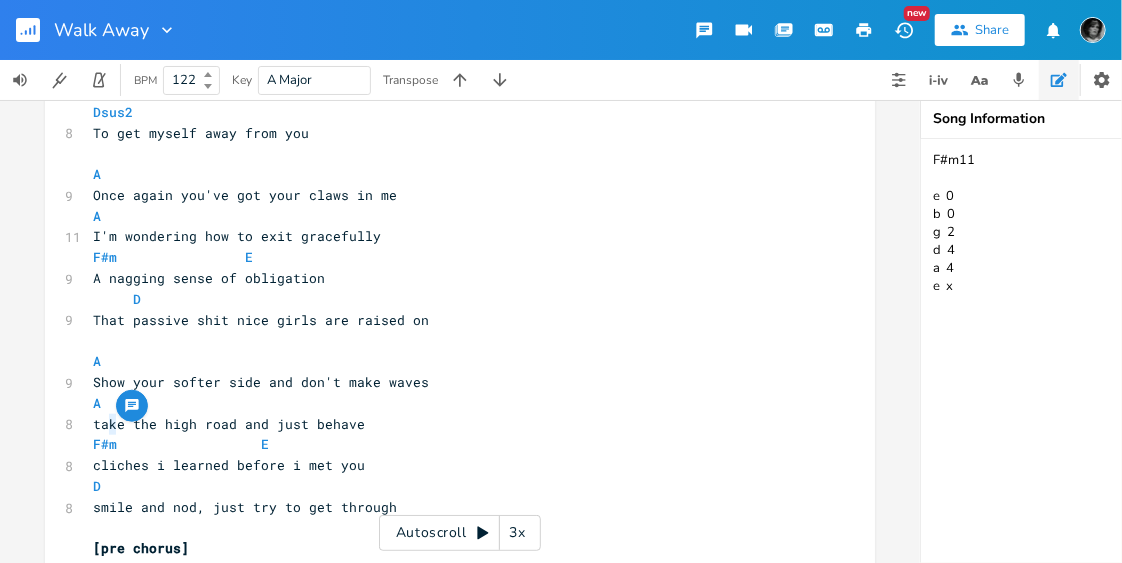 click on "take the high road and just behave" at bounding box center (229, 424) 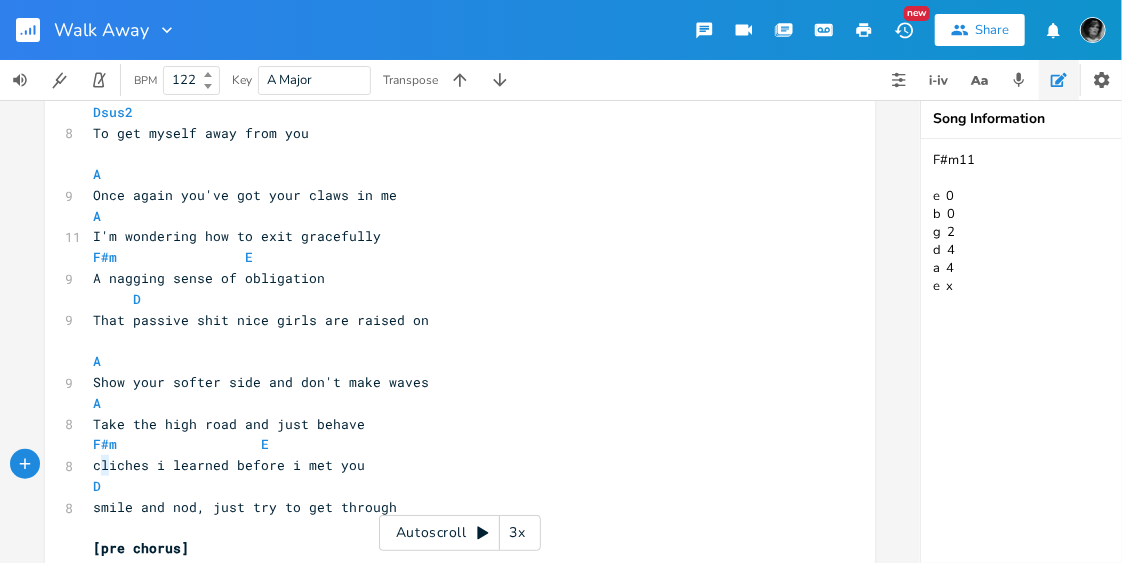 click on "cliches i learned before i met you" at bounding box center (229, 465) 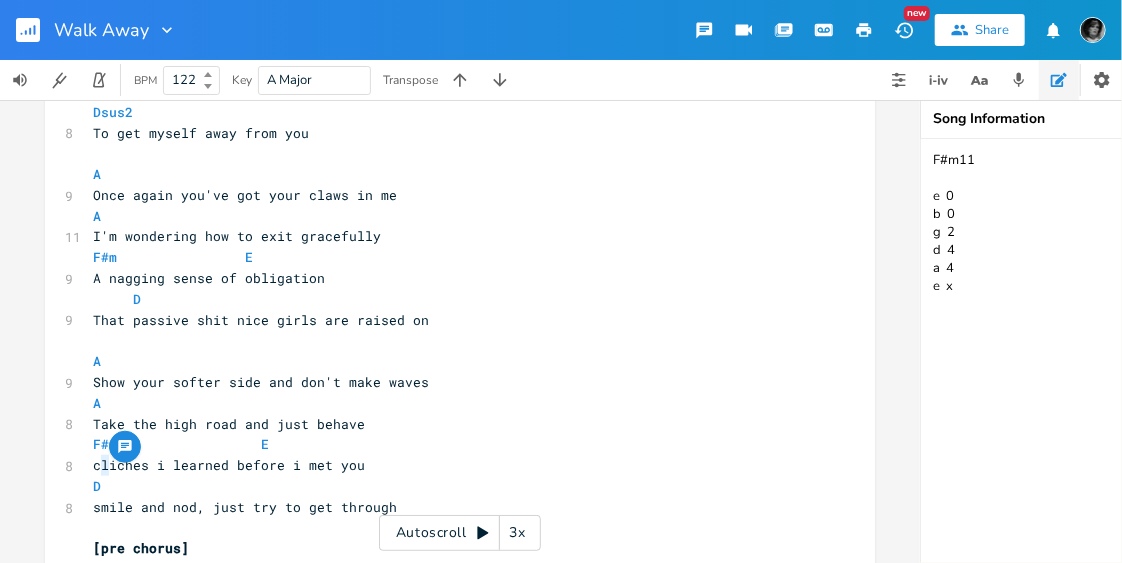 type on "C" 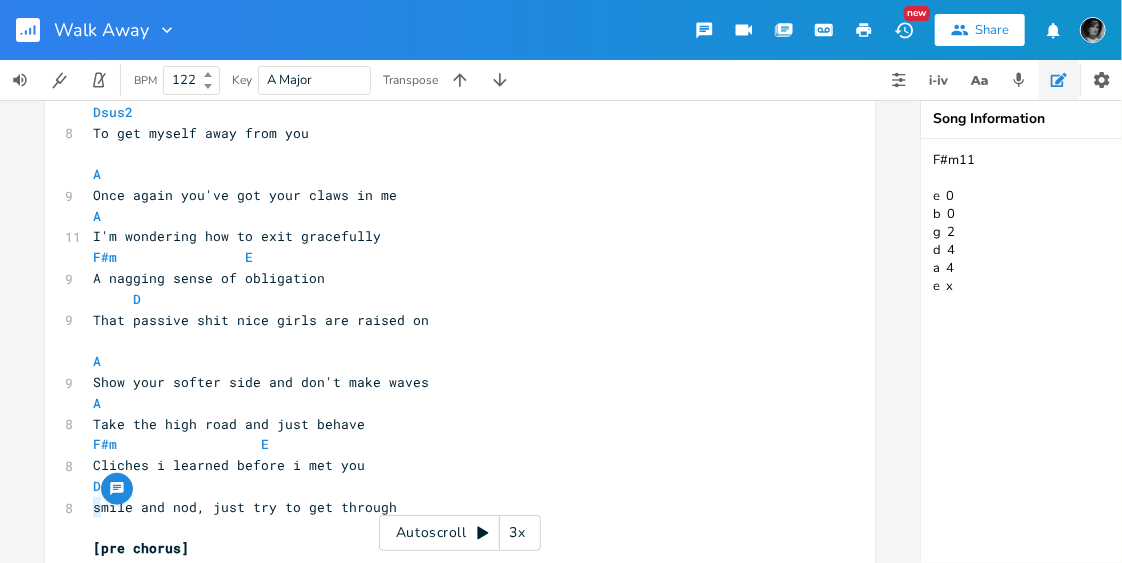drag, startPoint x: 93, startPoint y: 508, endPoint x: 80, endPoint y: 507, distance: 13.038404 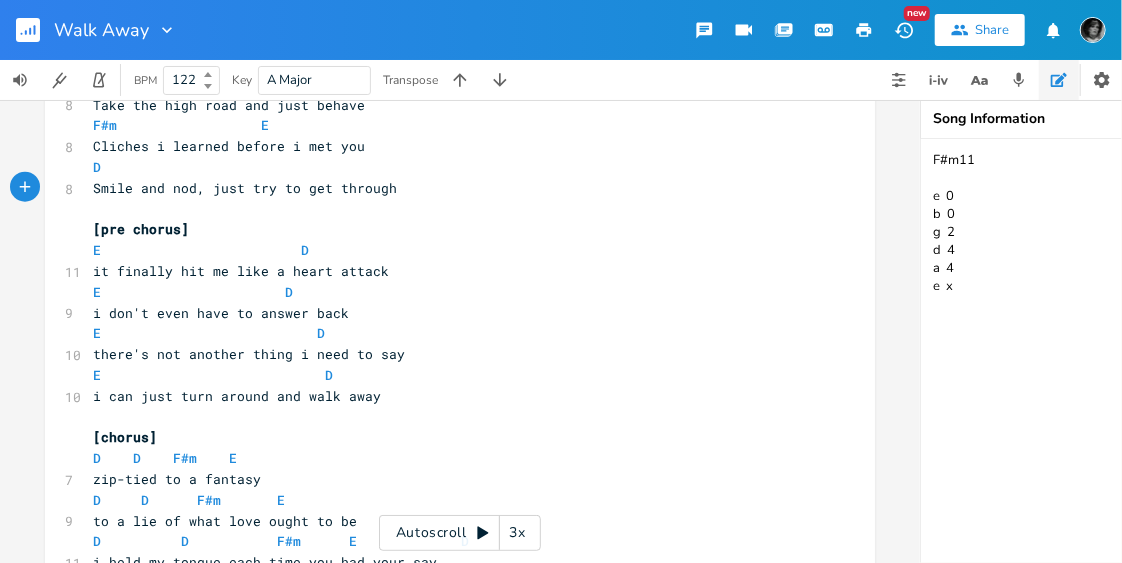 scroll, scrollTop: 1019, scrollLeft: 0, axis: vertical 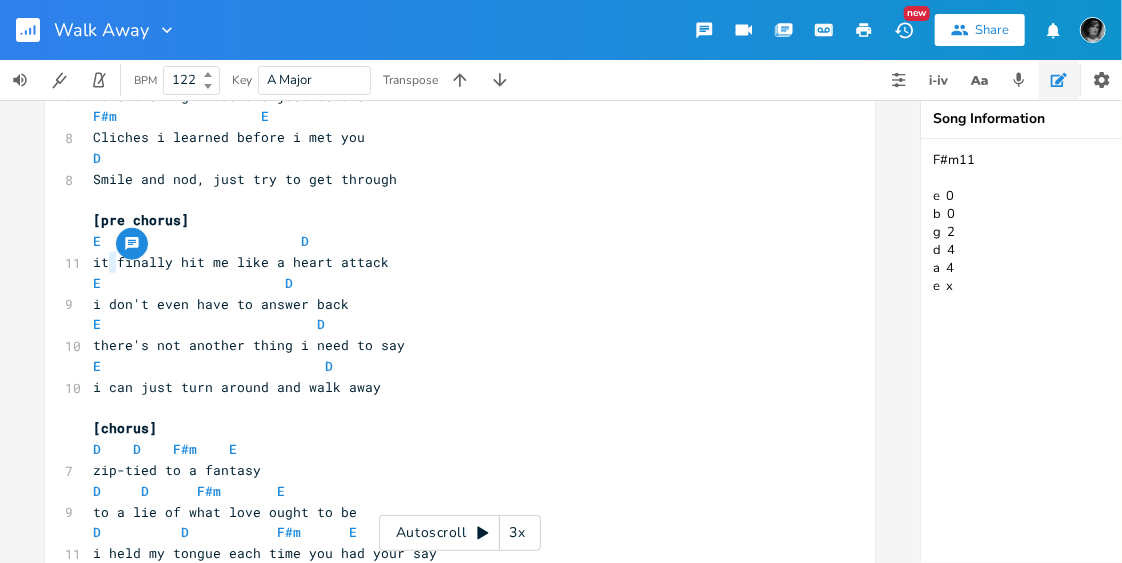 click on "it finally hit me like a heart attack" at bounding box center [241, 262] 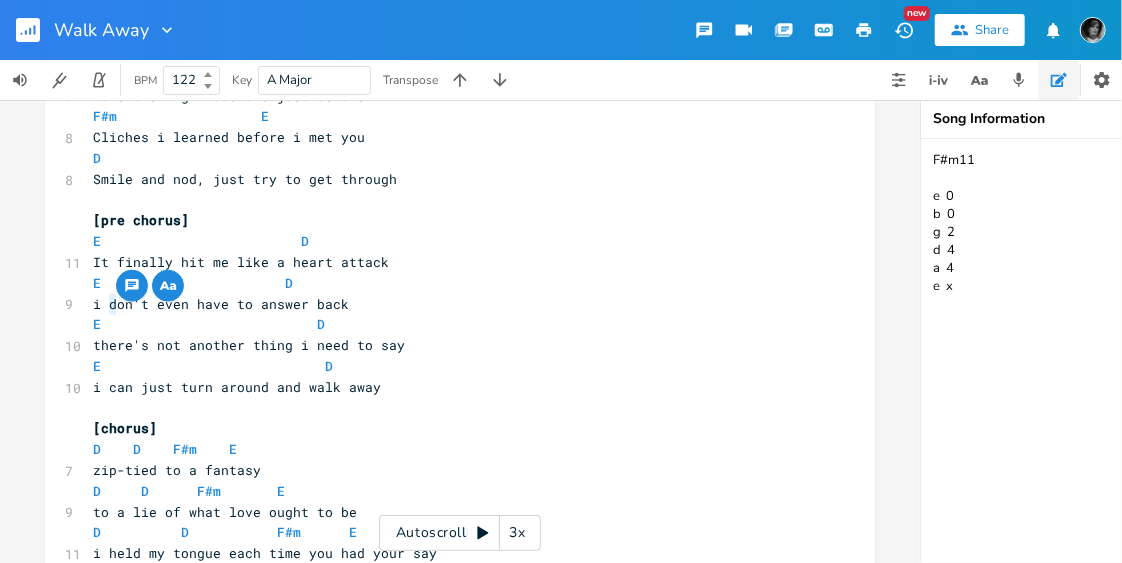 drag, startPoint x: 111, startPoint y: 301, endPoint x: 101, endPoint y: 299, distance: 10.198039 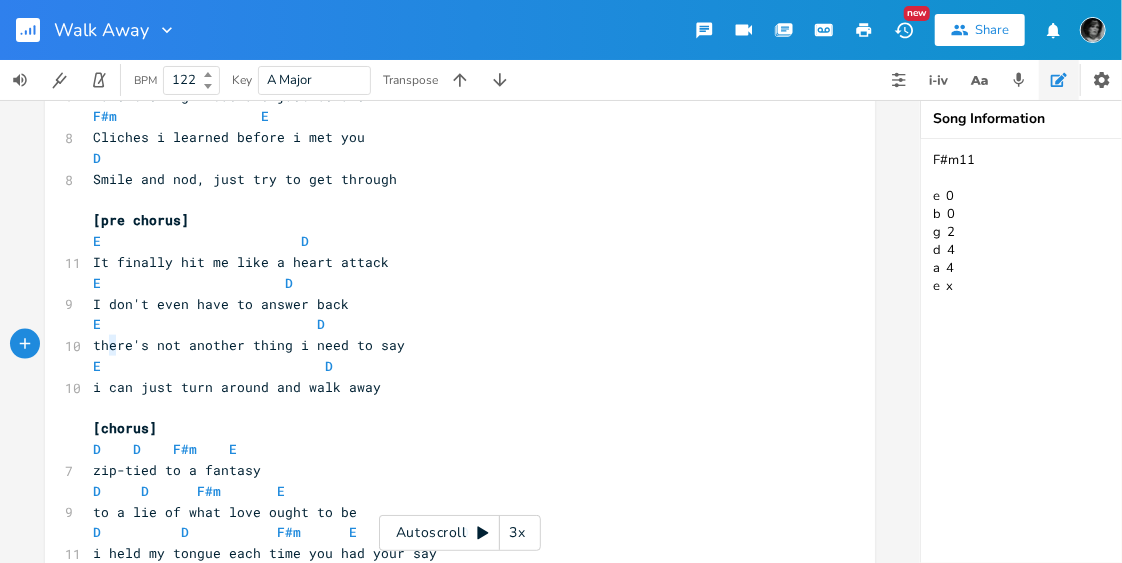 type on "t" 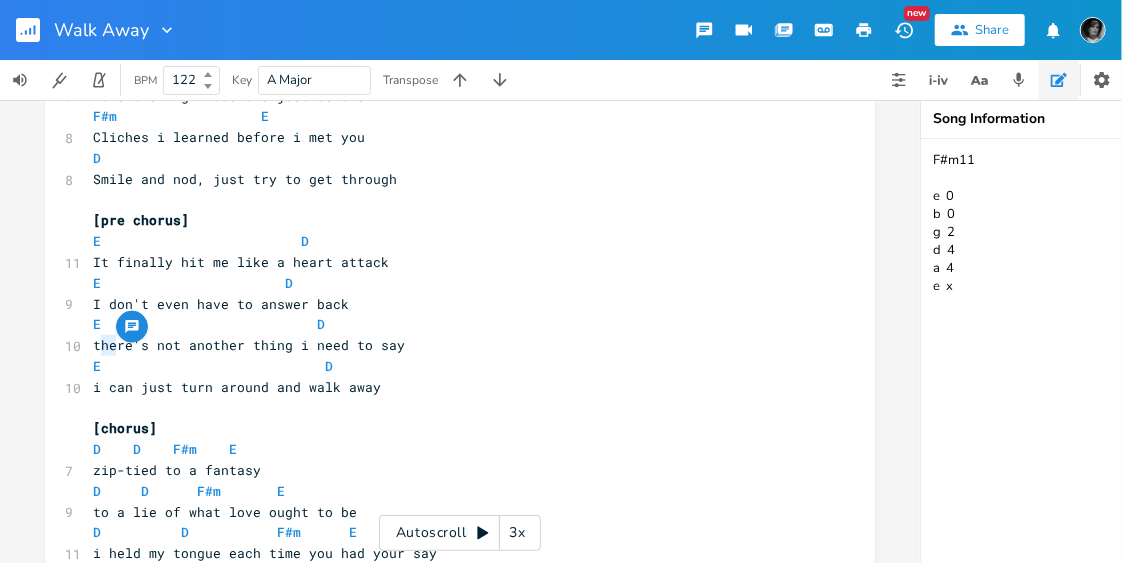 click on "there's not another thing i need to say" at bounding box center [249, 345] 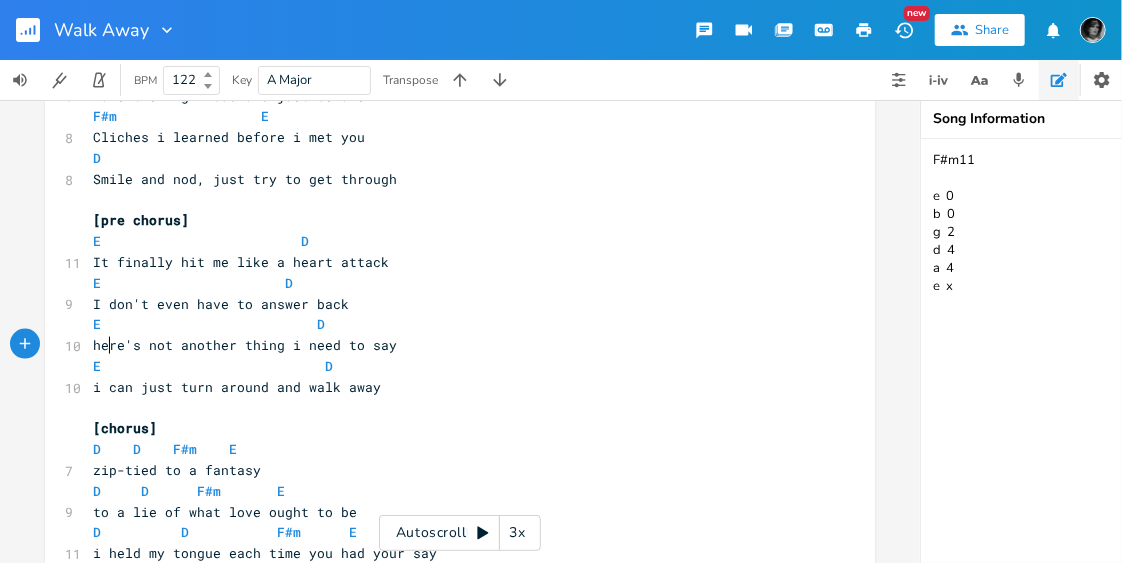 type on "Y" 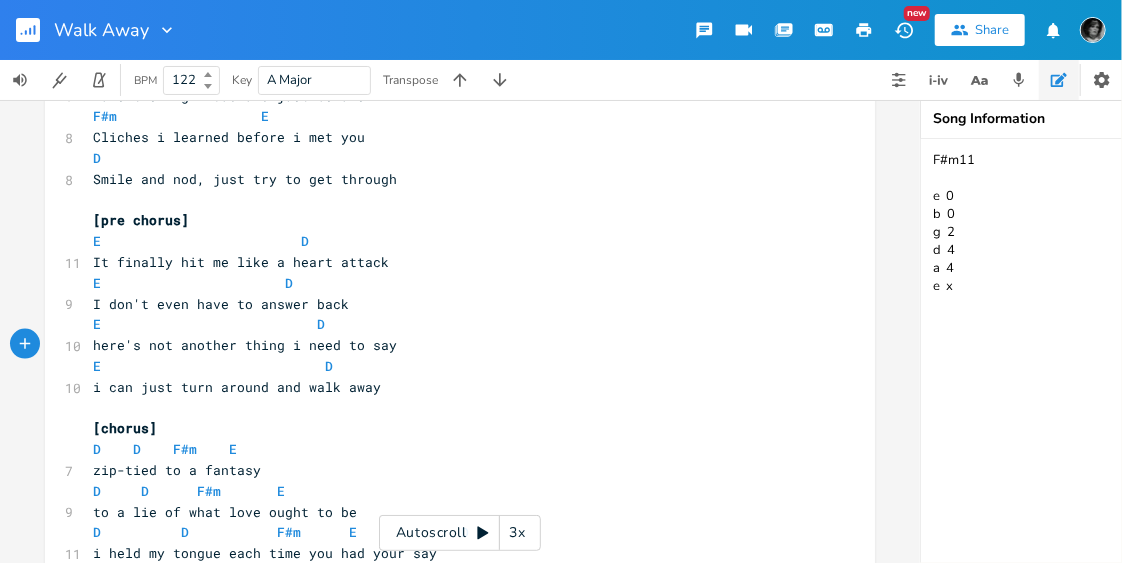 type on "T" 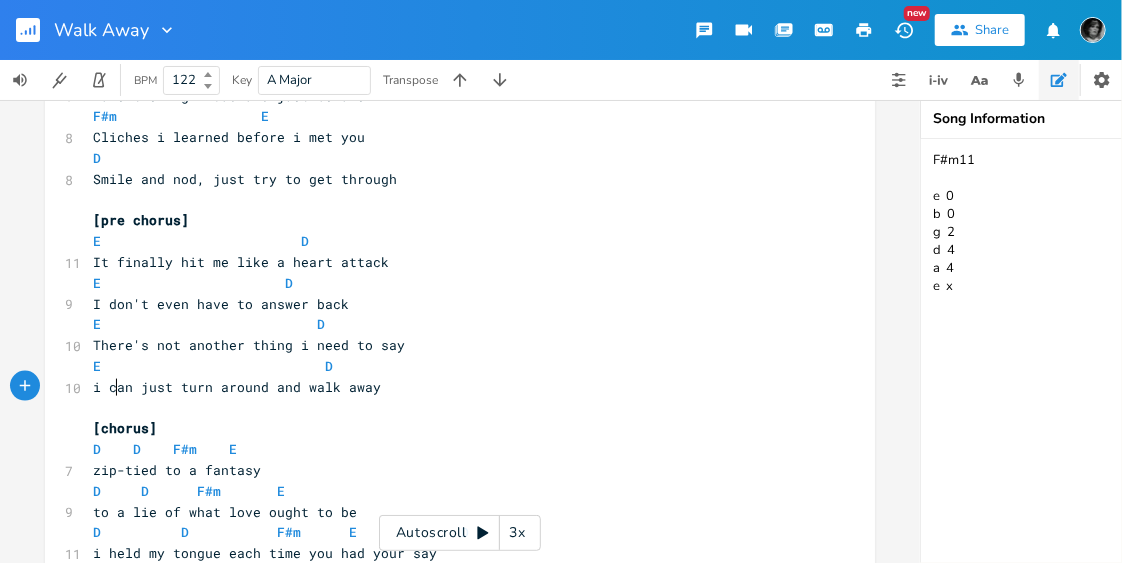 click on "i can just turn around and walk away" at bounding box center [237, 387] 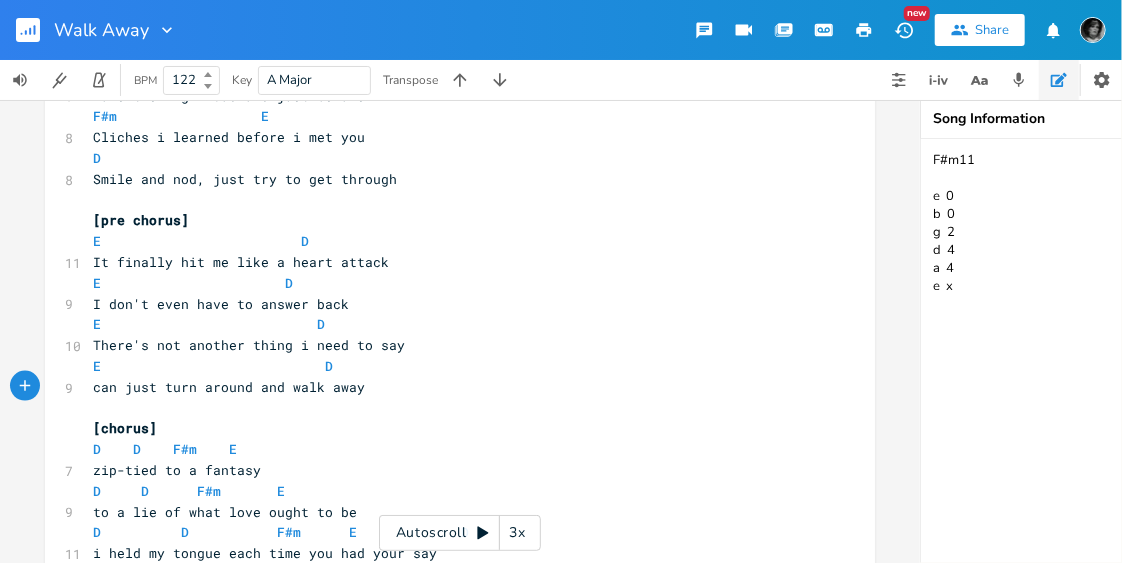type on "I" 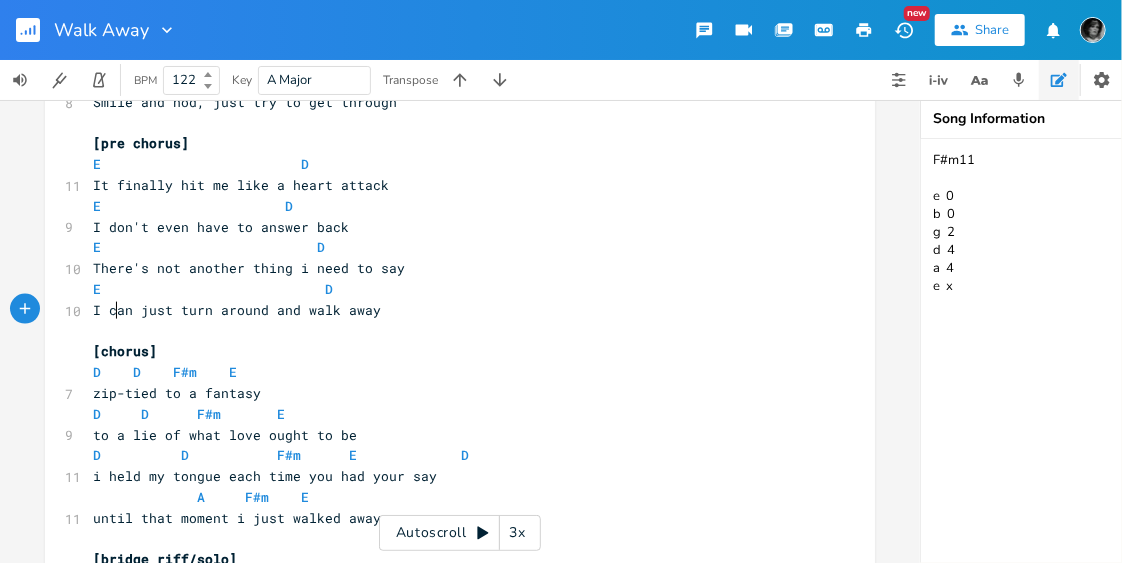 scroll, scrollTop: 1105, scrollLeft: 0, axis: vertical 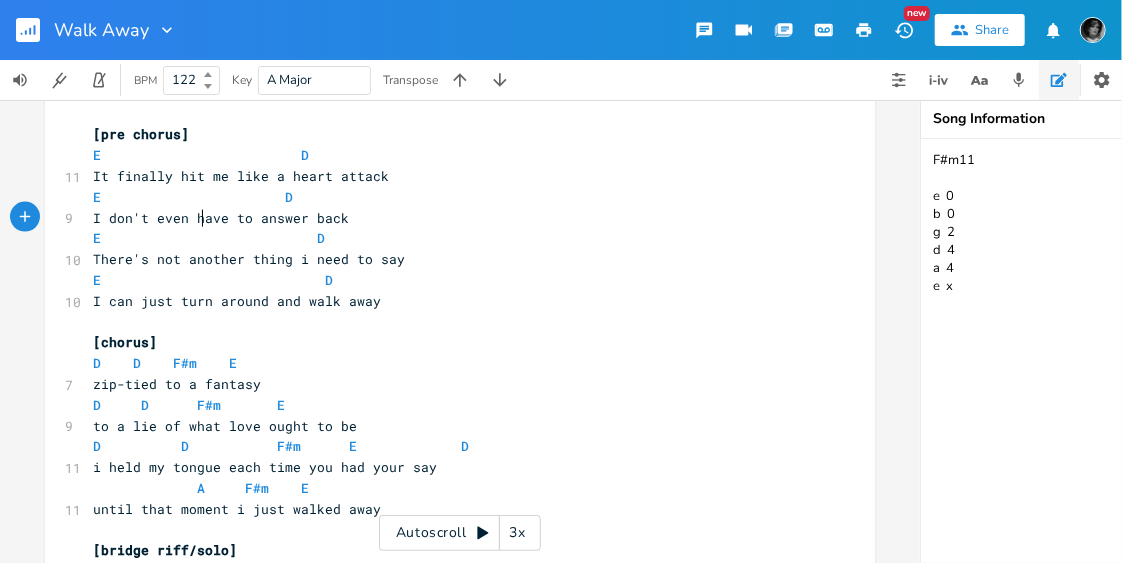 click on "I don't even have to answer back" at bounding box center [221, 218] 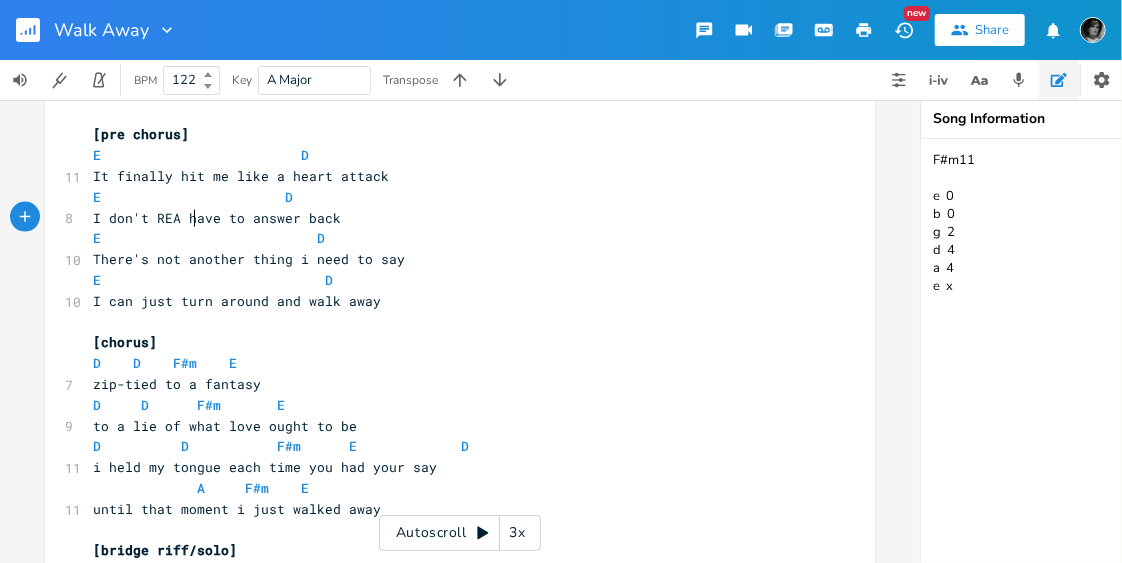 scroll, scrollTop: 0, scrollLeft: 24, axis: horizontal 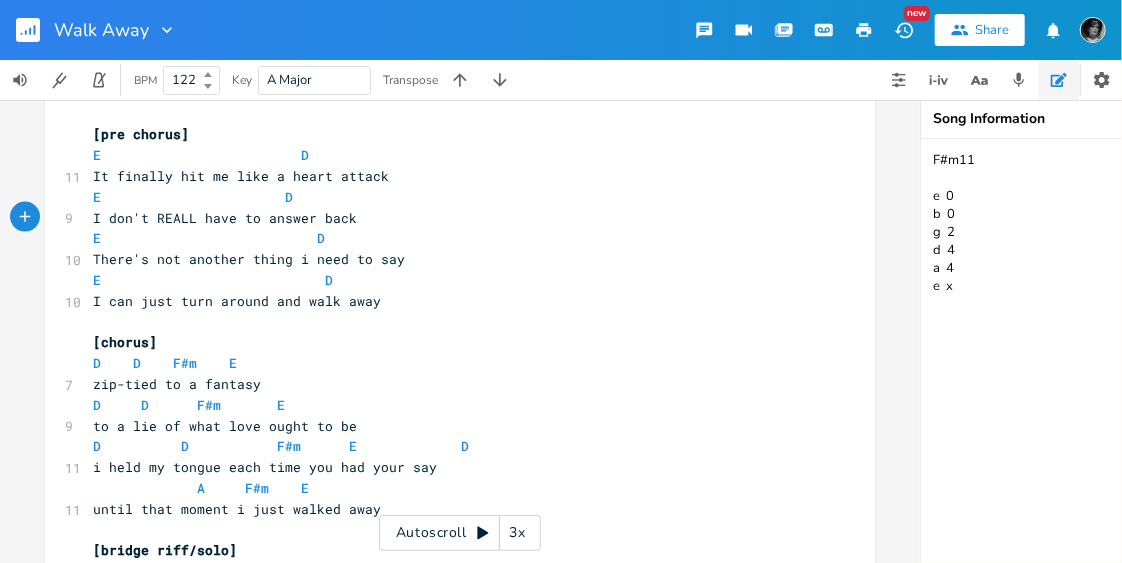 type on "REALLY" 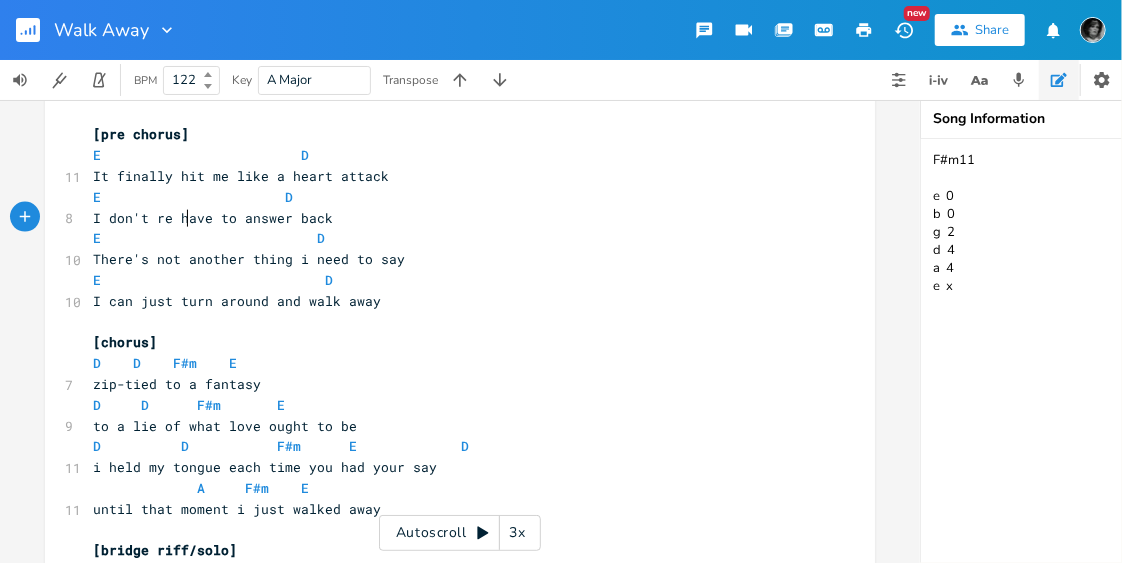 scroll, scrollTop: 0, scrollLeft: 17, axis: horizontal 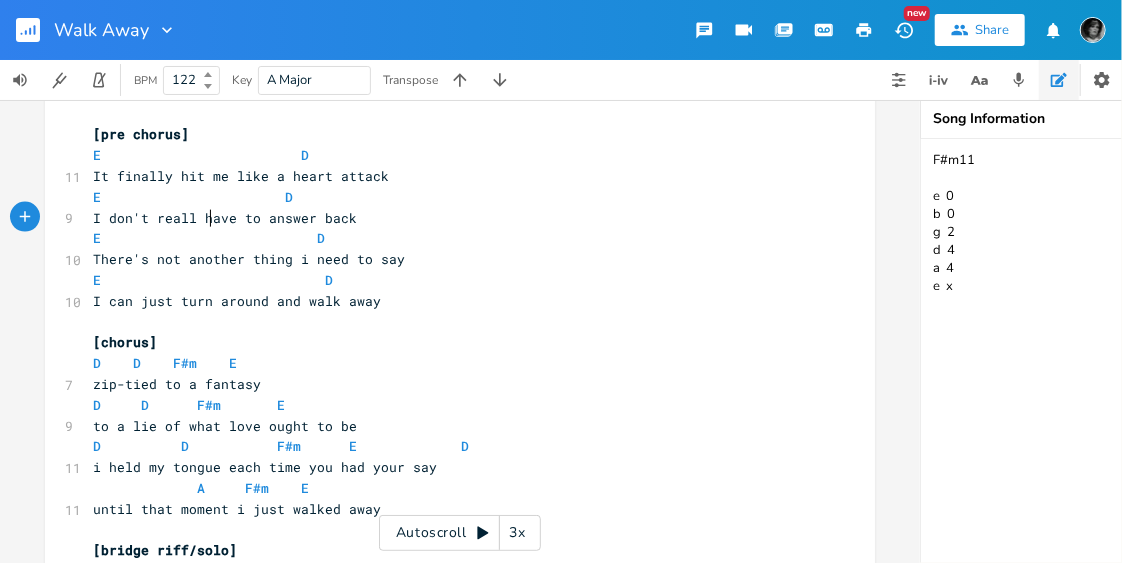 type on "really" 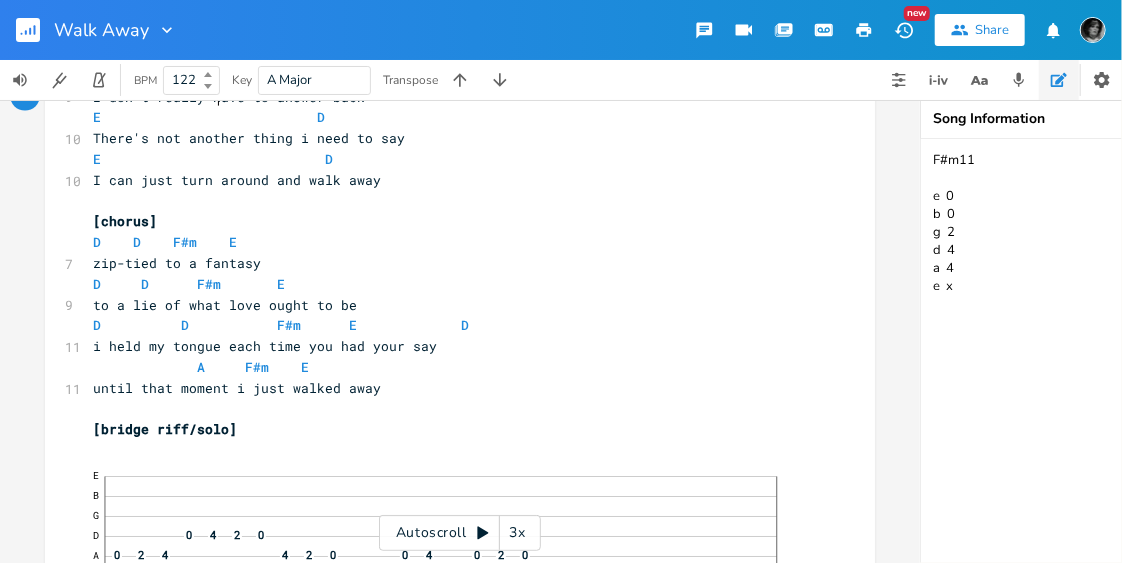 scroll, scrollTop: 1235, scrollLeft: 0, axis: vertical 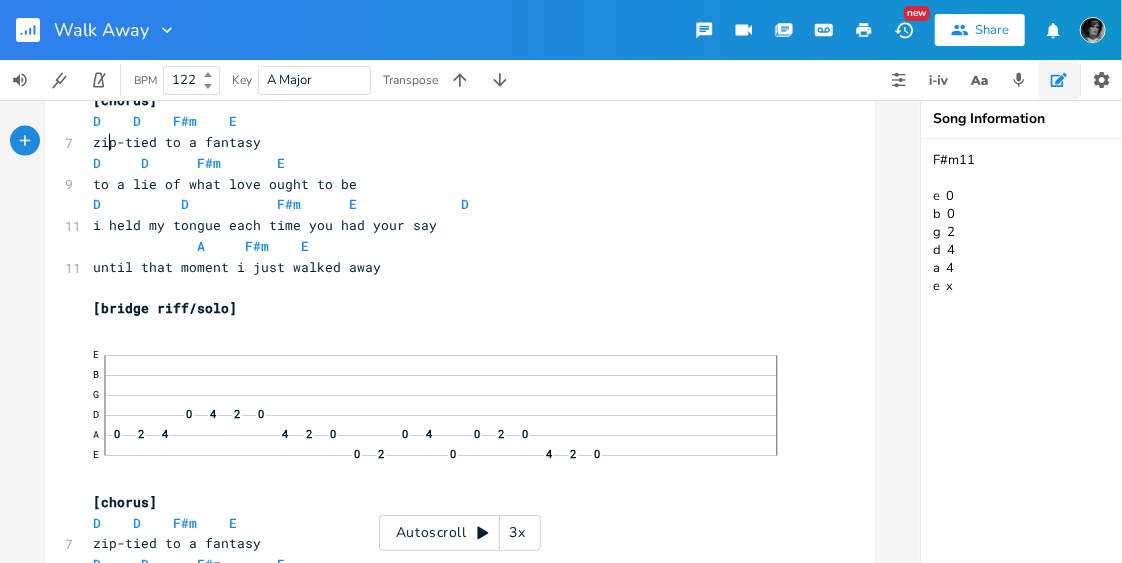 type on "z" 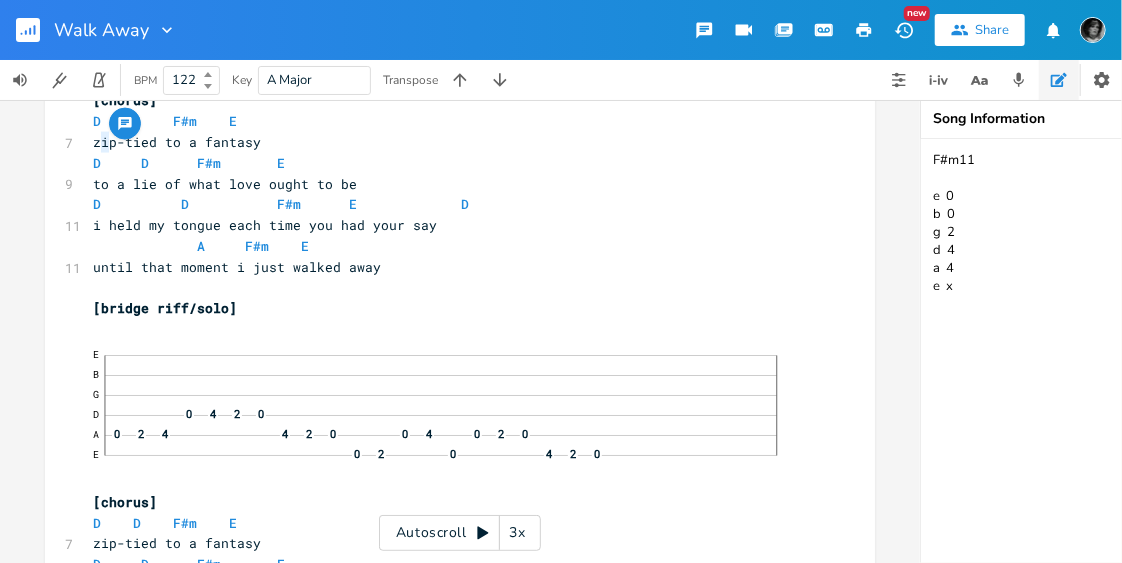 click on "zip-tied to a fantasy" at bounding box center [177, 142] 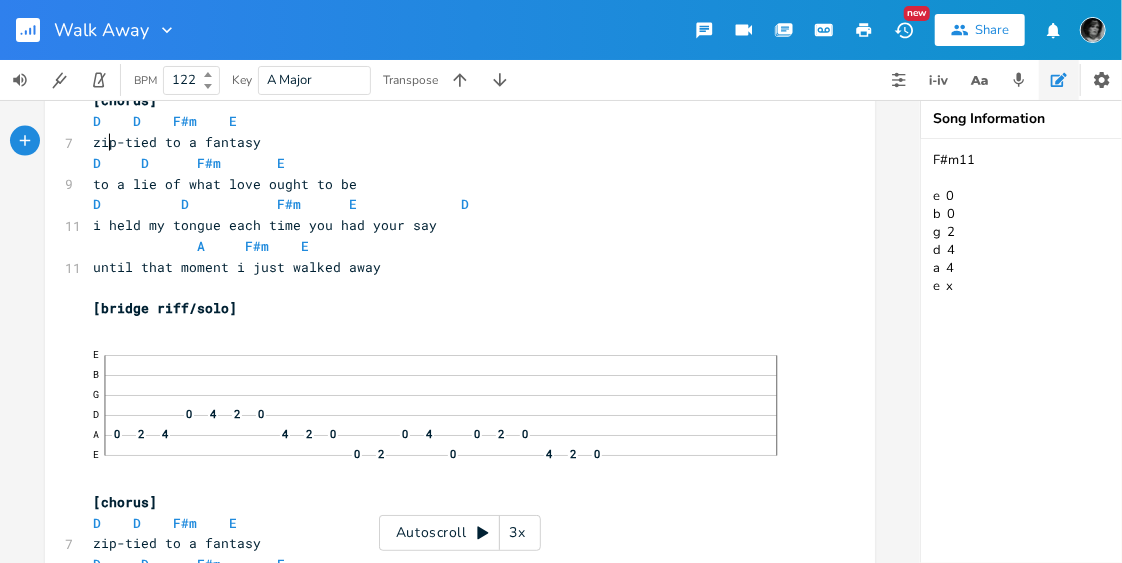 scroll, scrollTop: 0, scrollLeft: 6, axis: horizontal 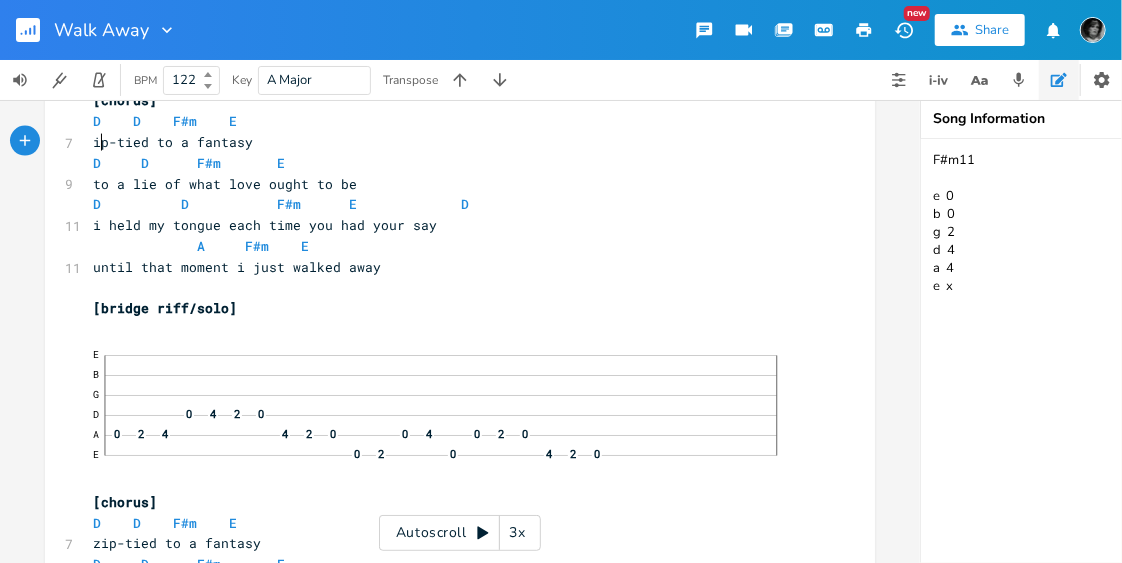 type on "Z" 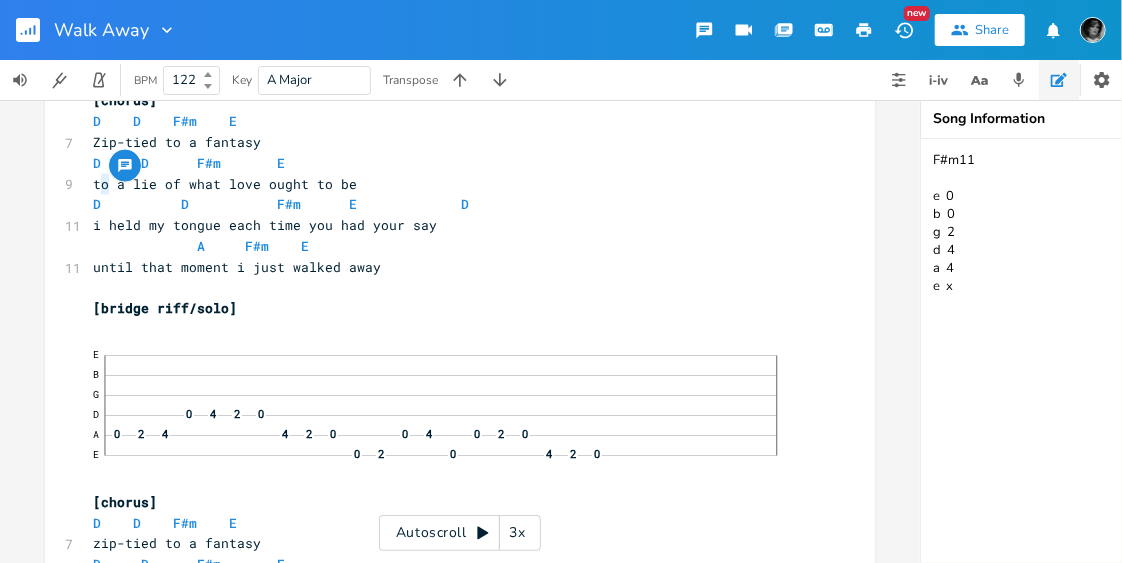 click on "to a lie of what love ought to be" at bounding box center [225, 184] 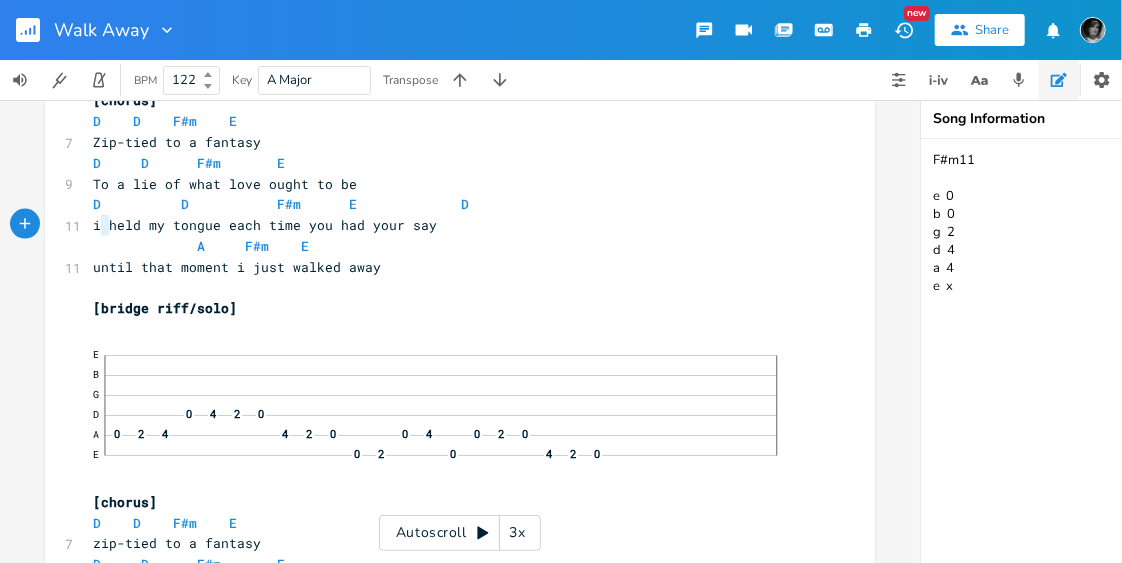 click on "i held my tongue each time you had your say" at bounding box center (265, 225) 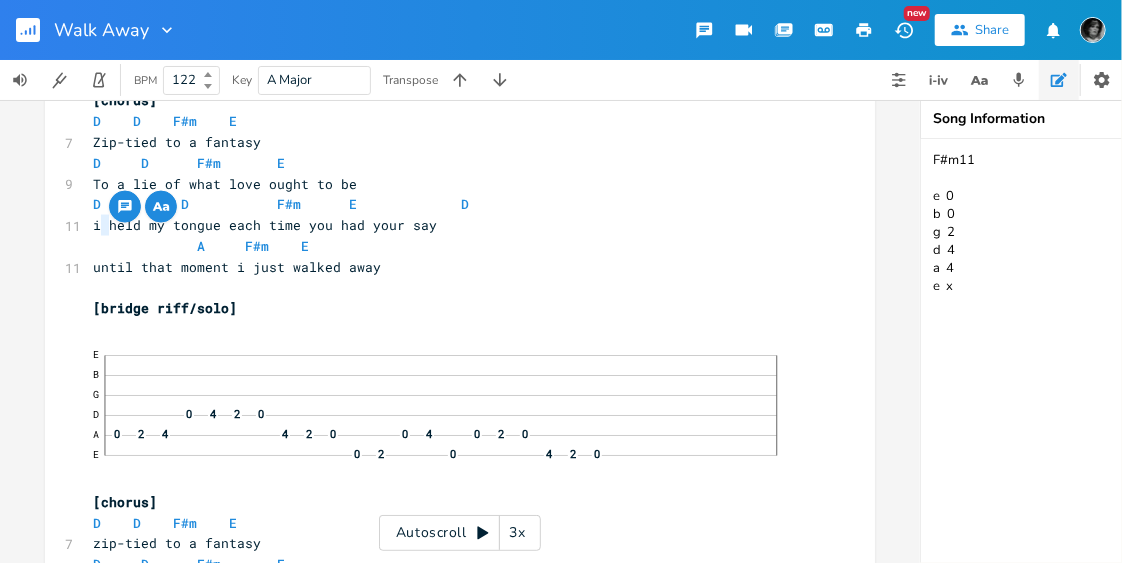 type on "Y" 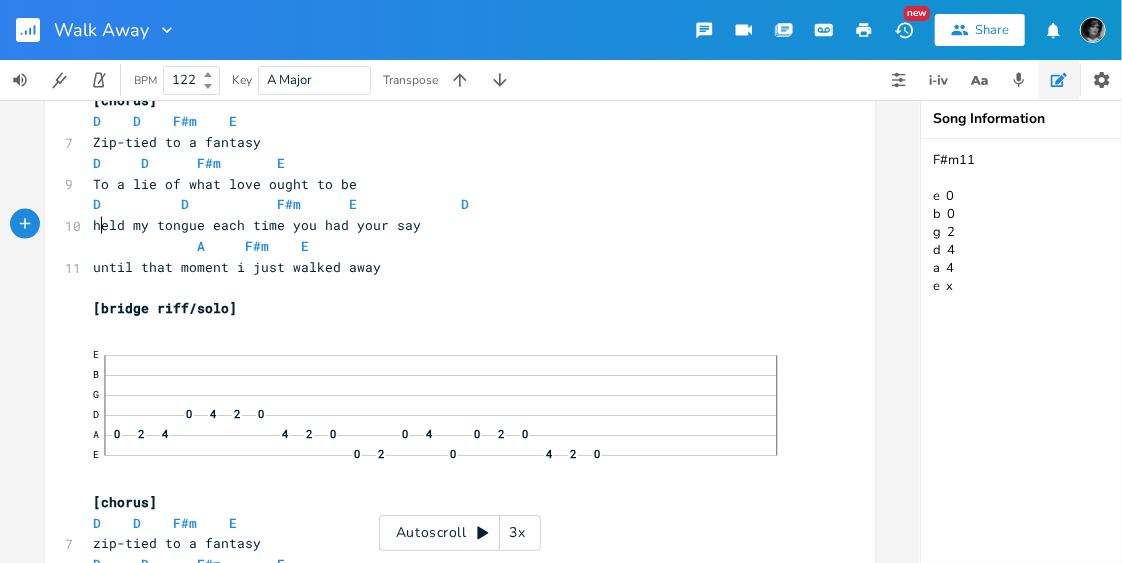 type on "I" 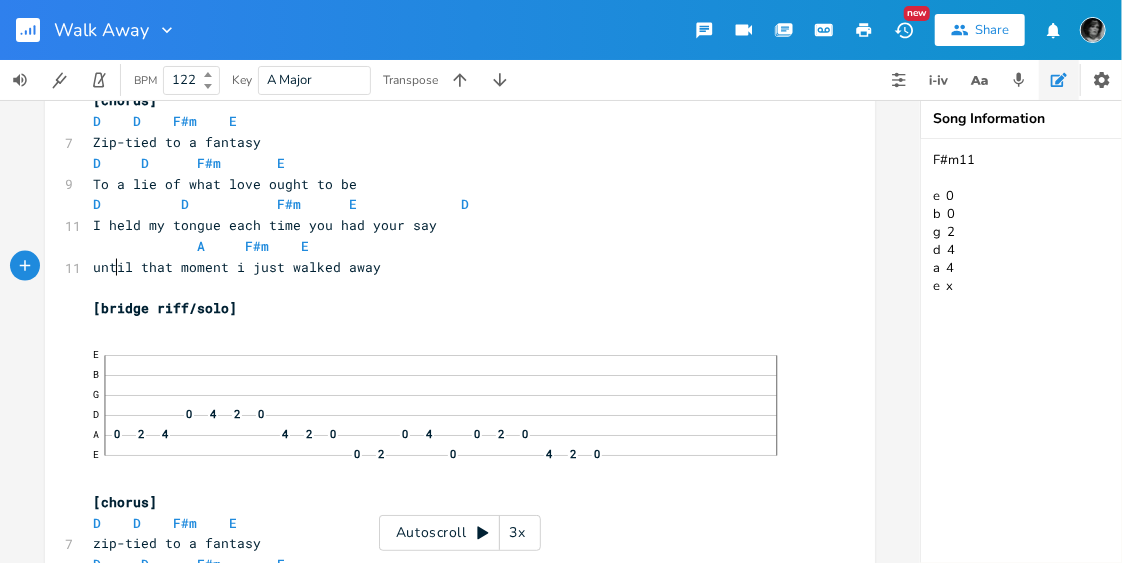 click on "until that moment i just walked away" at bounding box center (237, 267) 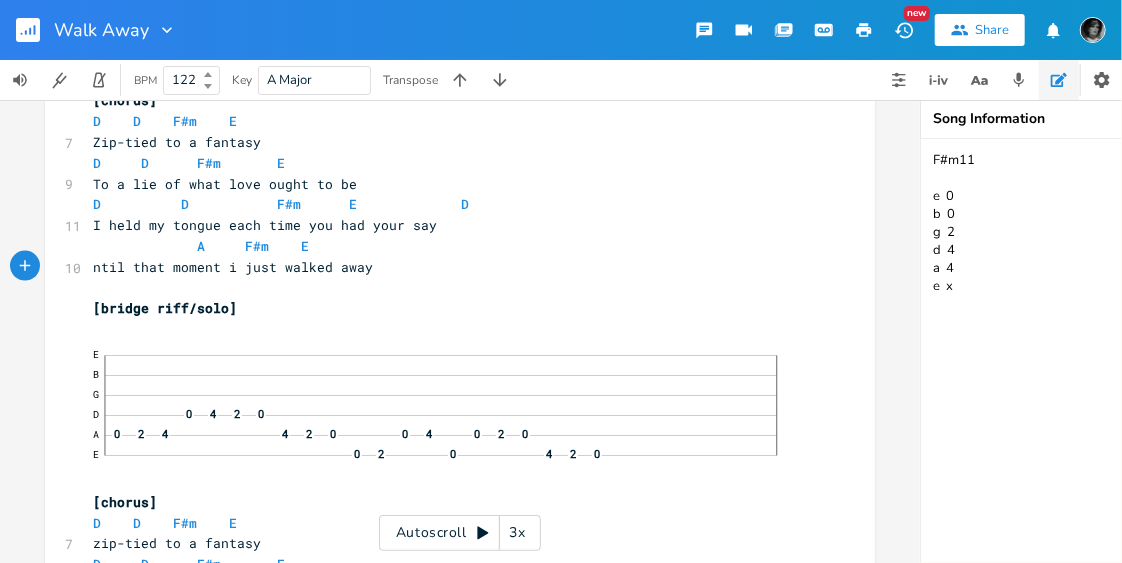 type on "U" 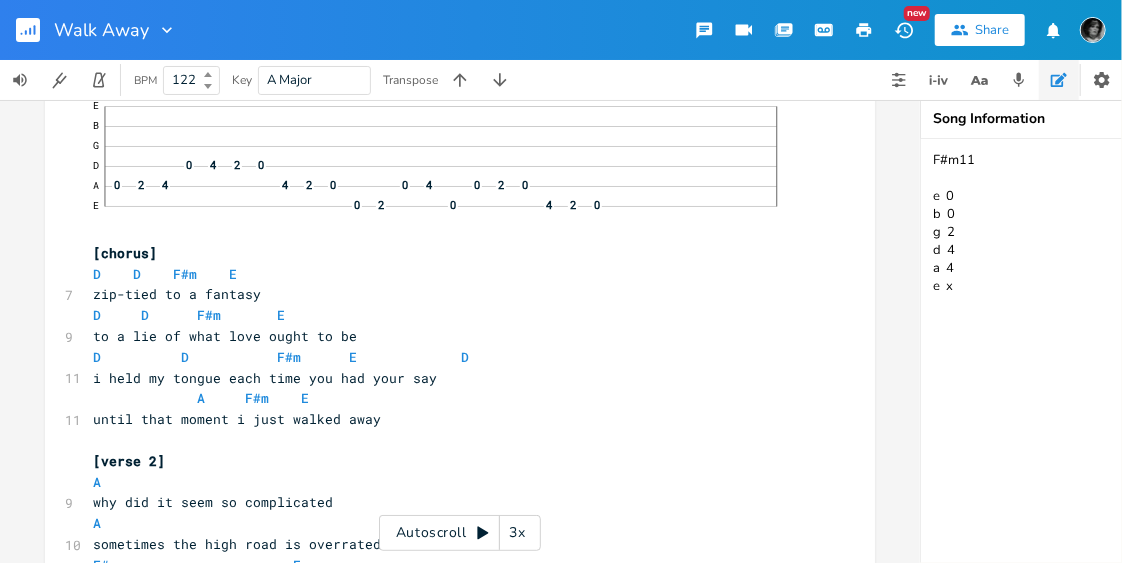 scroll, scrollTop: 1606, scrollLeft: 0, axis: vertical 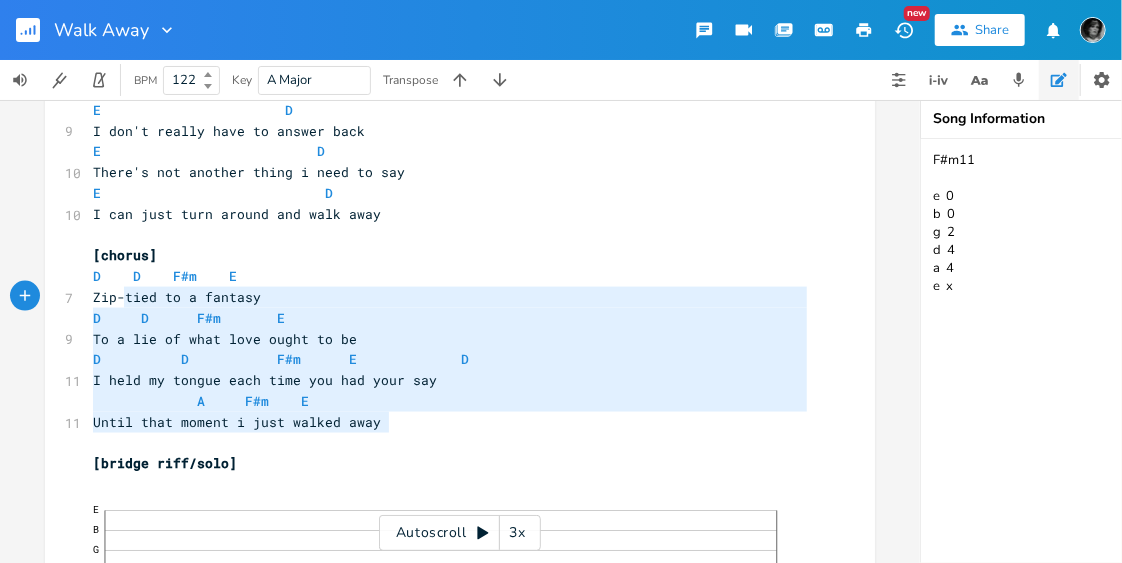 type on "[chorus]
D    D    F#m    E
Zip-tied to a fantasy
D     D      F#m       E
To a lie of what love ought to be
D          D           F#m      E             D
I held my tongue each time you had your say
A     F#m    E
Until that moment i just walked away" 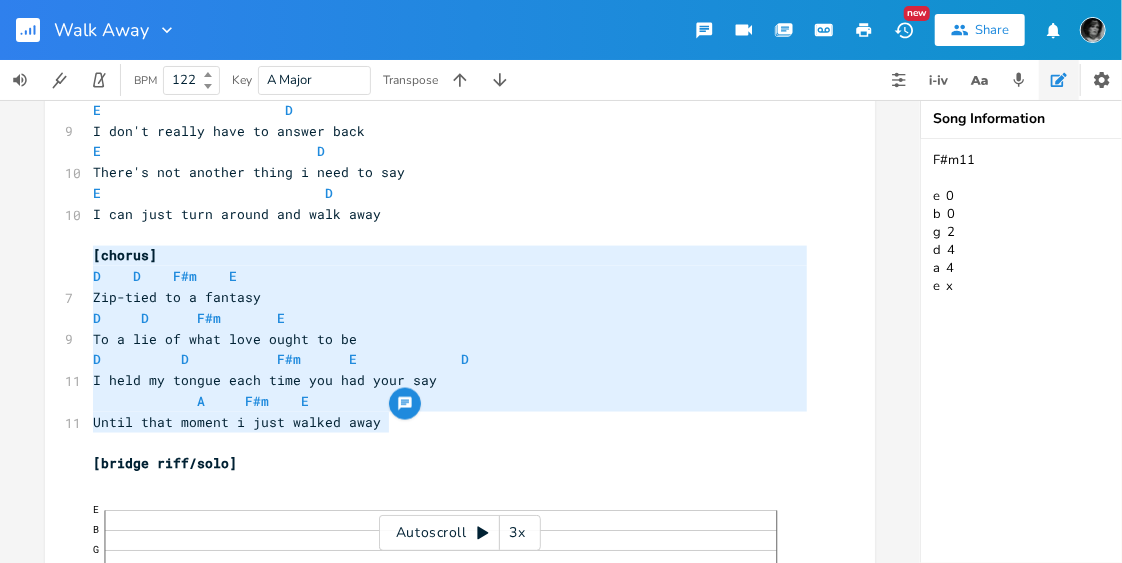 drag, startPoint x: 387, startPoint y: 425, endPoint x: 77, endPoint y: 258, distance: 352.12073 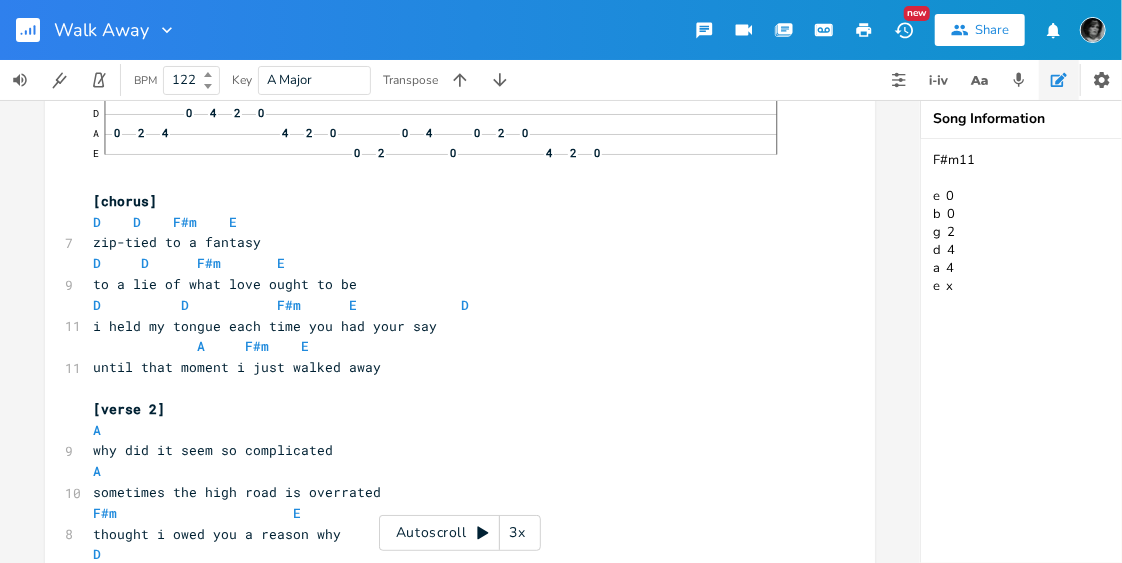 scroll, scrollTop: 1658, scrollLeft: 0, axis: vertical 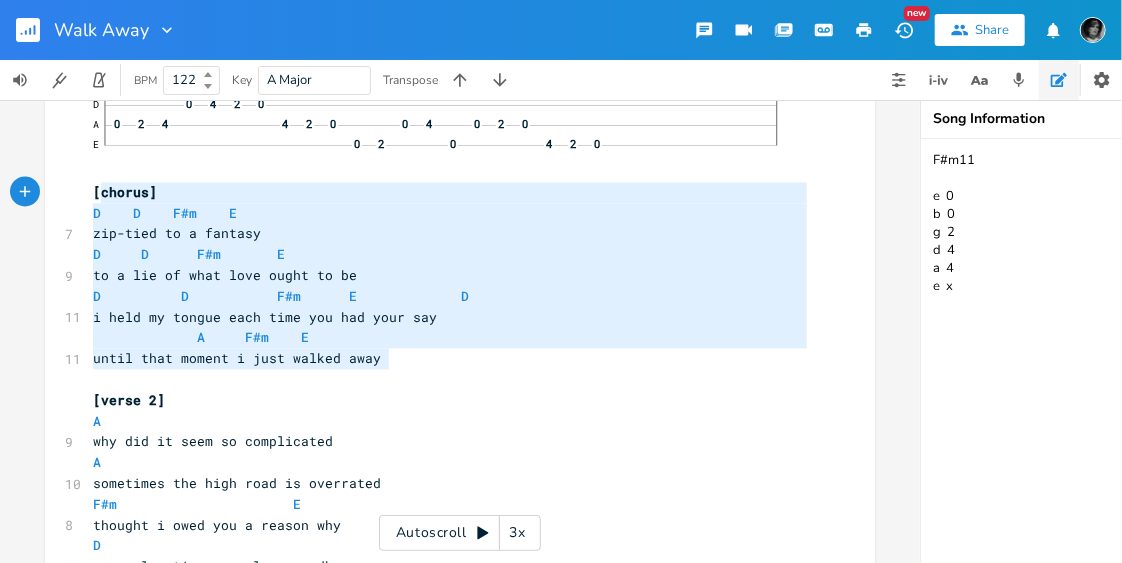 type on "[chorus]
D    D    F#m    E
zip-tied to a fantasy
D     D      F#m       E
to a lie of what love ought to be
D          D           F#m      E             D
i held my tongue each time you had your say
A     F#m    E
until that moment i just walked away" 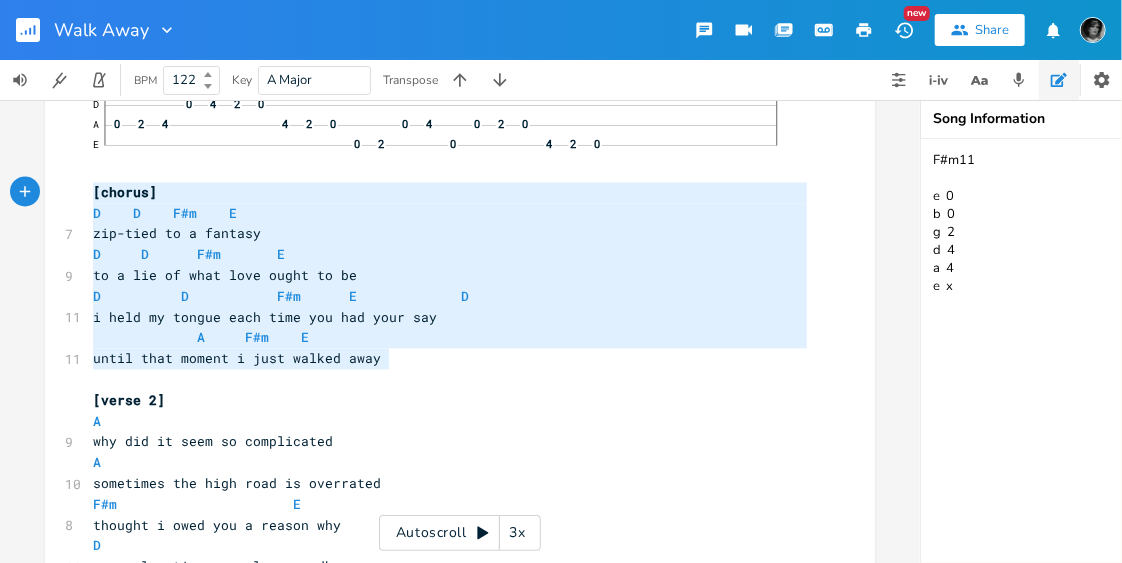 drag, startPoint x: 384, startPoint y: 358, endPoint x: 91, endPoint y: 194, distance: 335.7752 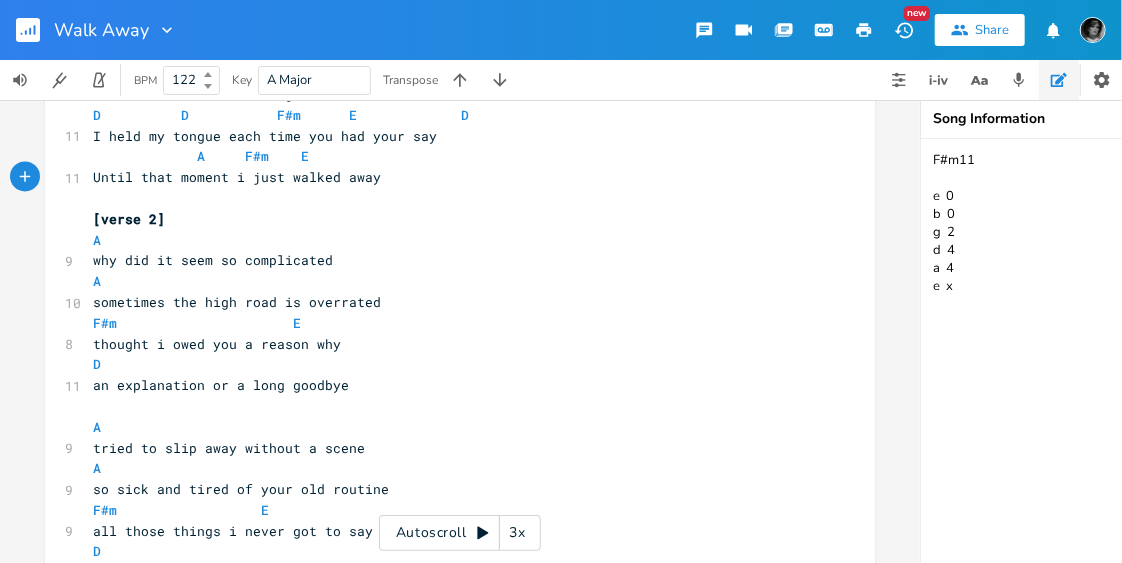 scroll, scrollTop: 1848, scrollLeft: 0, axis: vertical 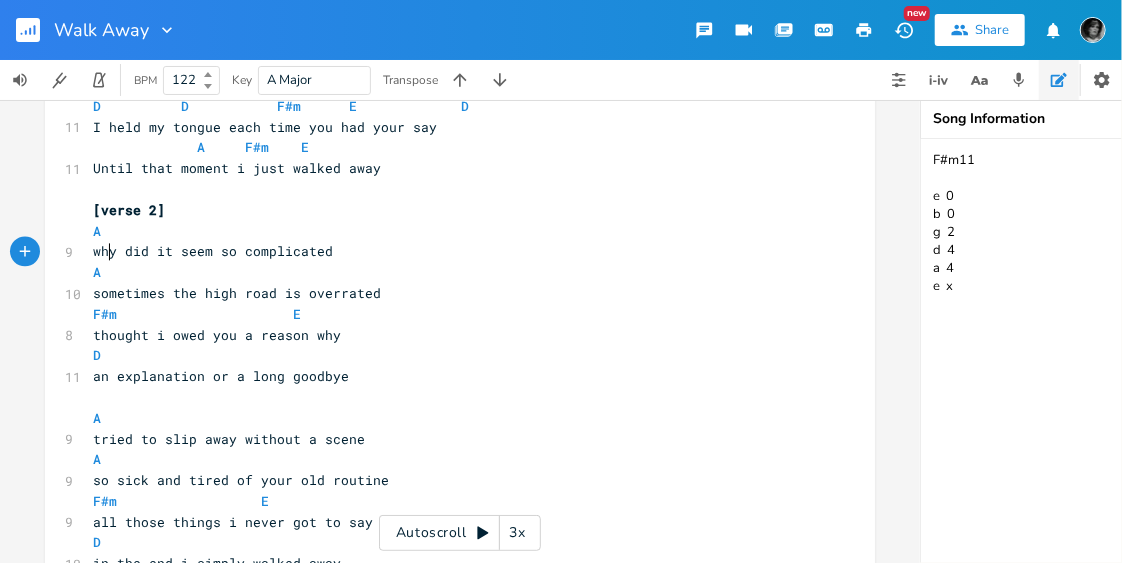 click on "why did it seem so complicated" at bounding box center [213, 251] 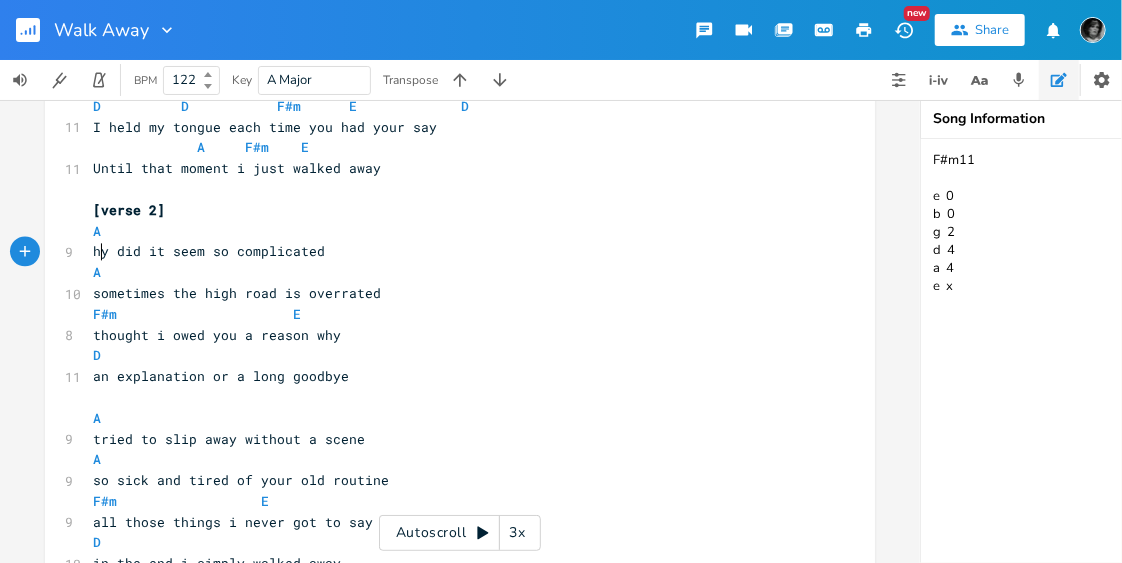 type on "W" 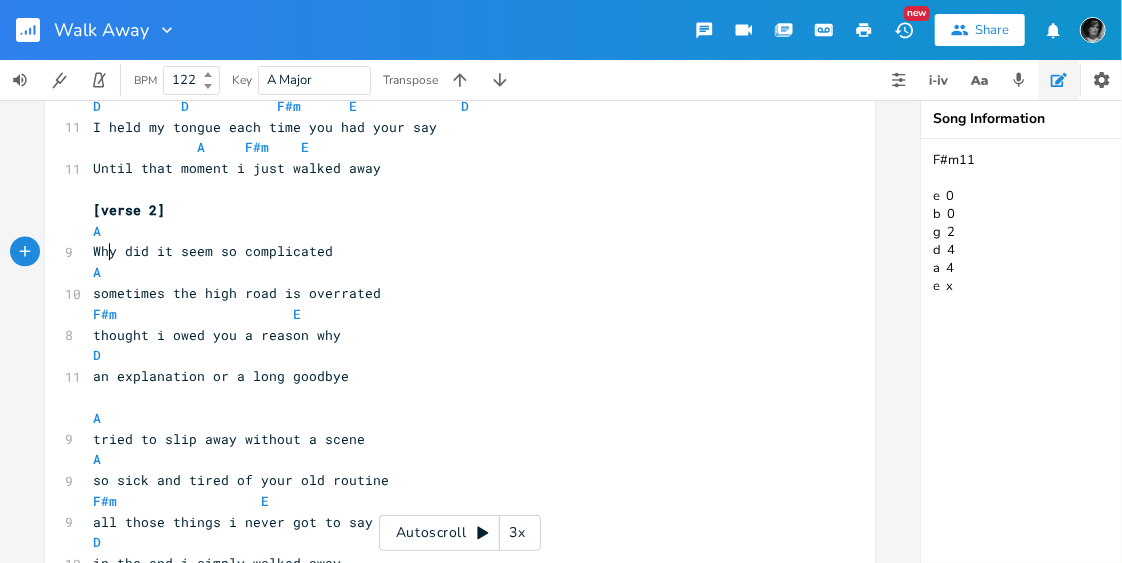 scroll, scrollTop: 0, scrollLeft: 13, axis: horizontal 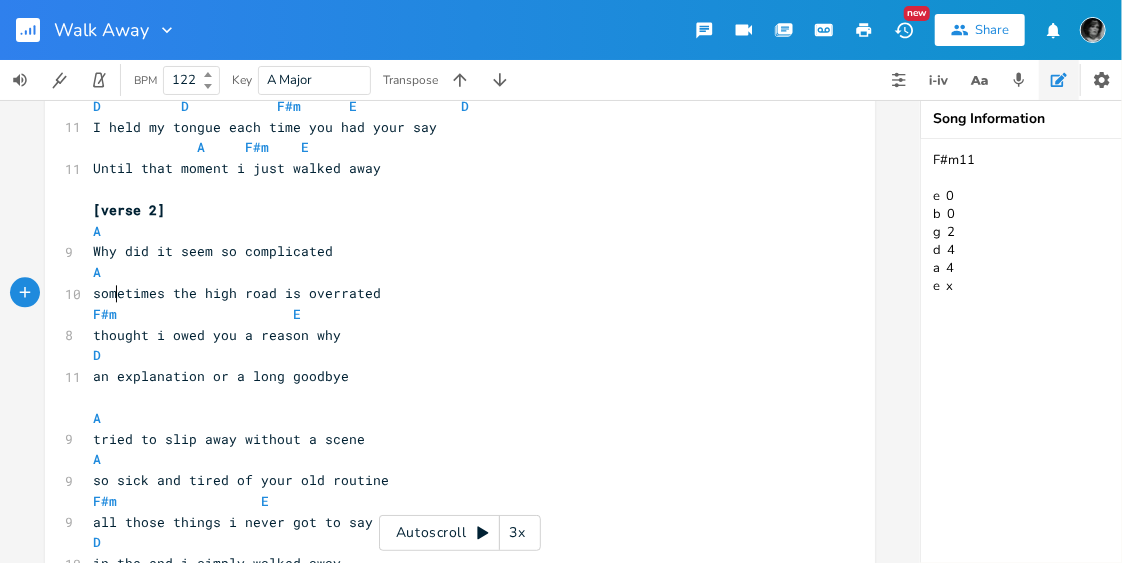 click on "sometimes the high road is overrated" at bounding box center [237, 293] 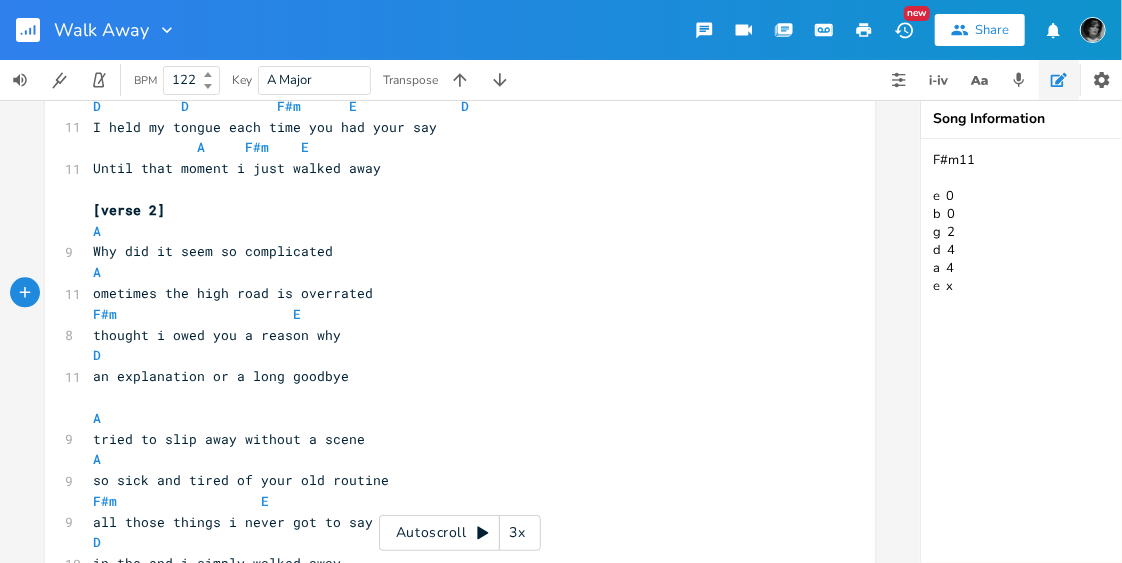 type on "S" 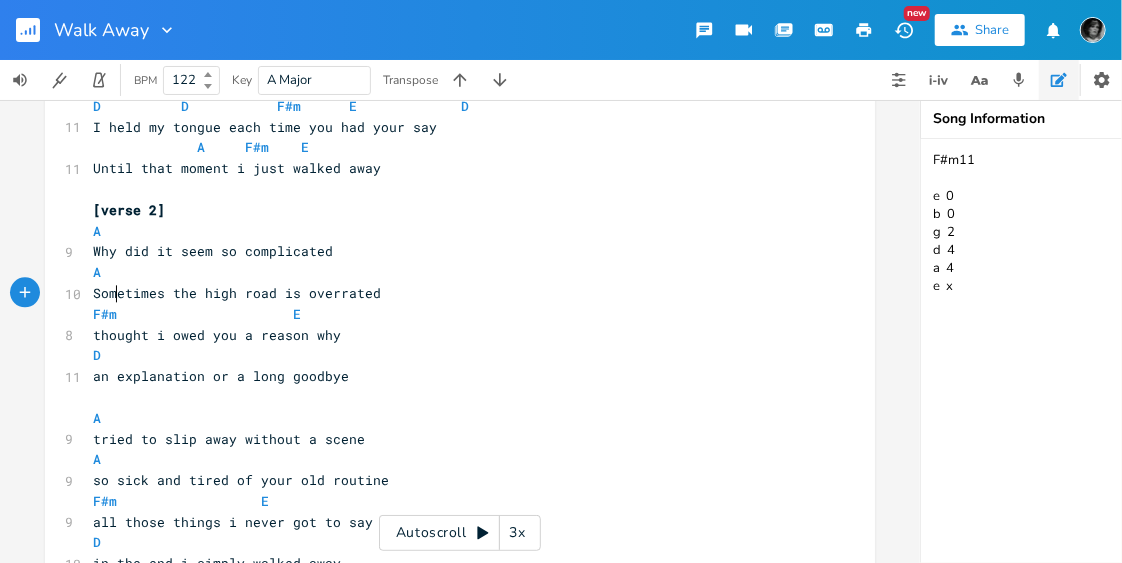 scroll, scrollTop: 0, scrollLeft: 7, axis: horizontal 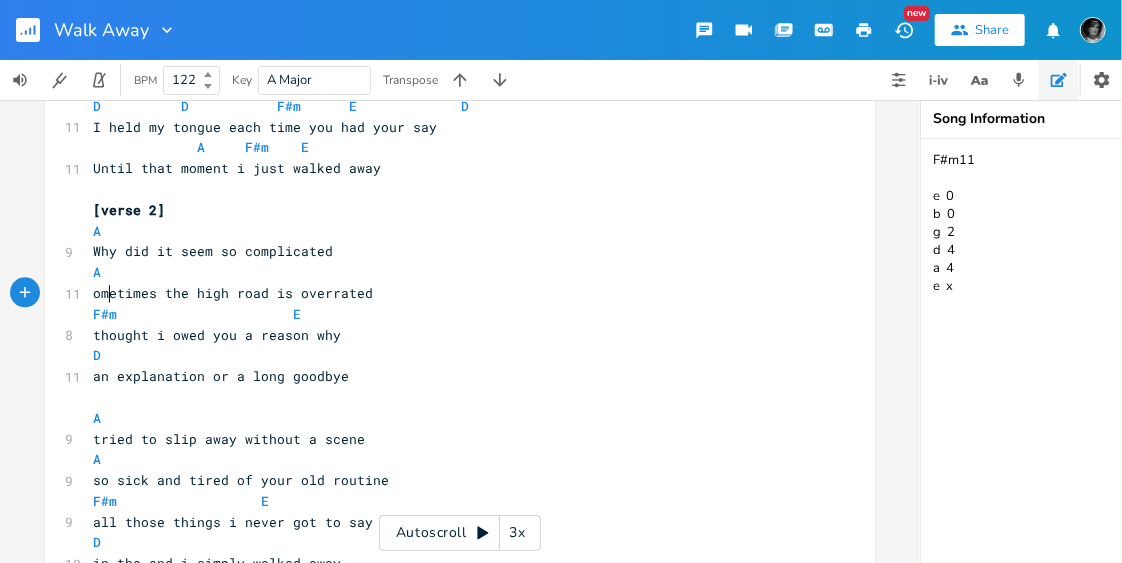 type on "S" 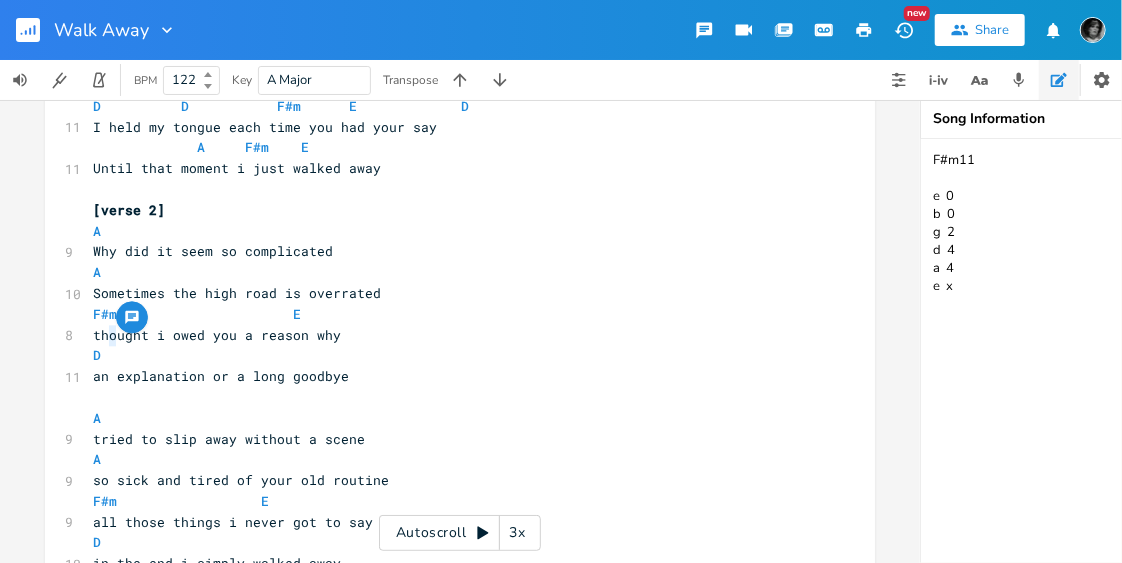 click on "thought i owed you a reason why" at bounding box center (217, 335) 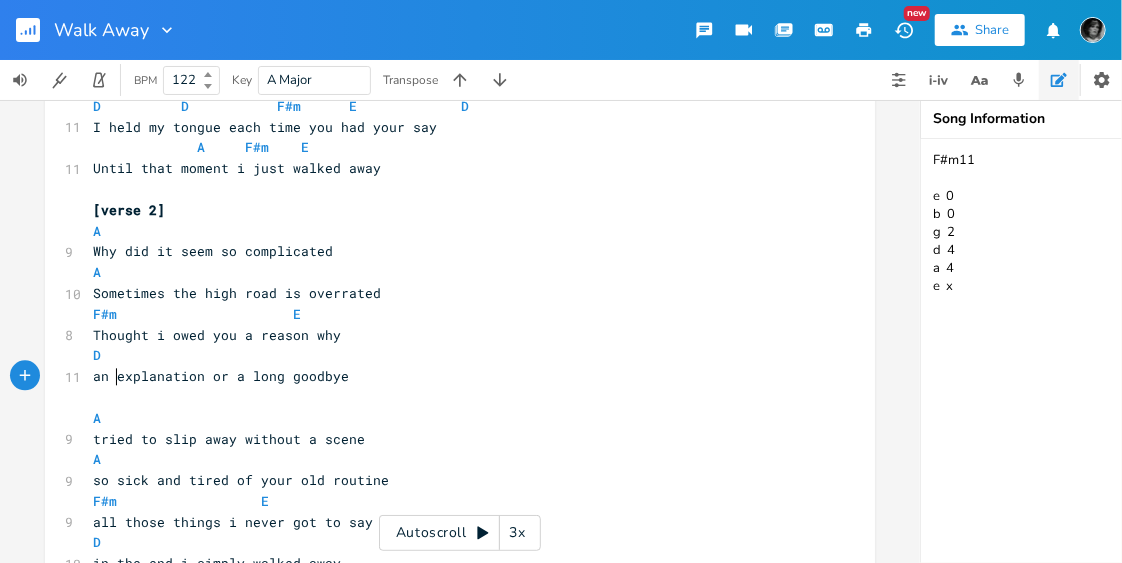 click on "an explanation or a long goodbye" at bounding box center [221, 376] 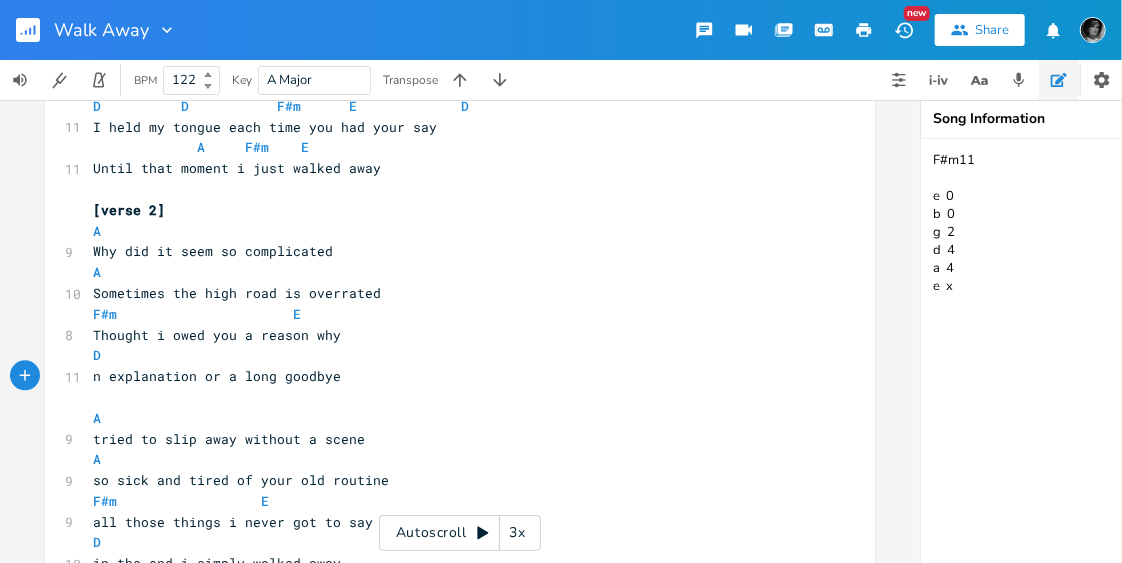 type on "A" 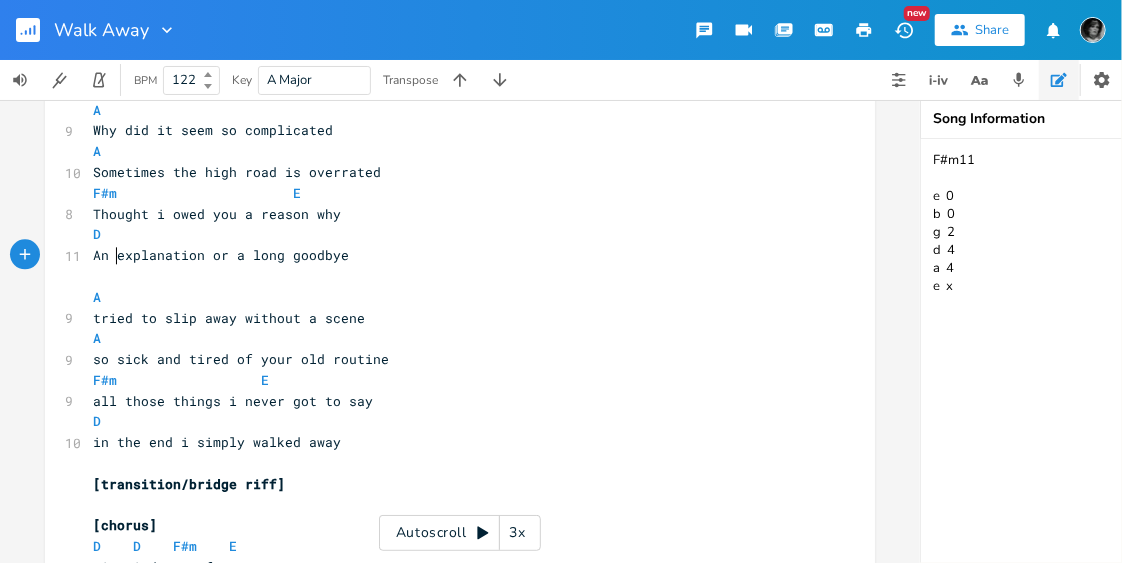 scroll, scrollTop: 2038, scrollLeft: 0, axis: vertical 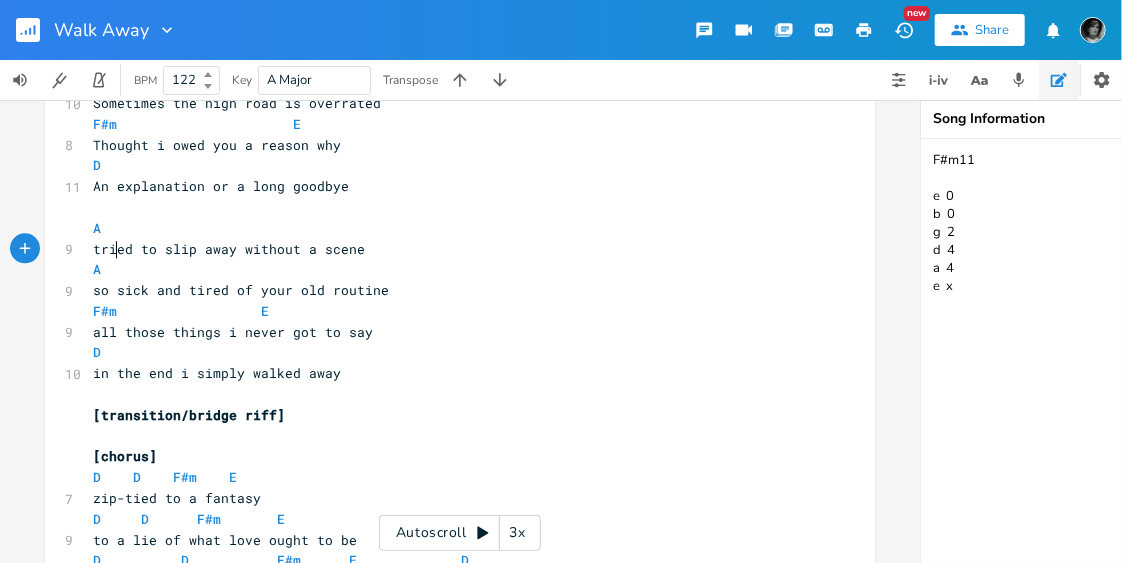click on "tried to slip away without a scene" at bounding box center [229, 249] 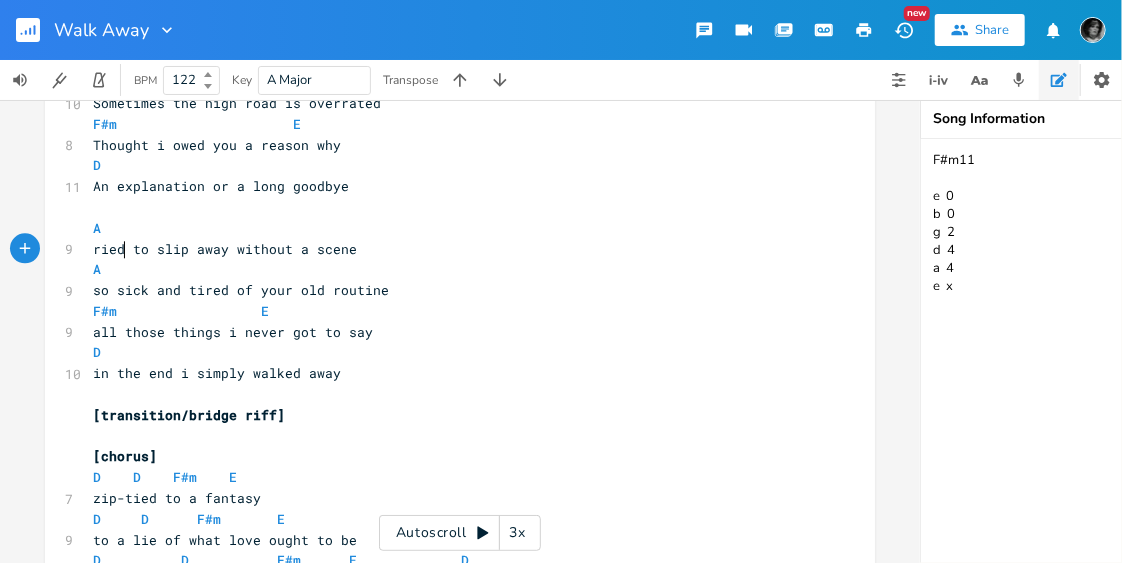 type on "I" 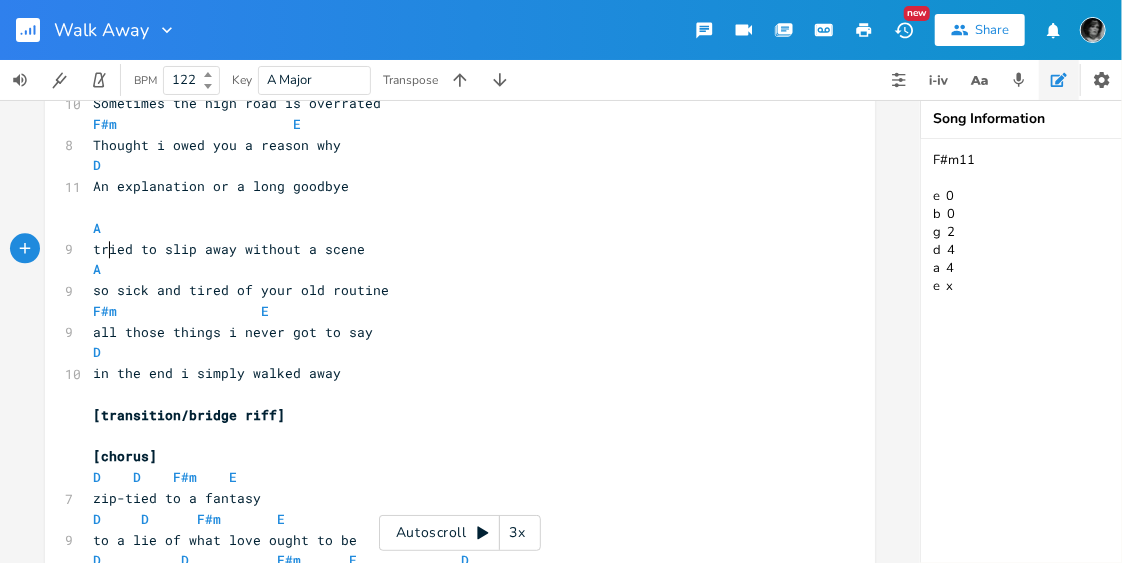 click on "tried to slip away without a scene" at bounding box center (229, 249) 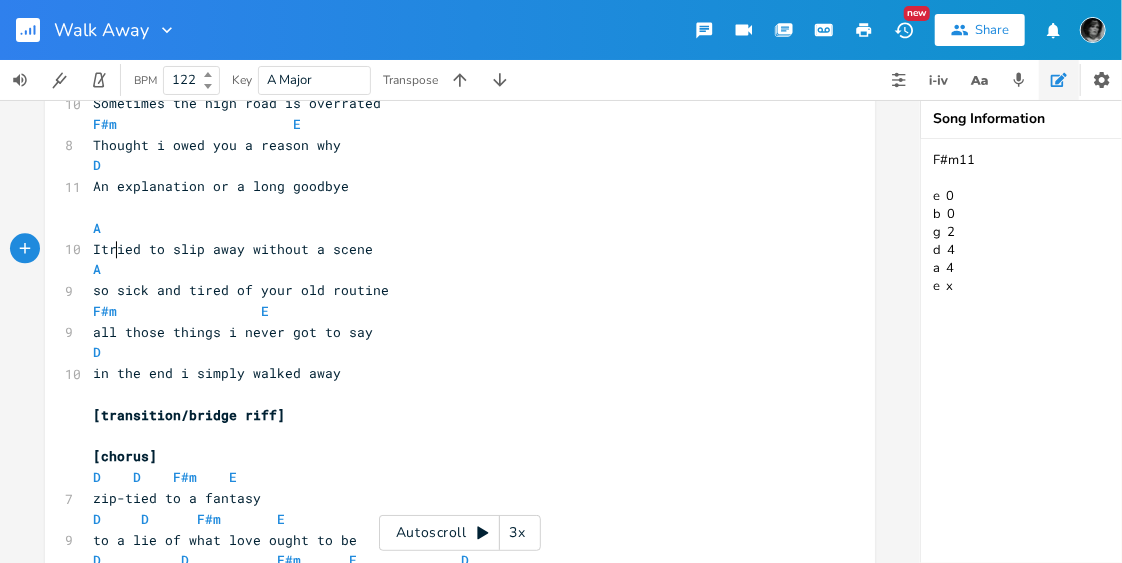 type on "I" 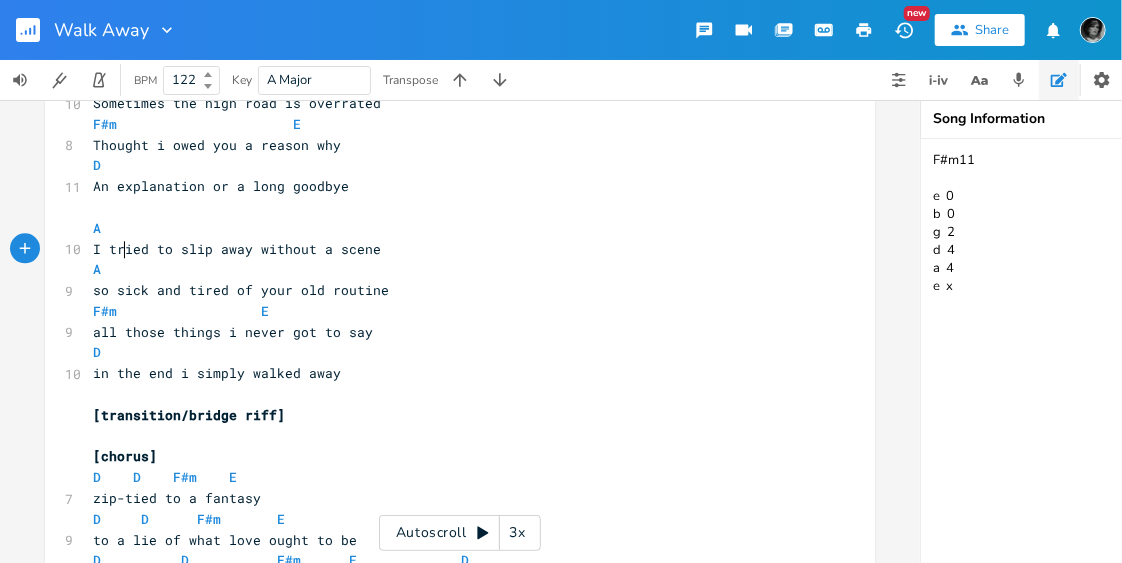 click on "so sick and tired of your old routine" at bounding box center [241, 290] 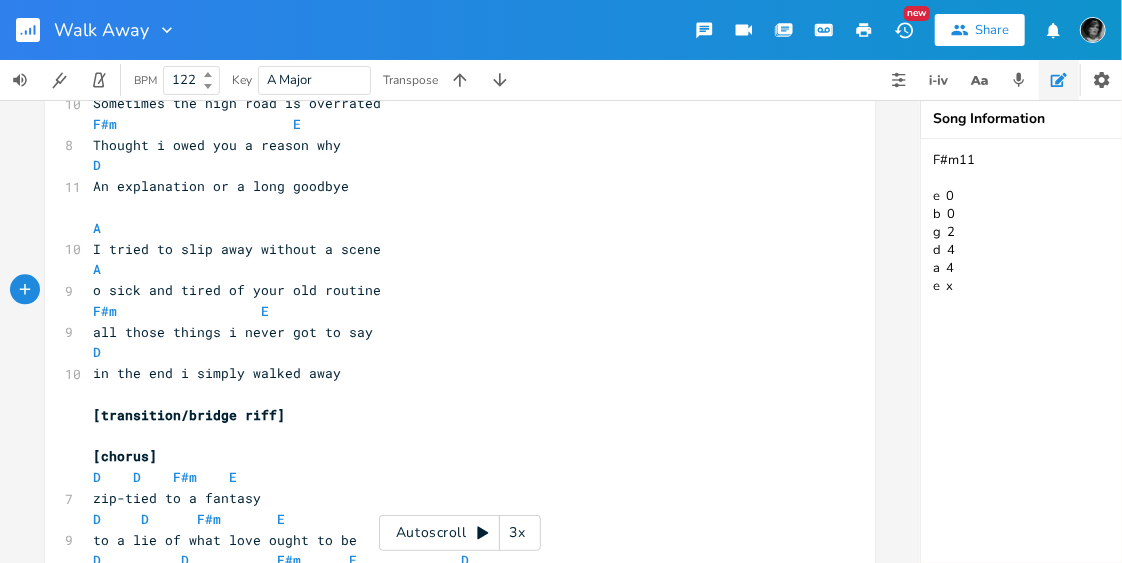type on "S" 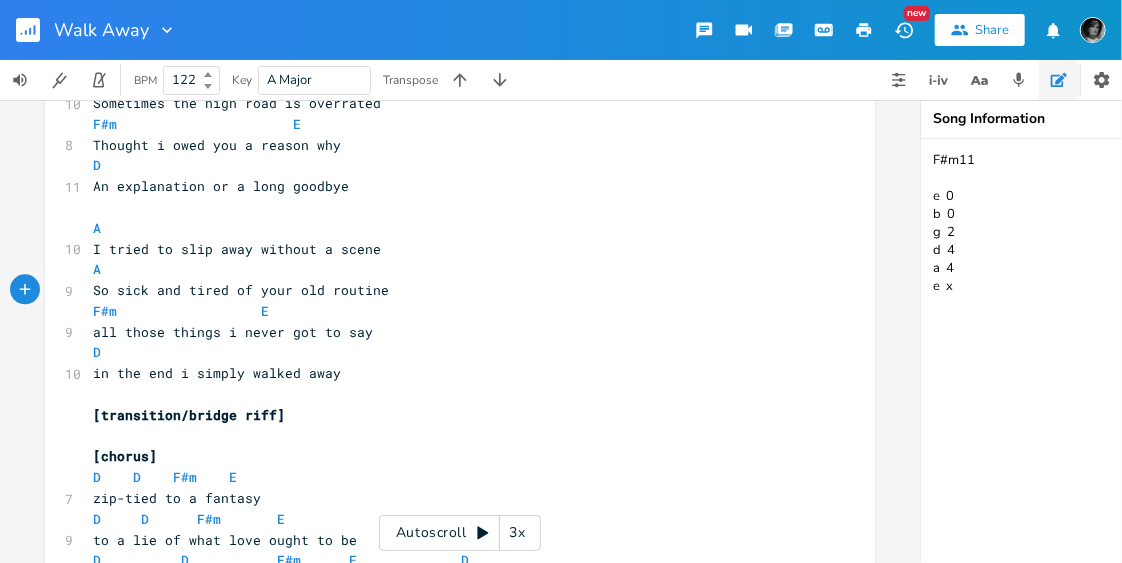 click on "all those things i never got to say" at bounding box center (233, 332) 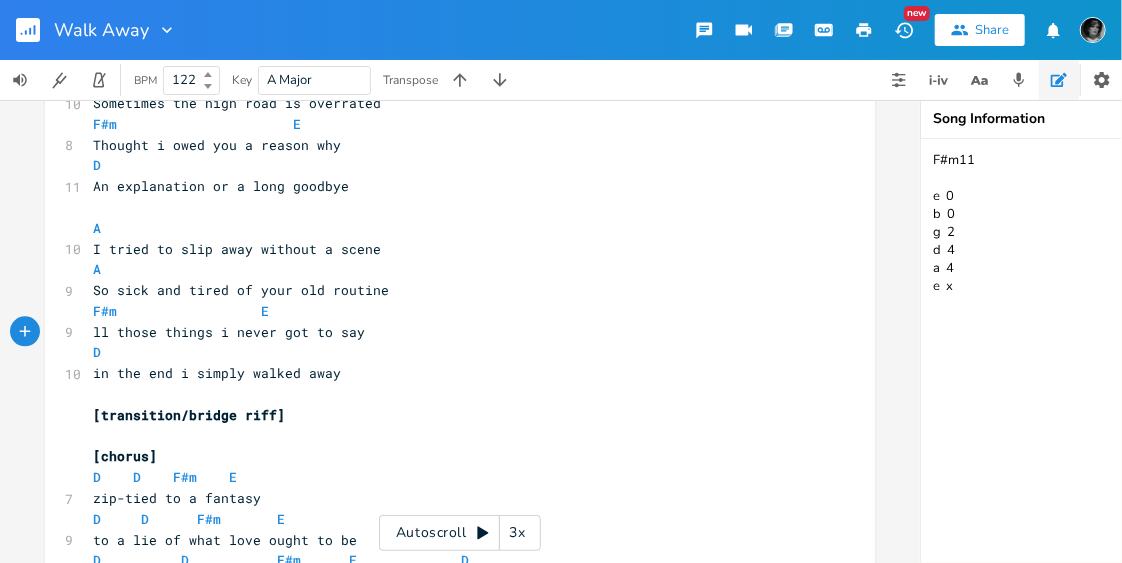 type on "A" 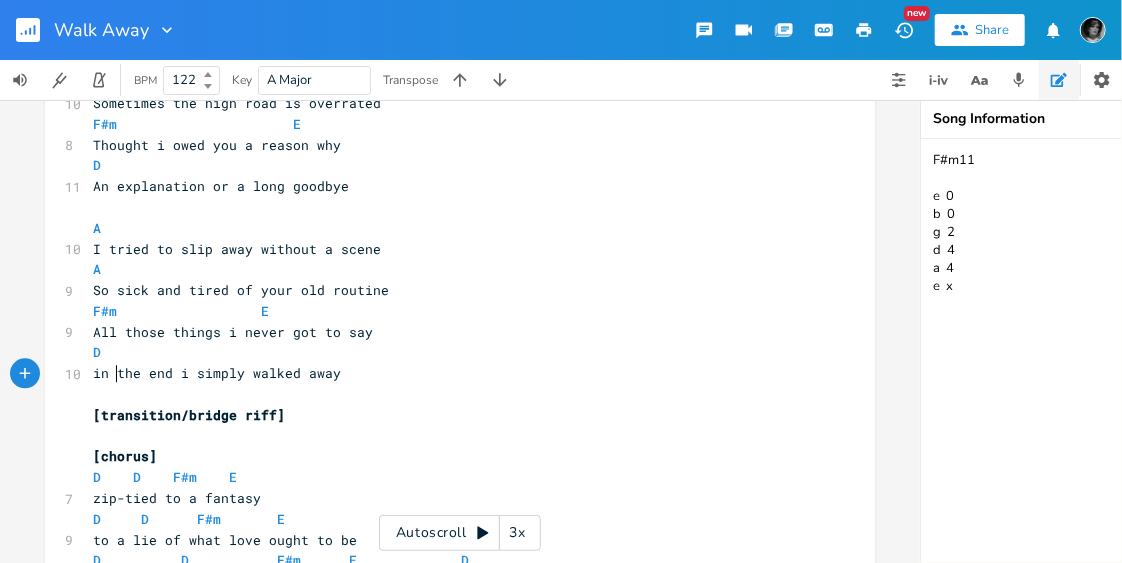 click on "in the end i simply walked away" at bounding box center [217, 373] 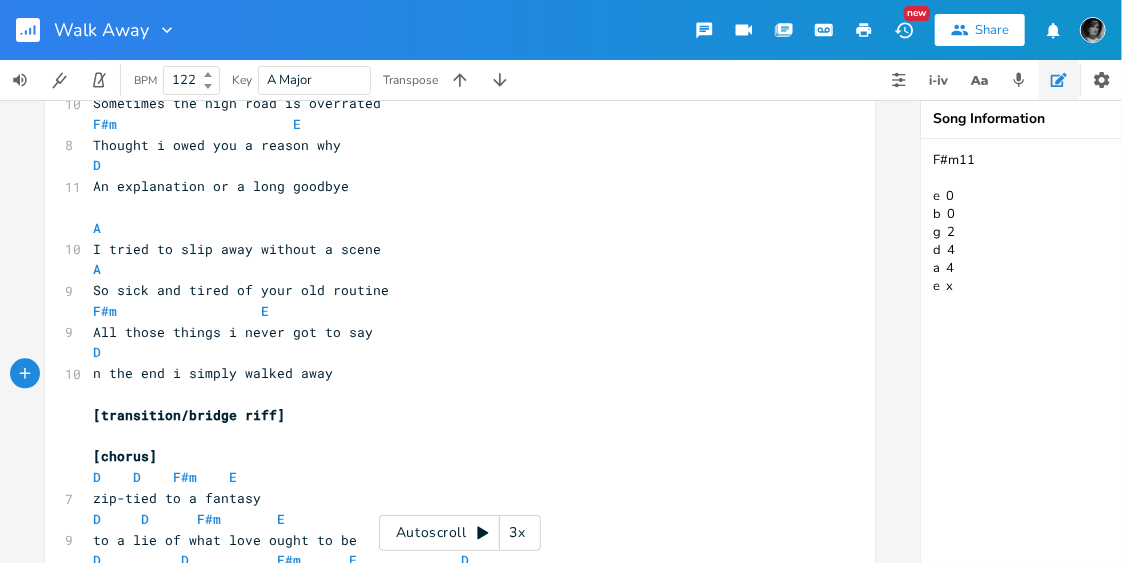 type on "I" 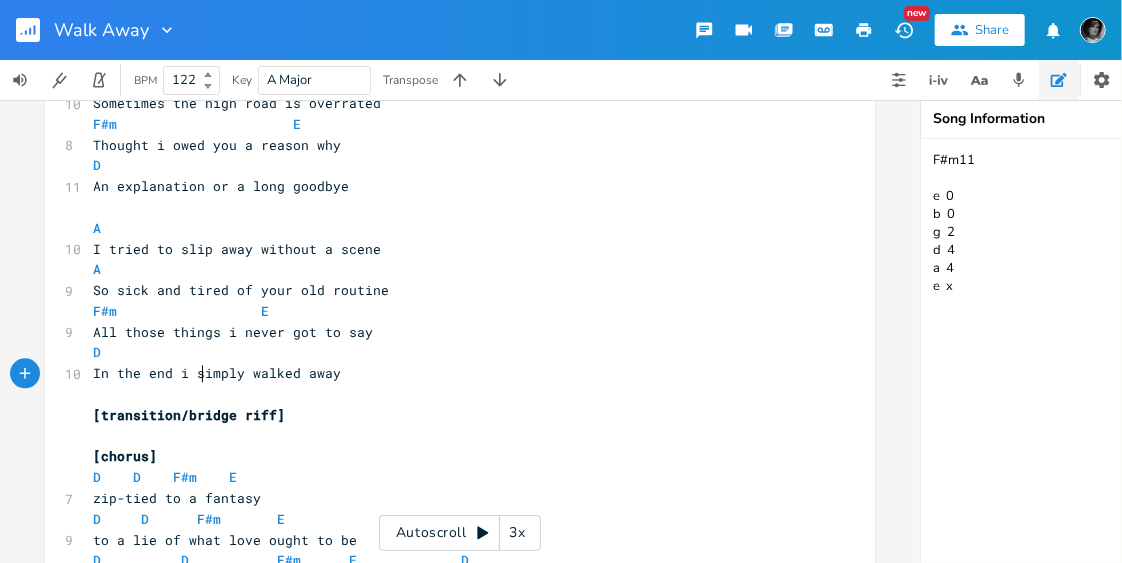 click on "In the end i simply walked away" at bounding box center [217, 373] 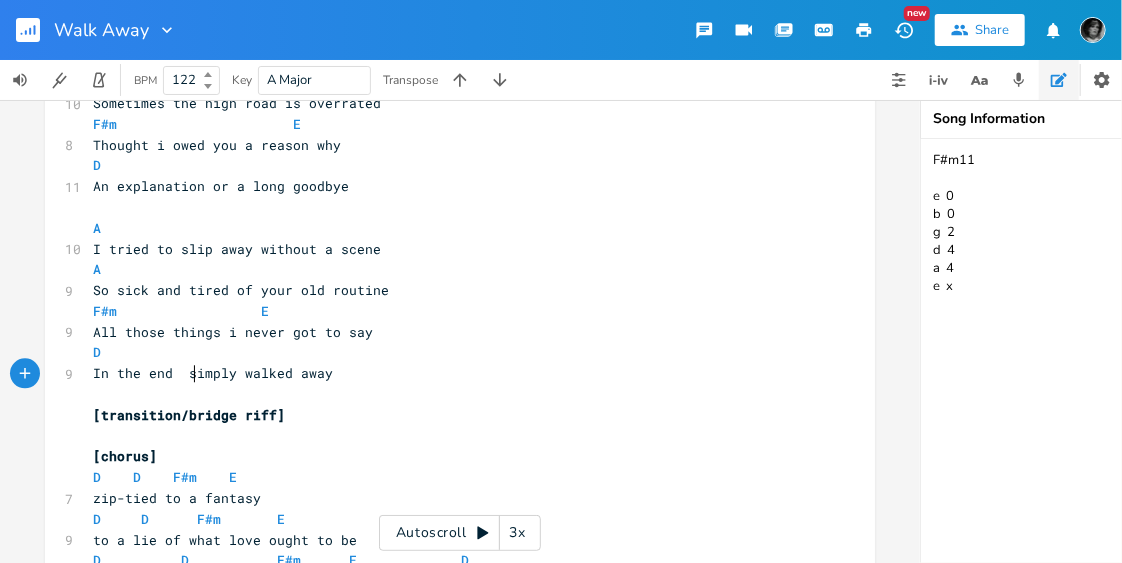 type on "I" 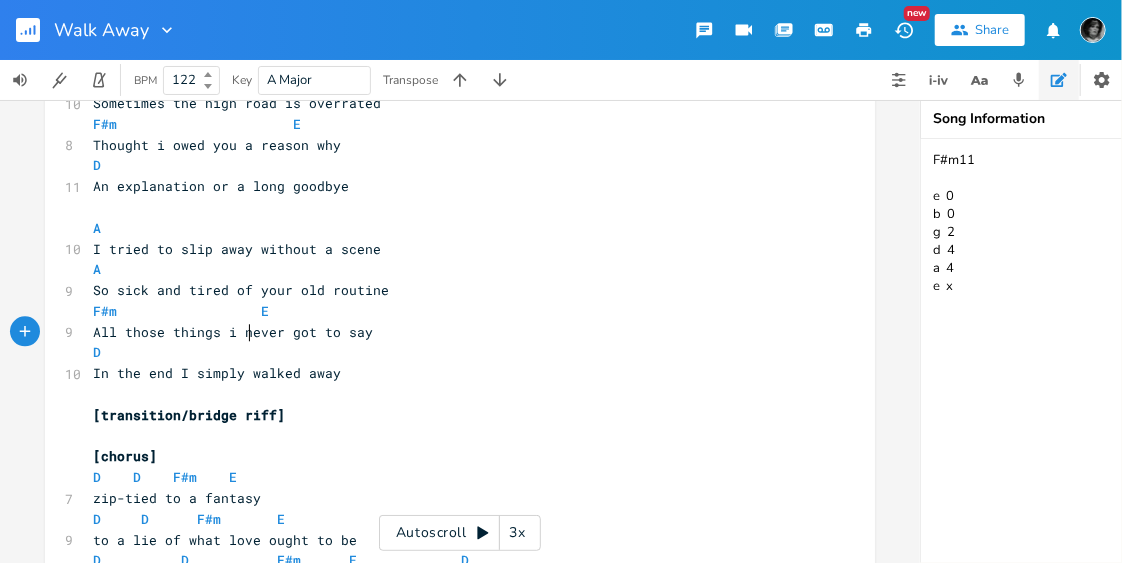 click on "All those things i never got to say" at bounding box center (233, 332) 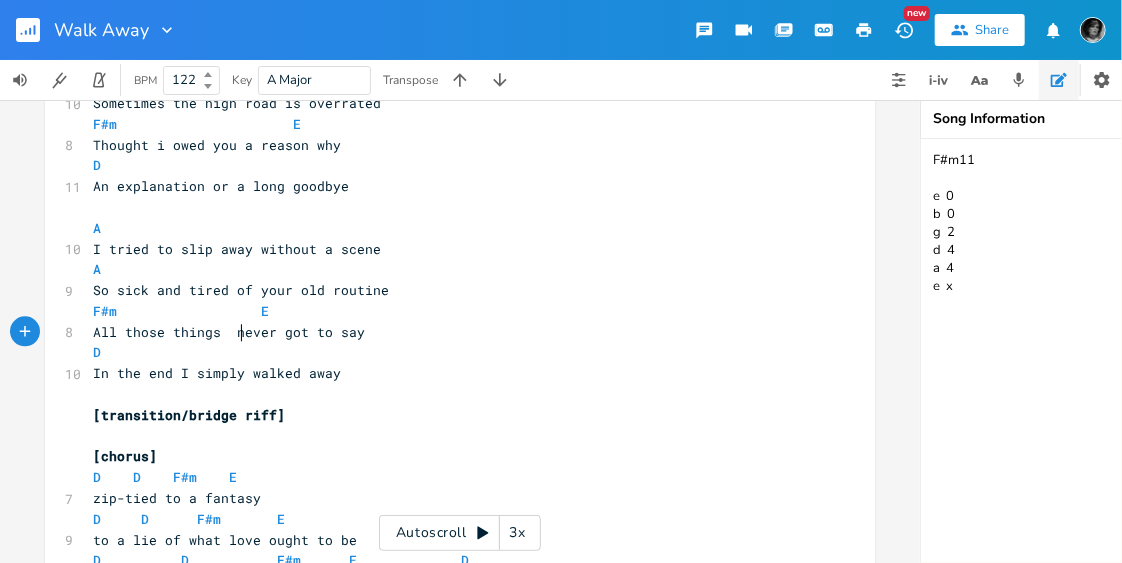 type on "I" 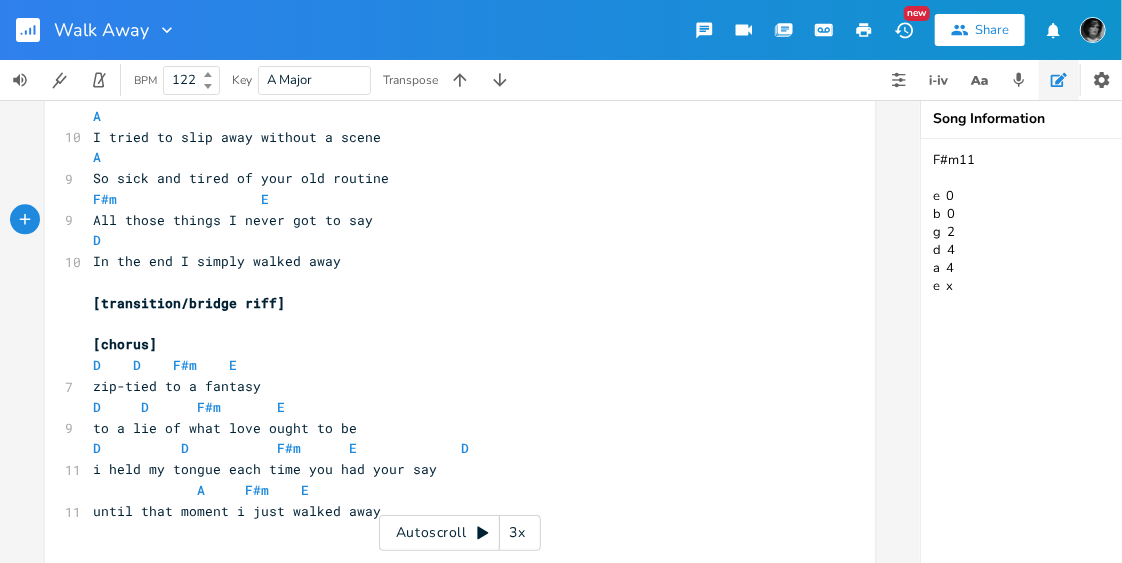 scroll, scrollTop: 2194, scrollLeft: 0, axis: vertical 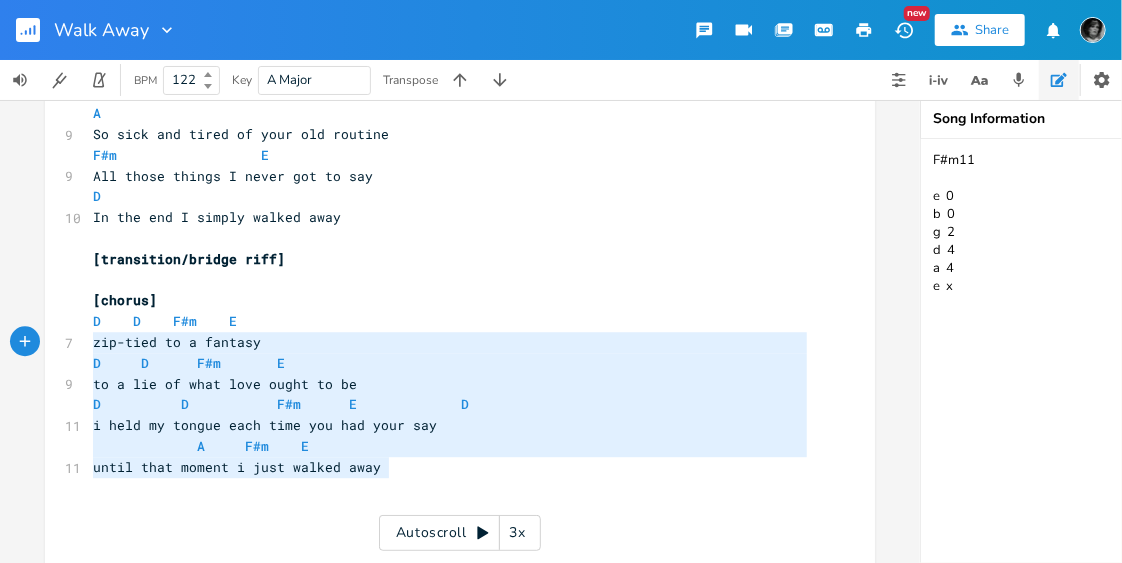type on "[chorus]
D    D    F#m    E
zip-tied to a fantasy
D     D      F#m       E
to a lie of what love ought to be
D          D           F#m      E             D
i held my tongue each time you had your say
A     F#m    E
until that moment i just walked away" 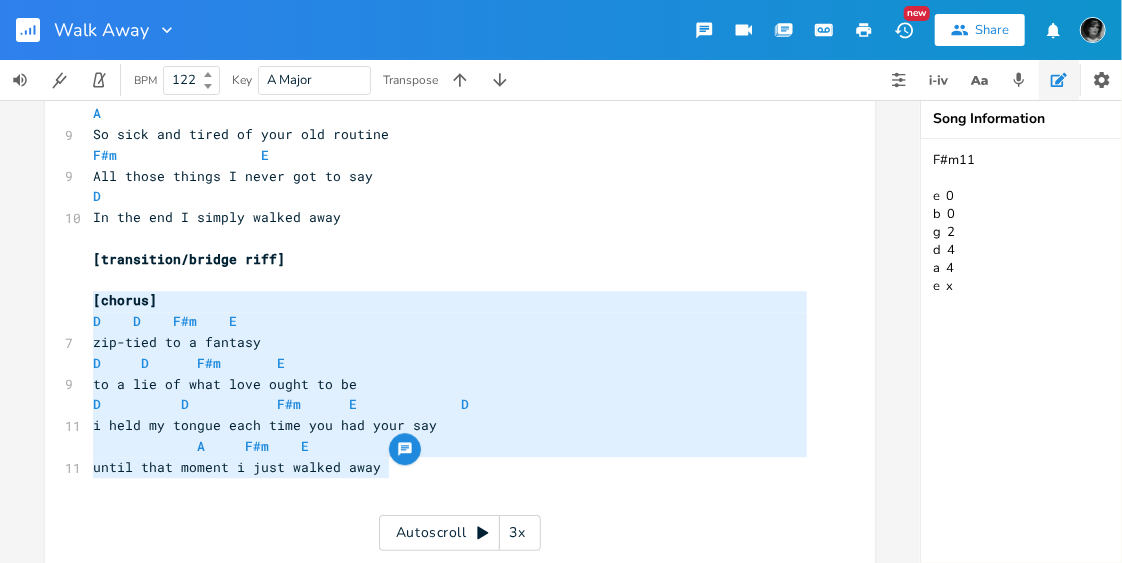 drag, startPoint x: 400, startPoint y: 468, endPoint x: 17, endPoint y: 303, distance: 417.02997 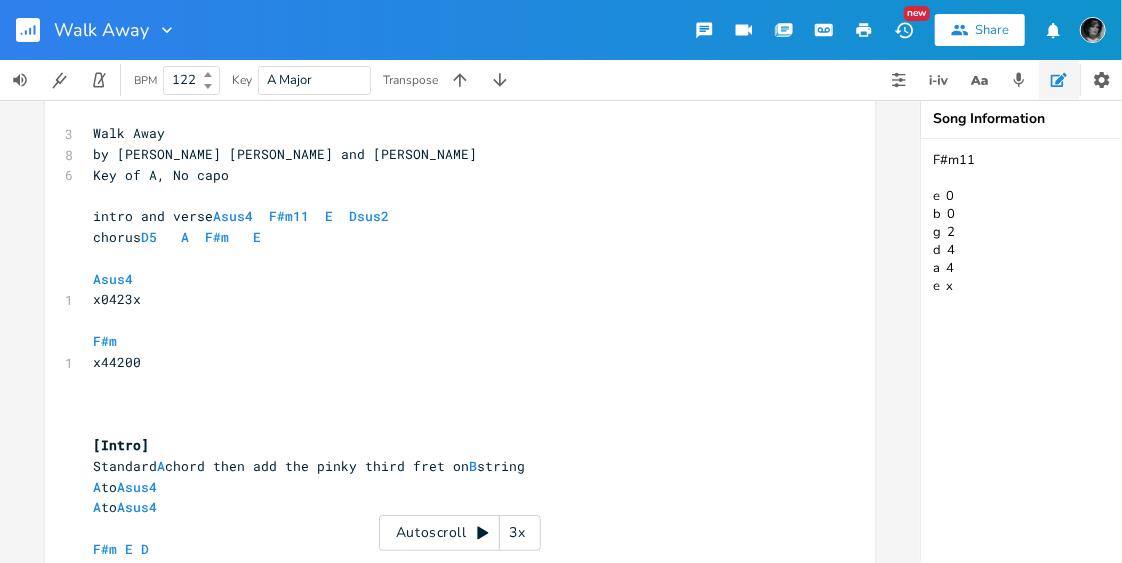 scroll, scrollTop: 0, scrollLeft: 0, axis: both 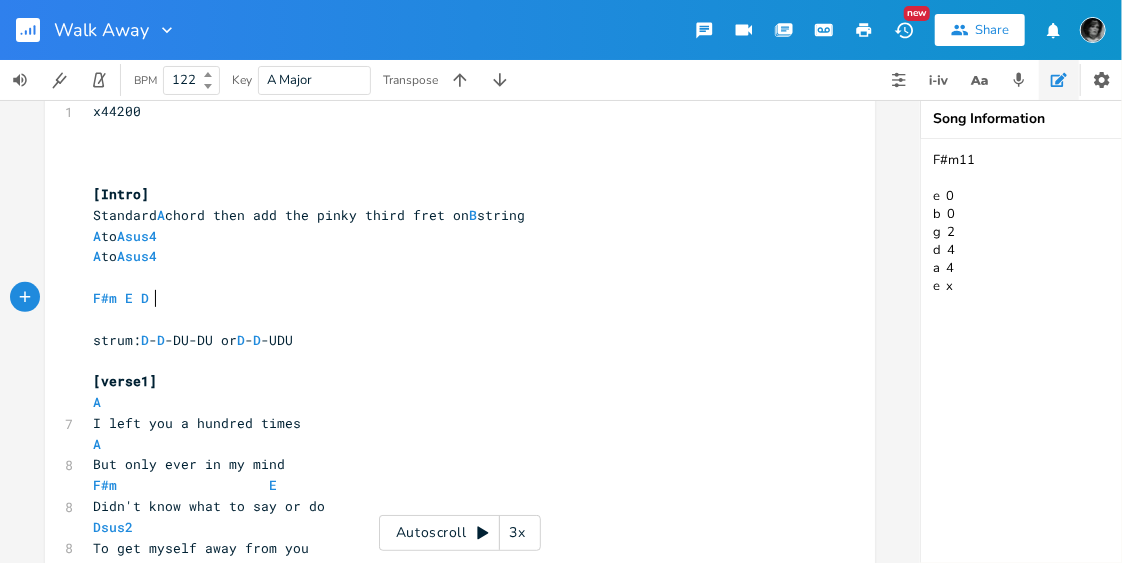 click on "F#m   E   D" at bounding box center (450, 298) 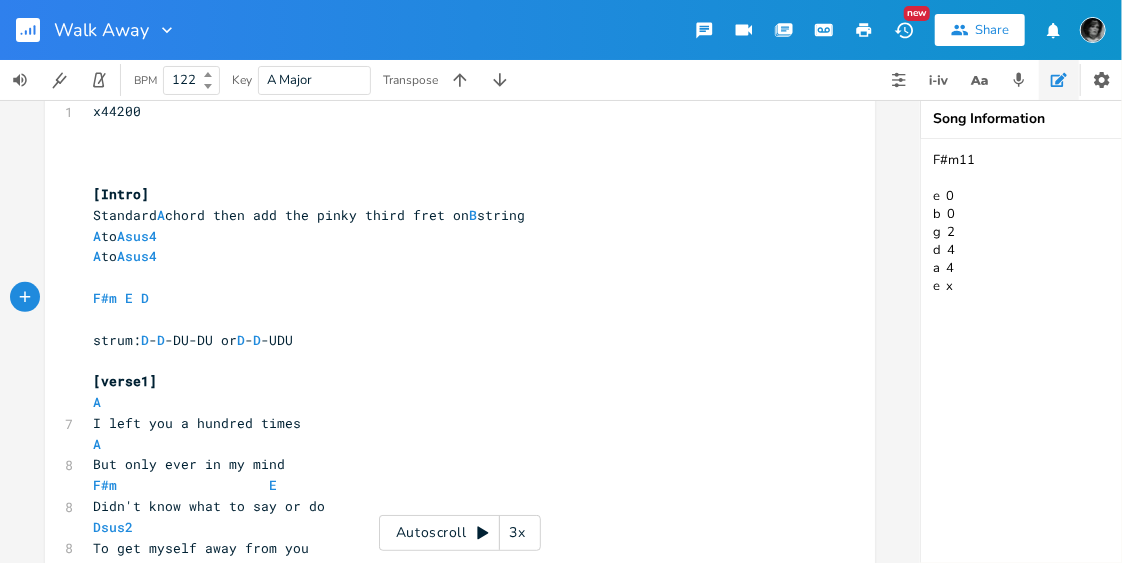 type on "D" 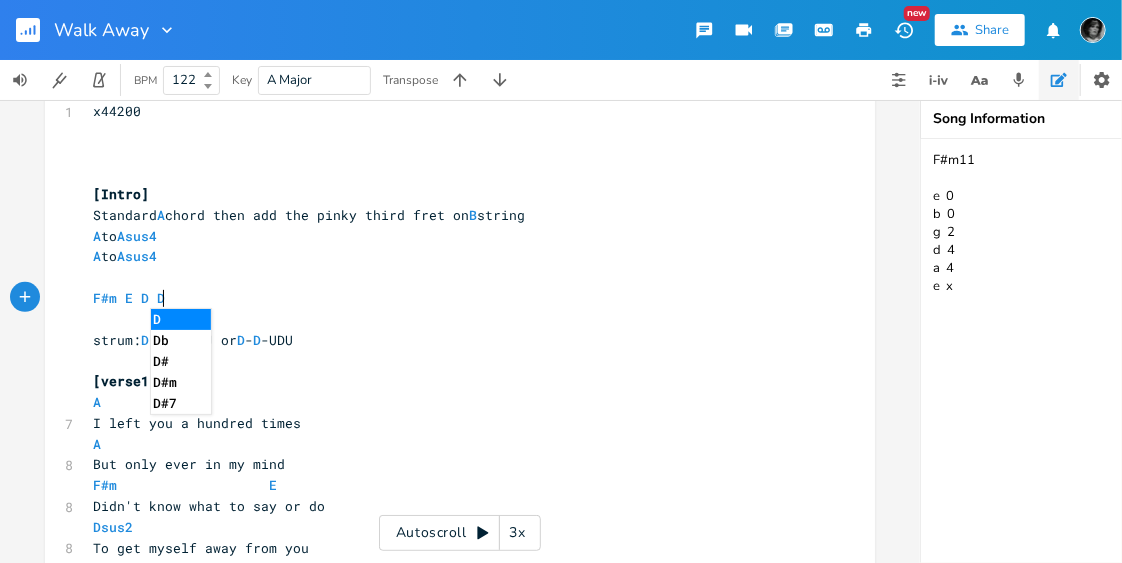 click on "F#m   E   D   D" at bounding box center (450, 298) 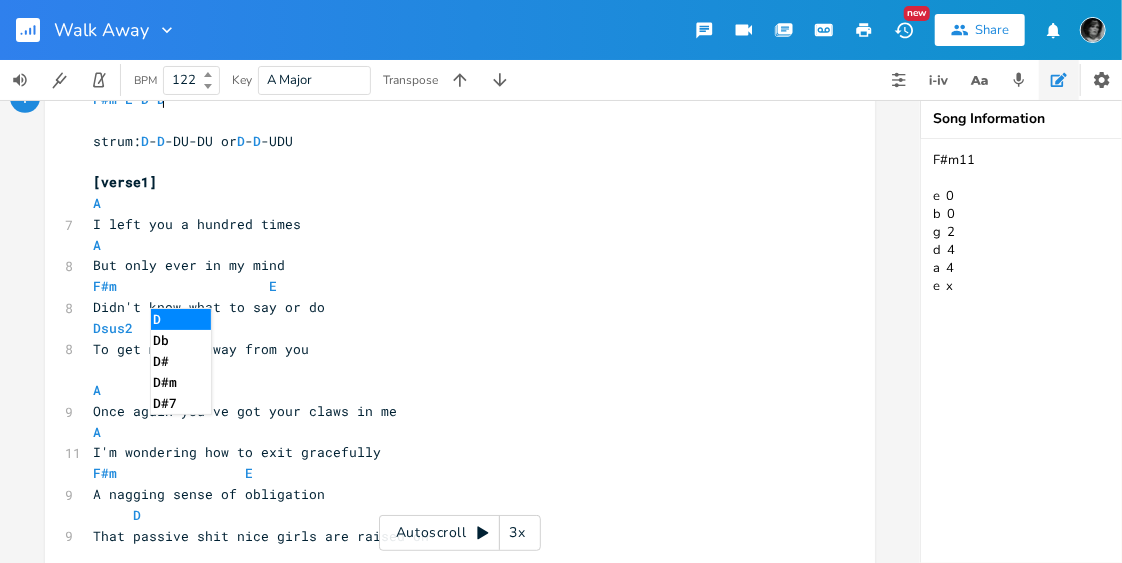 scroll, scrollTop: 483, scrollLeft: 0, axis: vertical 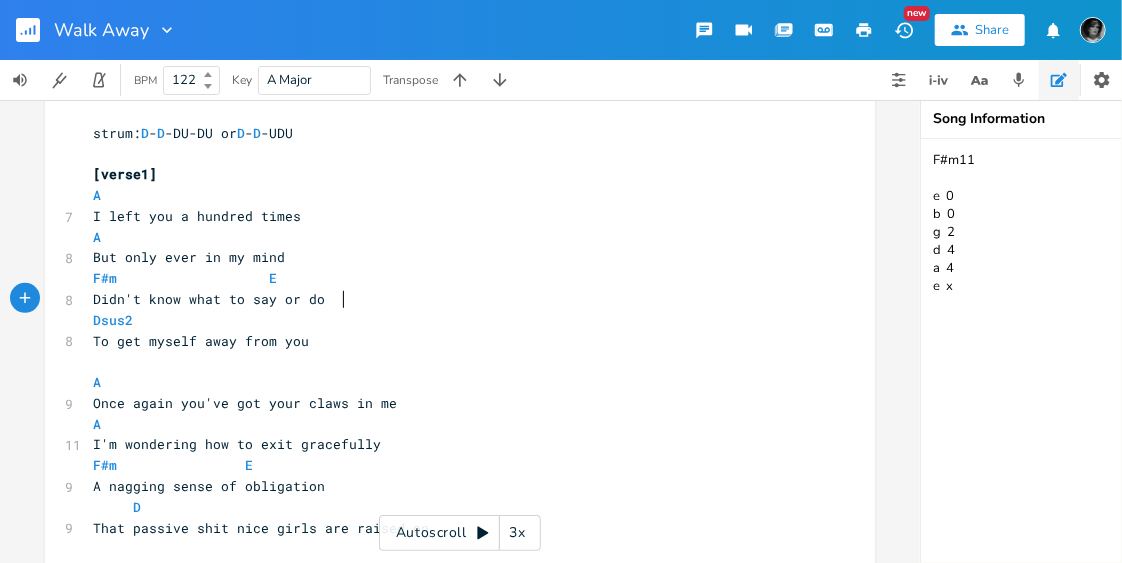 click on "Didn't know what to say or do" at bounding box center [450, 299] 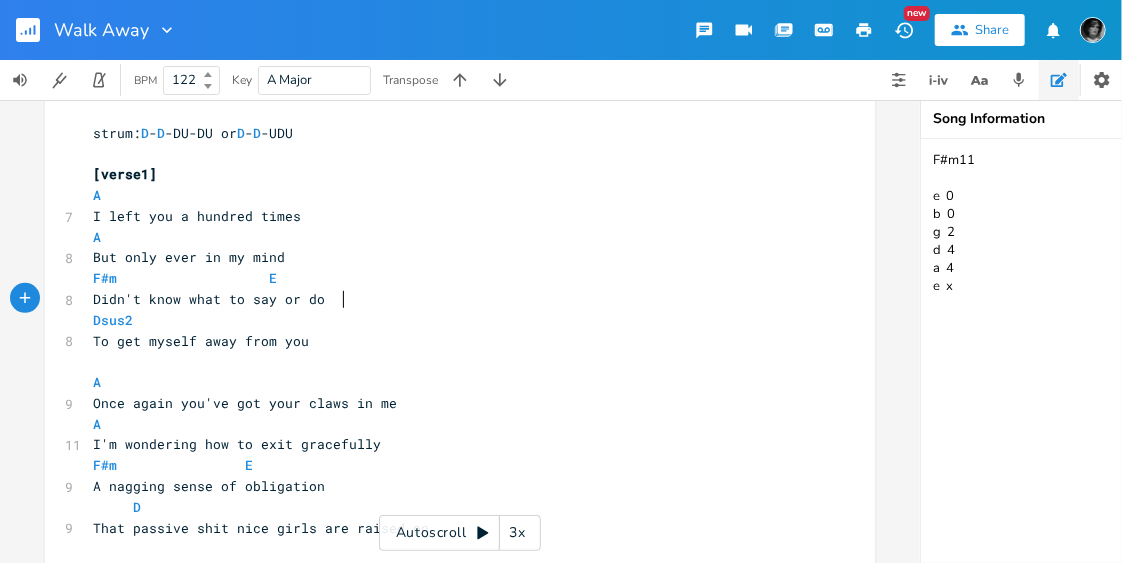 scroll, scrollTop: 474, scrollLeft: 0, axis: vertical 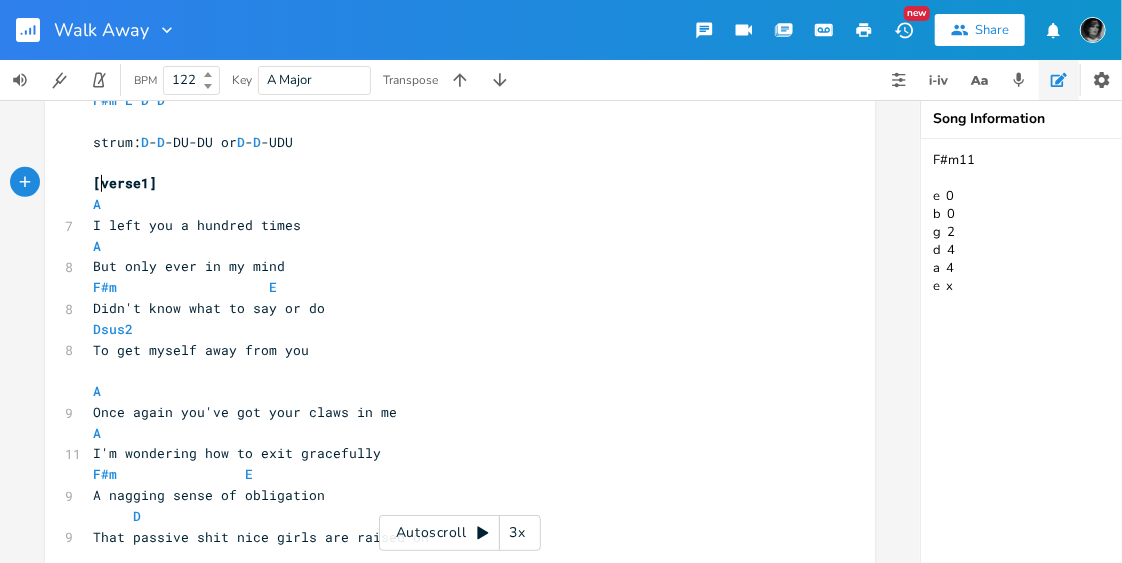 click on "[verse1]" at bounding box center (125, 183) 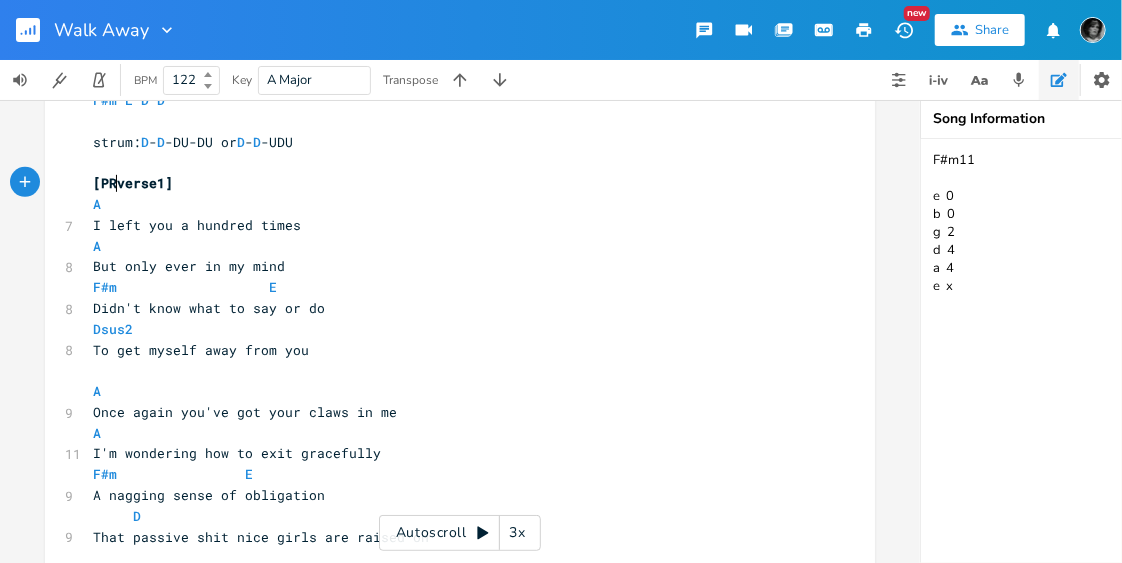 type on "PRE" 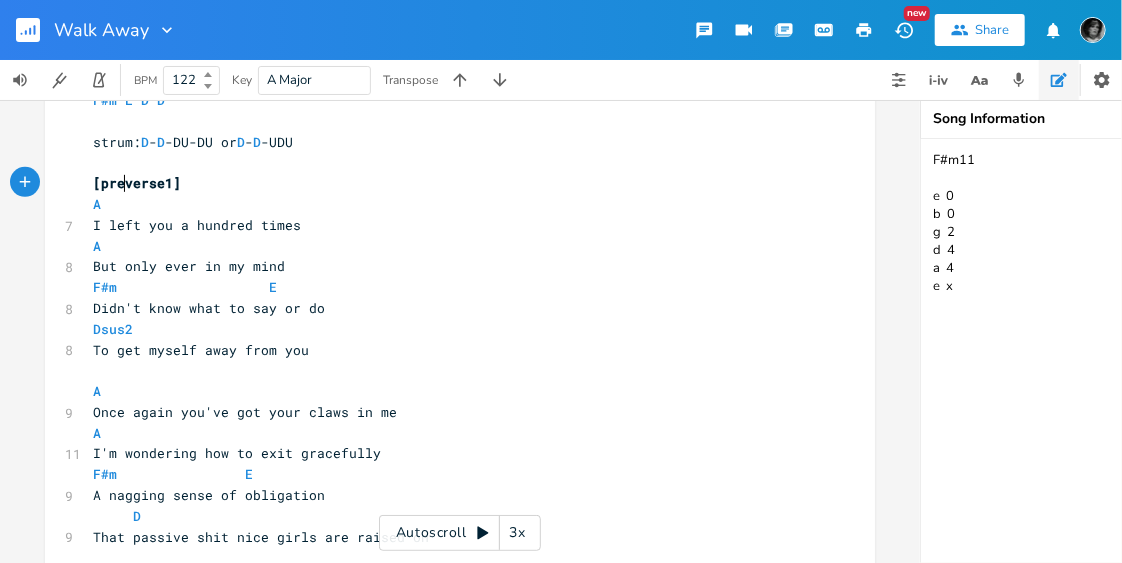 type on "pre" 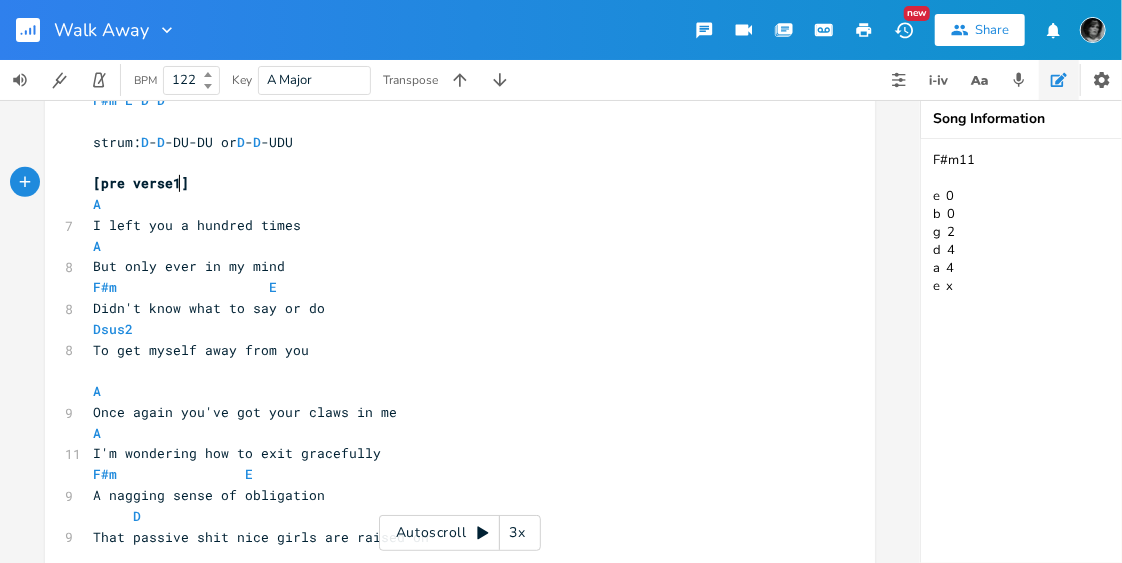 click on "[pre verse1]" at bounding box center [141, 183] 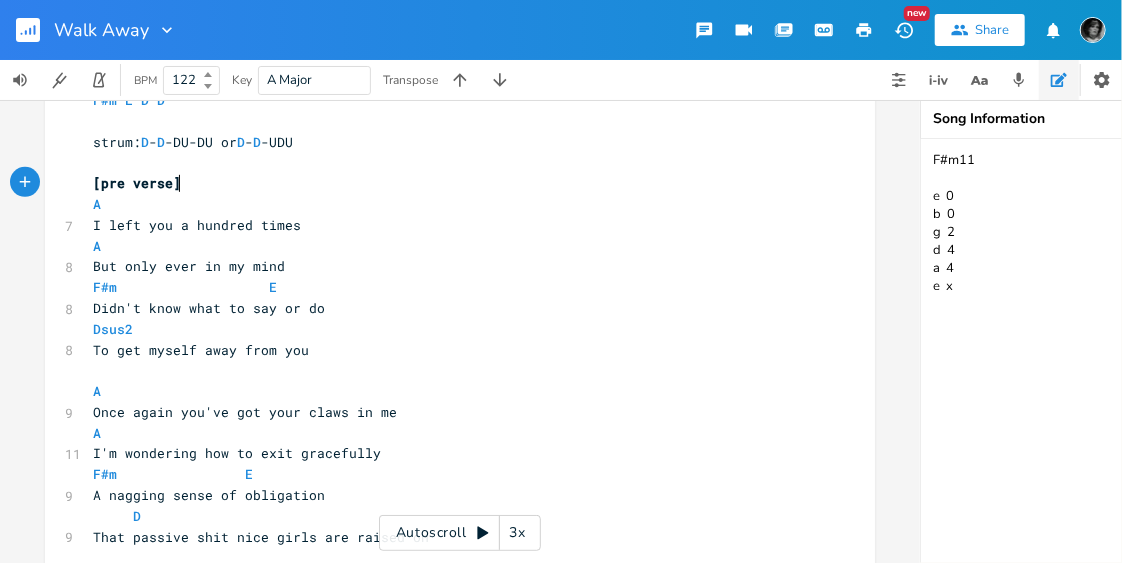 click on "[pre verse]" at bounding box center (450, 183) 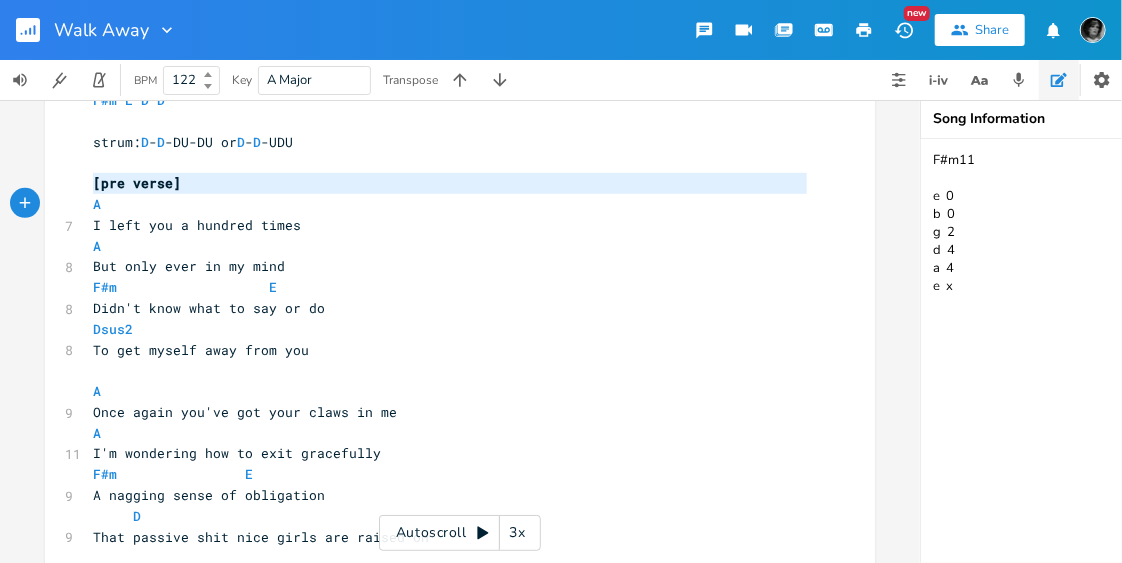 click on "[pre verse]" at bounding box center [450, 183] 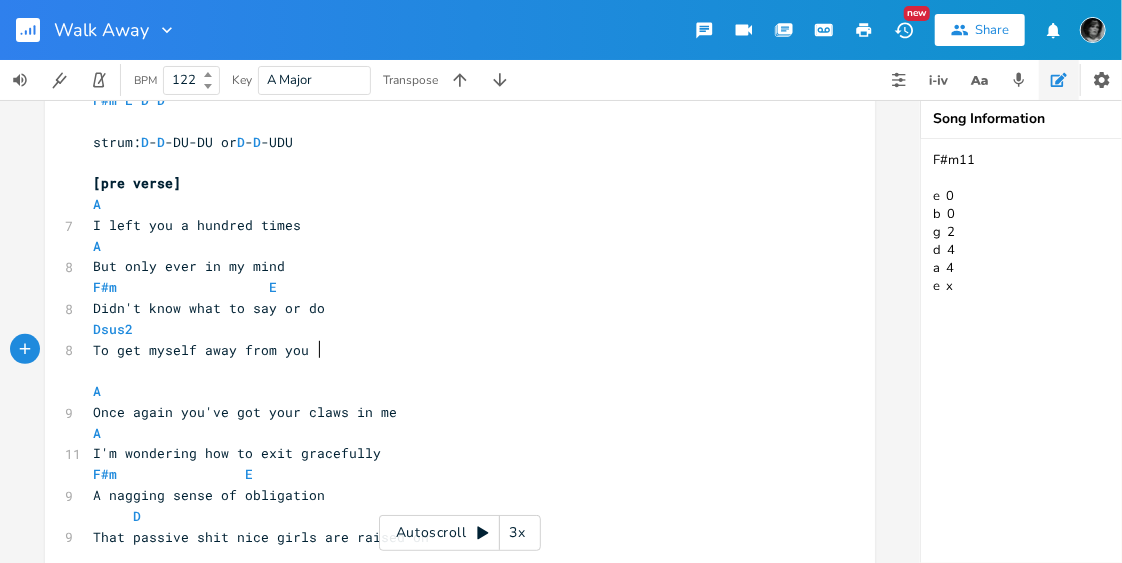 click on "To get myself away from you" at bounding box center [450, 350] 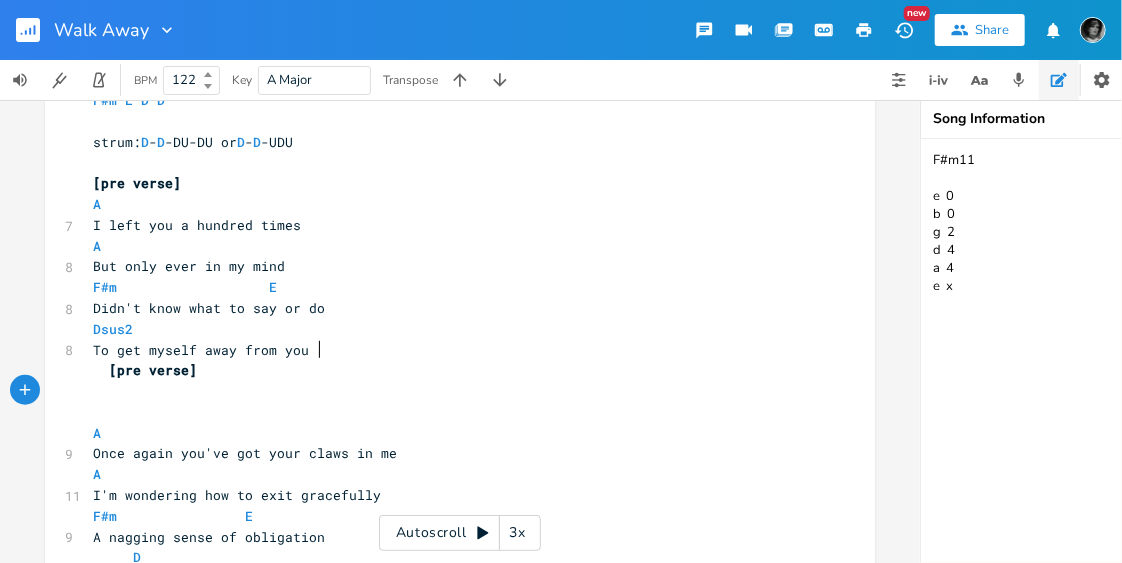 click on "To get myself away from you" at bounding box center [450, 350] 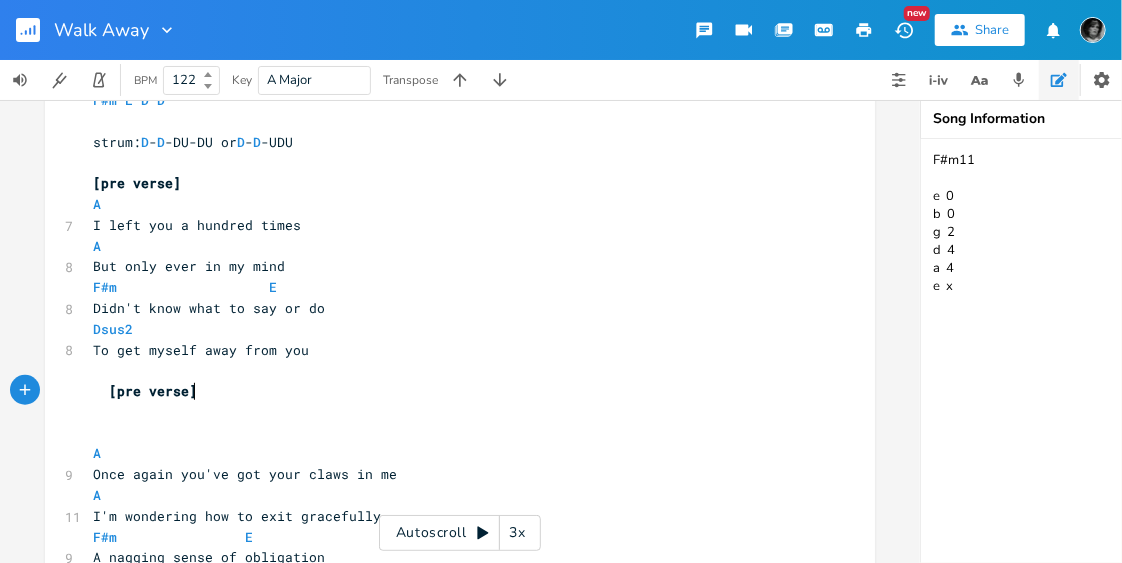 click on "[pre verse]" at bounding box center (450, 391) 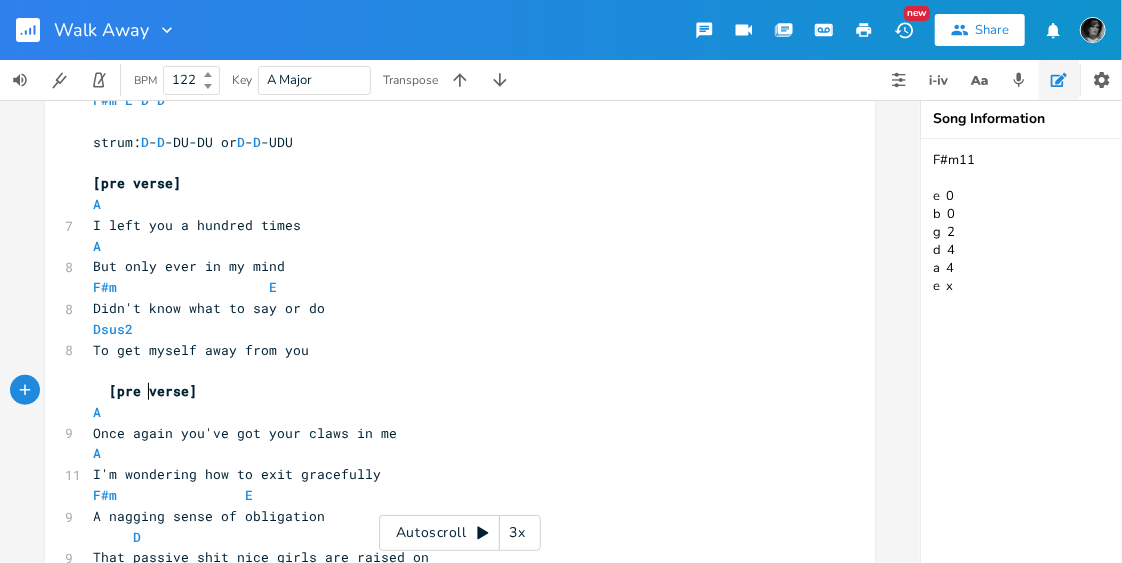 click on "[pre verse]" at bounding box center (153, 391) 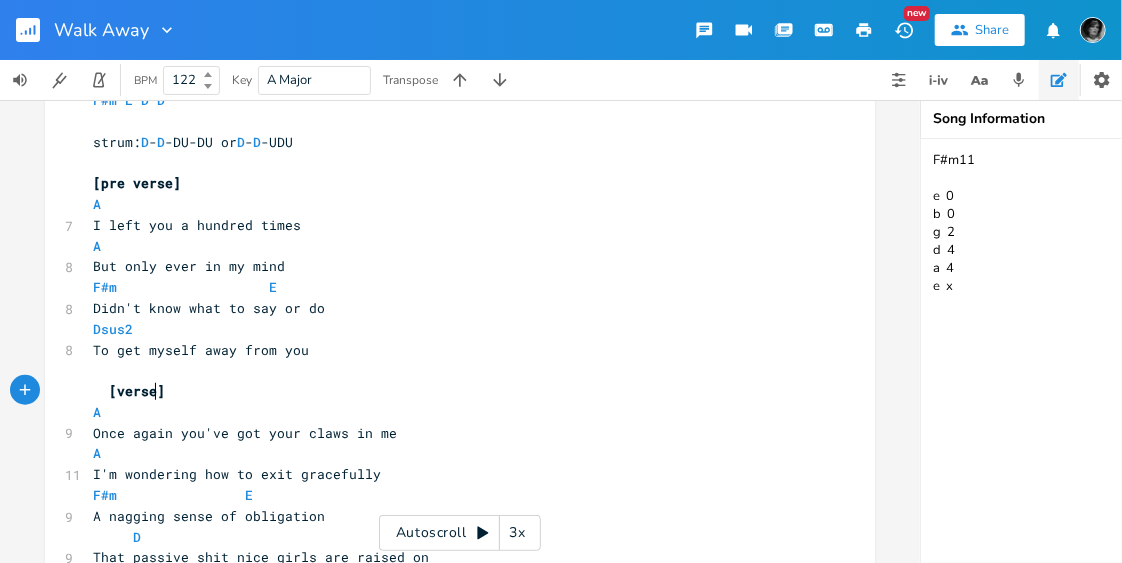 click on "[verse]" at bounding box center [137, 391] 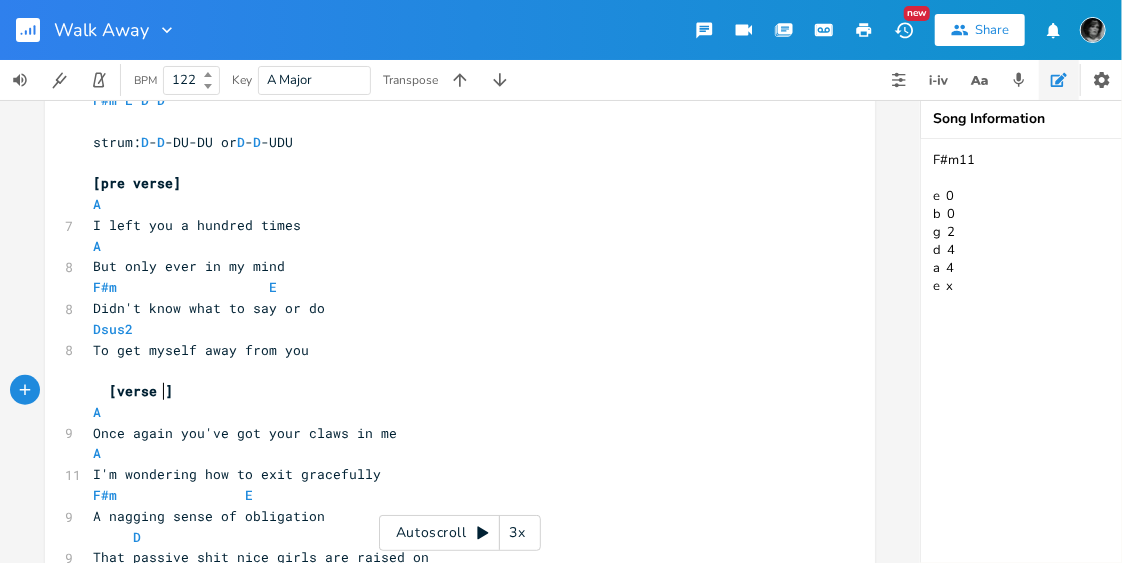 type on "1" 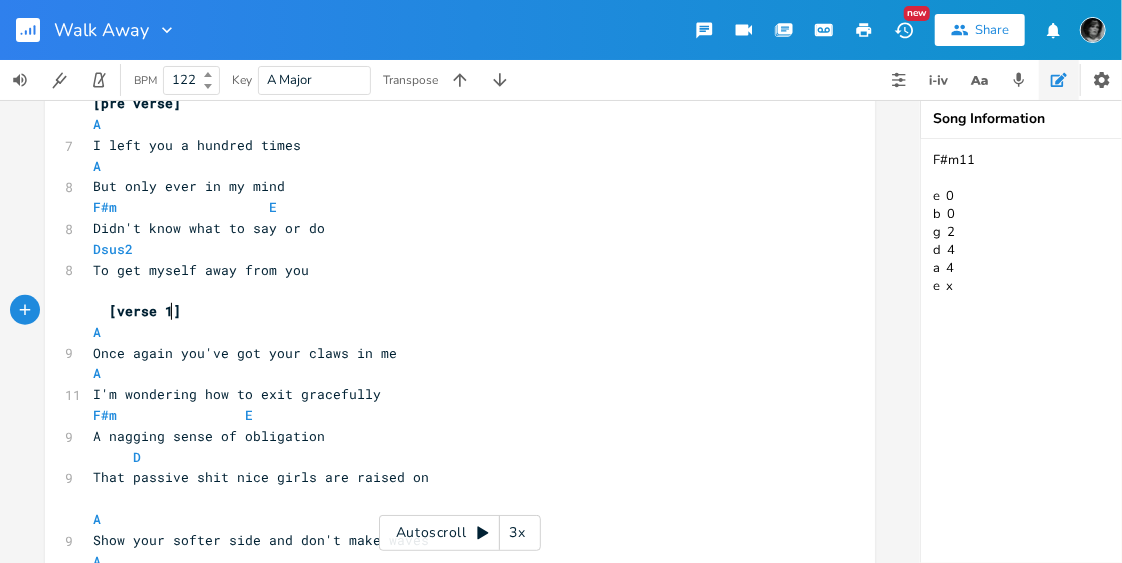 scroll, scrollTop: 571, scrollLeft: 0, axis: vertical 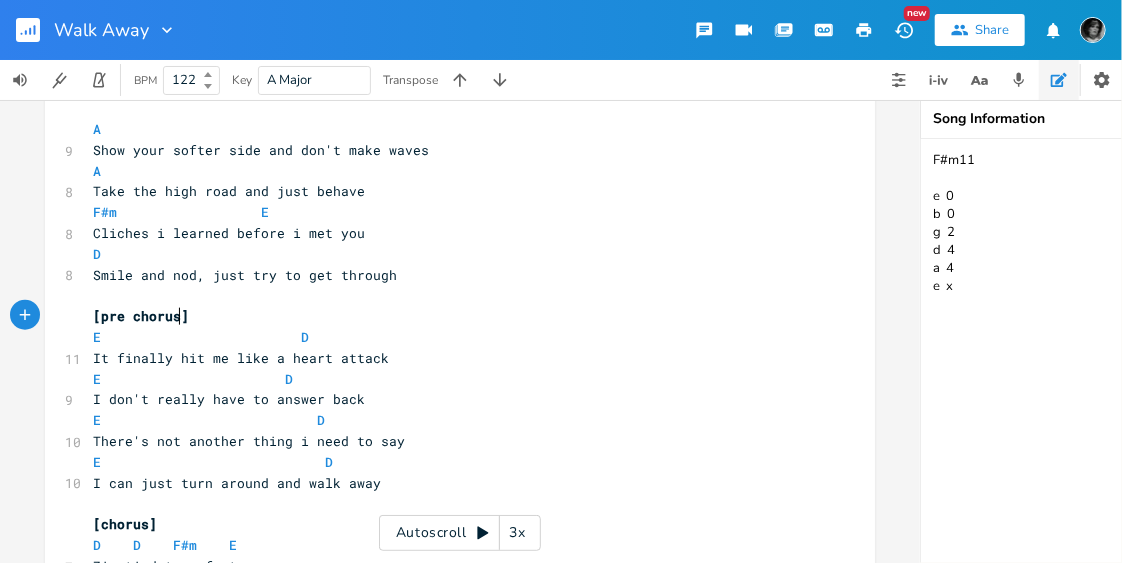 click on "[pre chorus]" at bounding box center (141, 316) 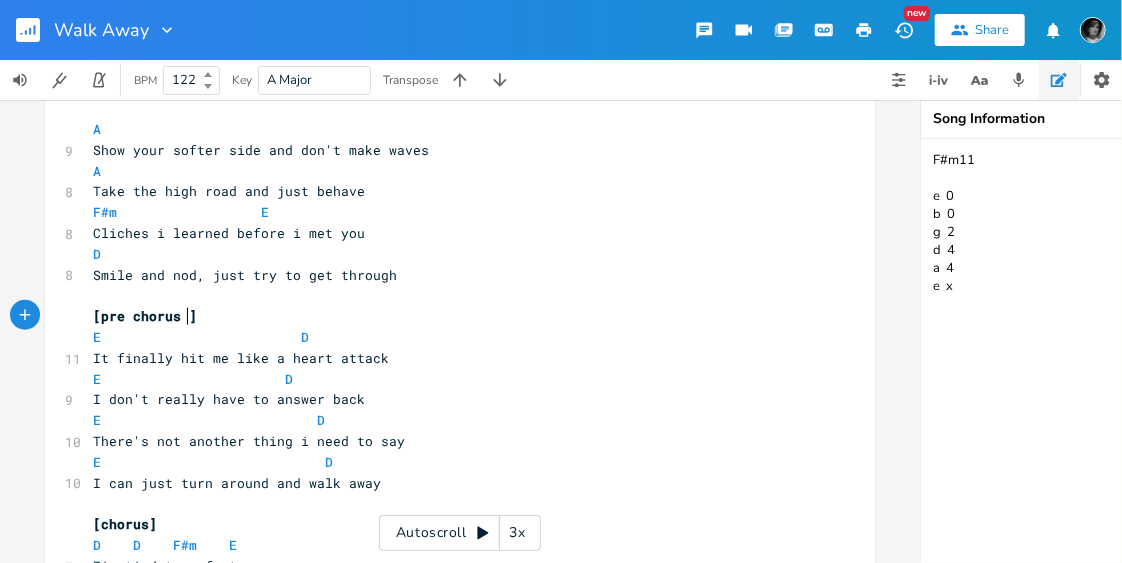 type on "1" 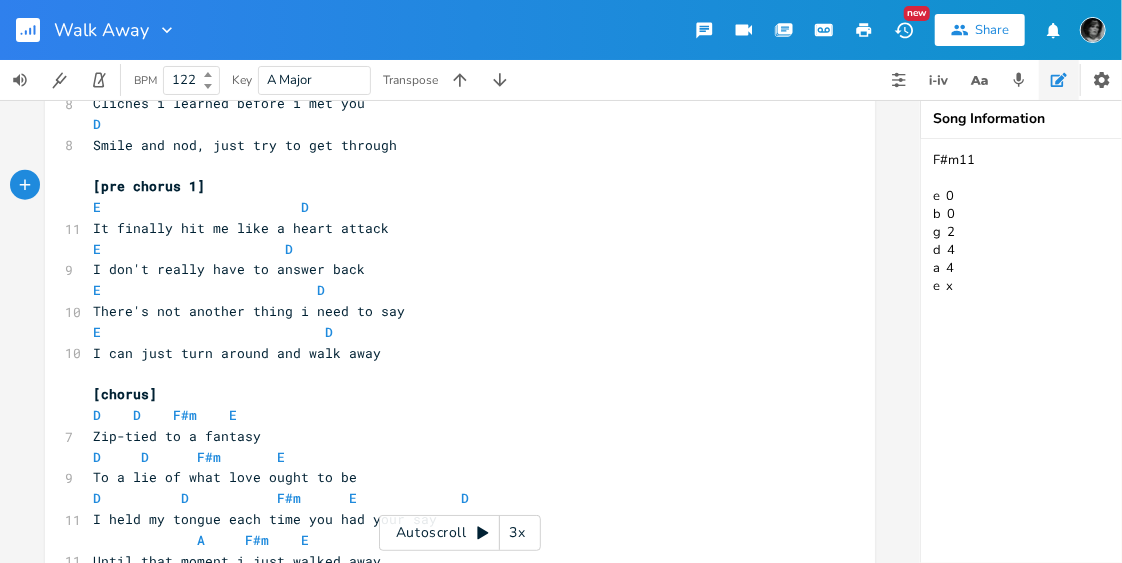 scroll, scrollTop: 1170, scrollLeft: 0, axis: vertical 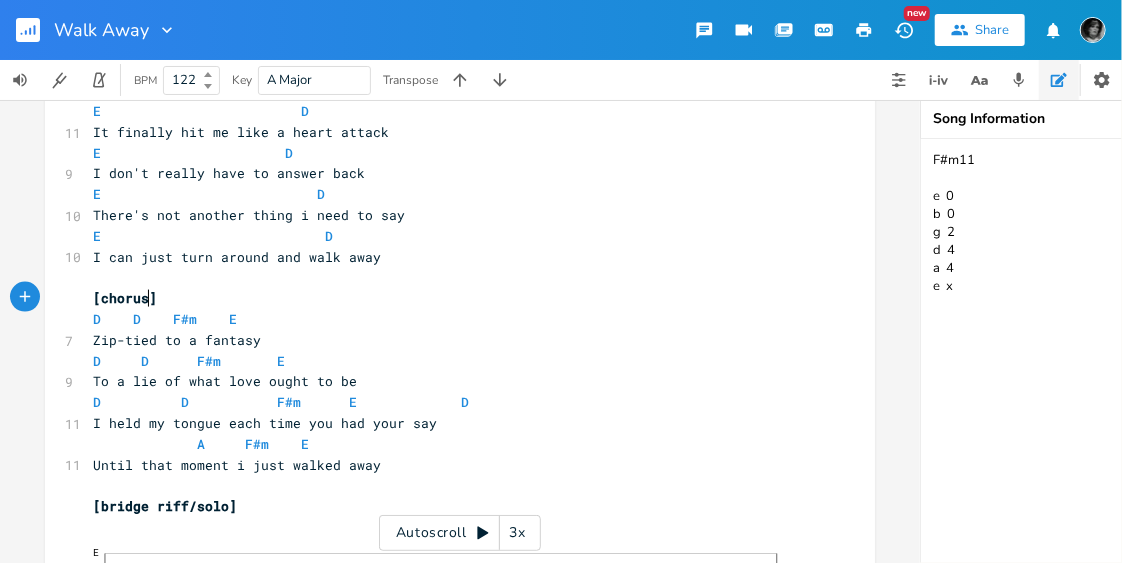 click on "[chorus]" at bounding box center (125, 298) 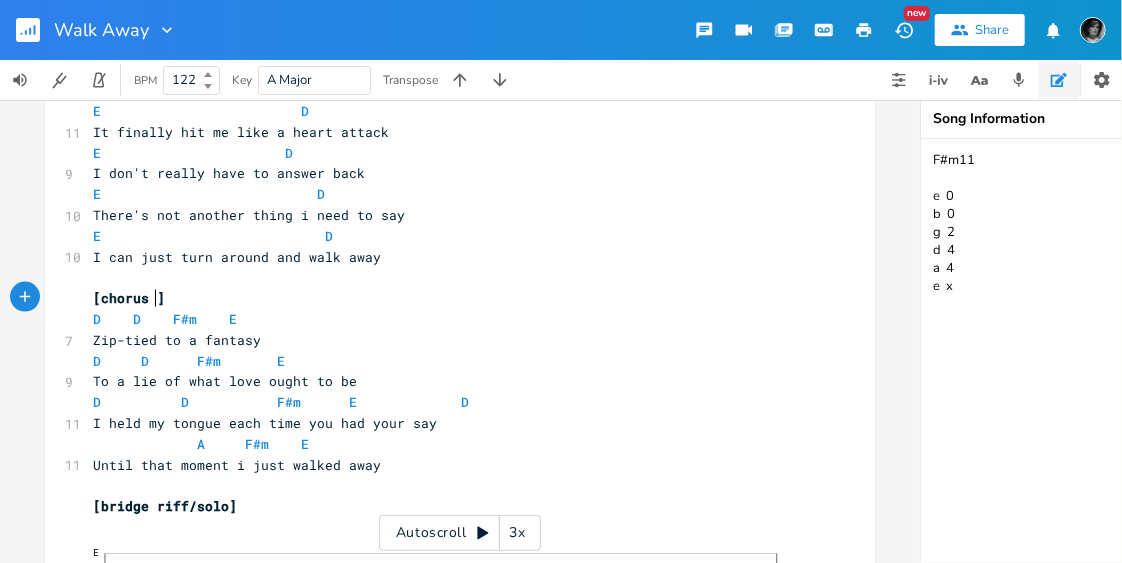 type on "1" 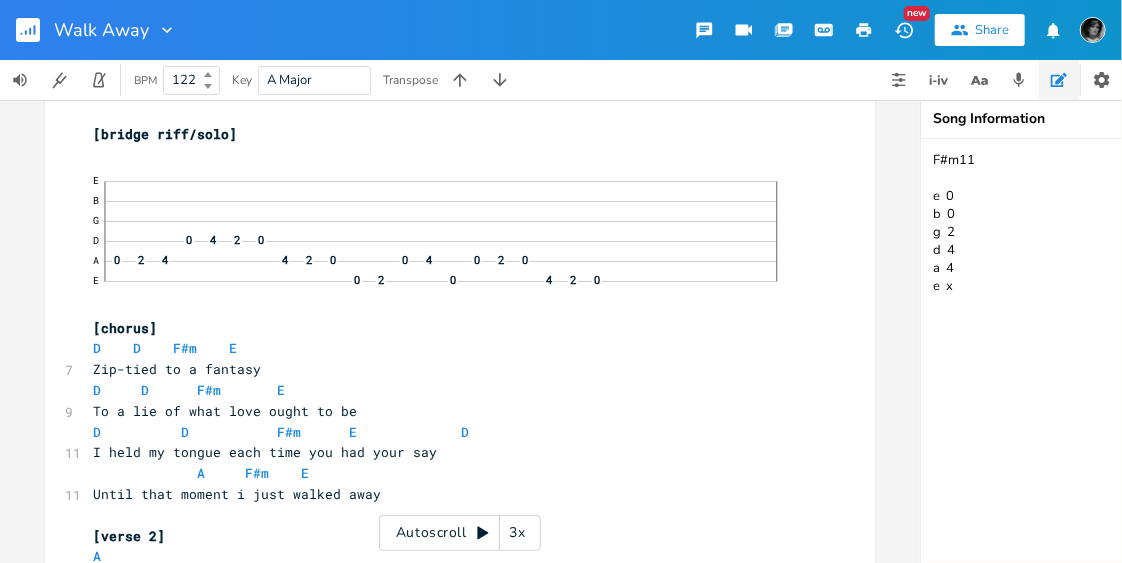 scroll, scrollTop: 1585, scrollLeft: 0, axis: vertical 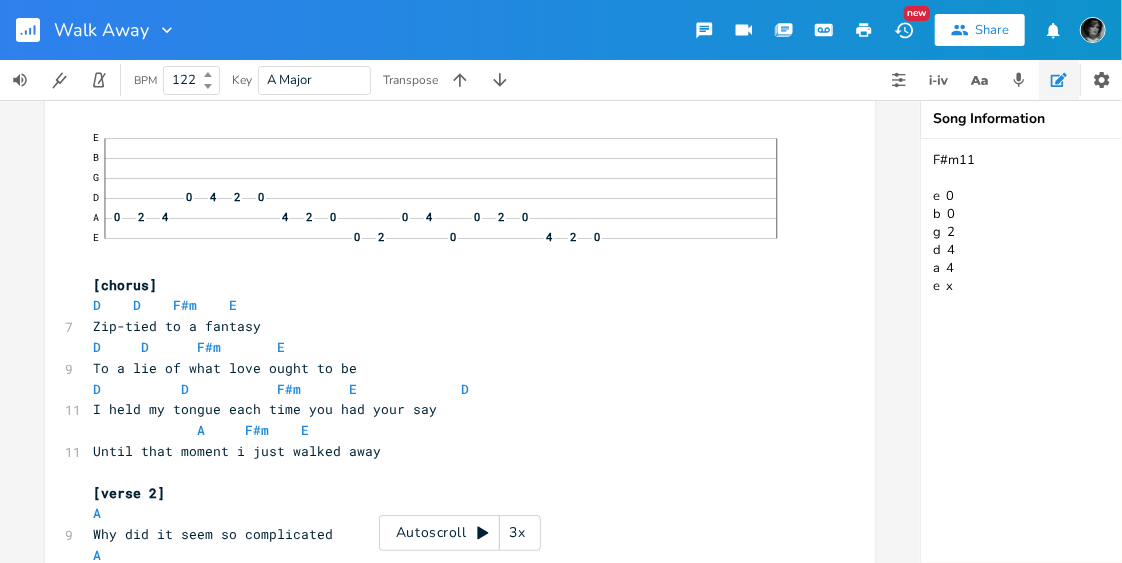 click on "[chorus]" at bounding box center (125, 286) 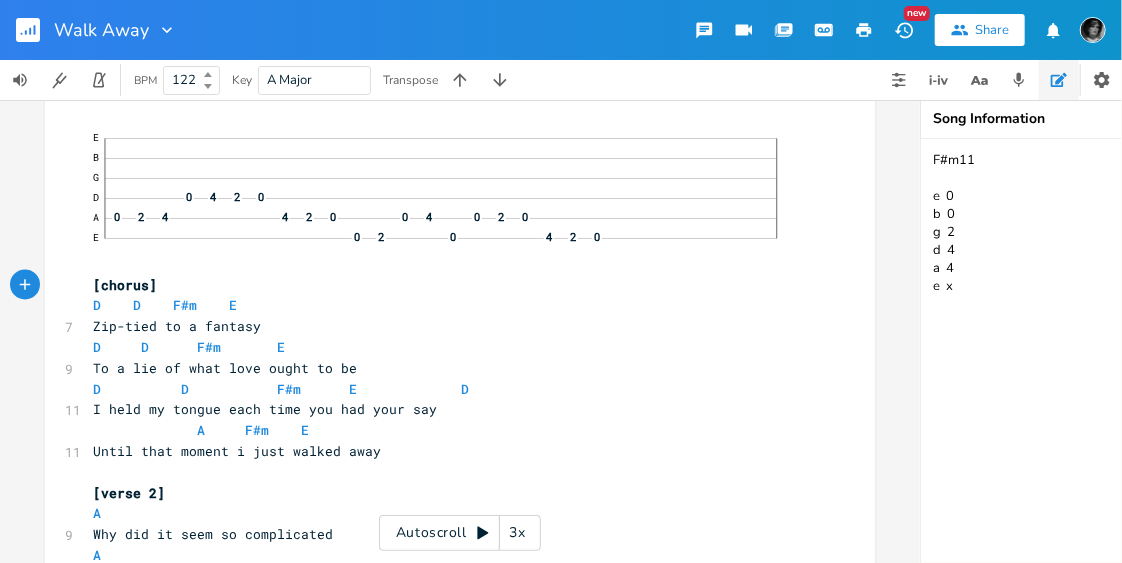 scroll, scrollTop: 0, scrollLeft: 2, axis: horizontal 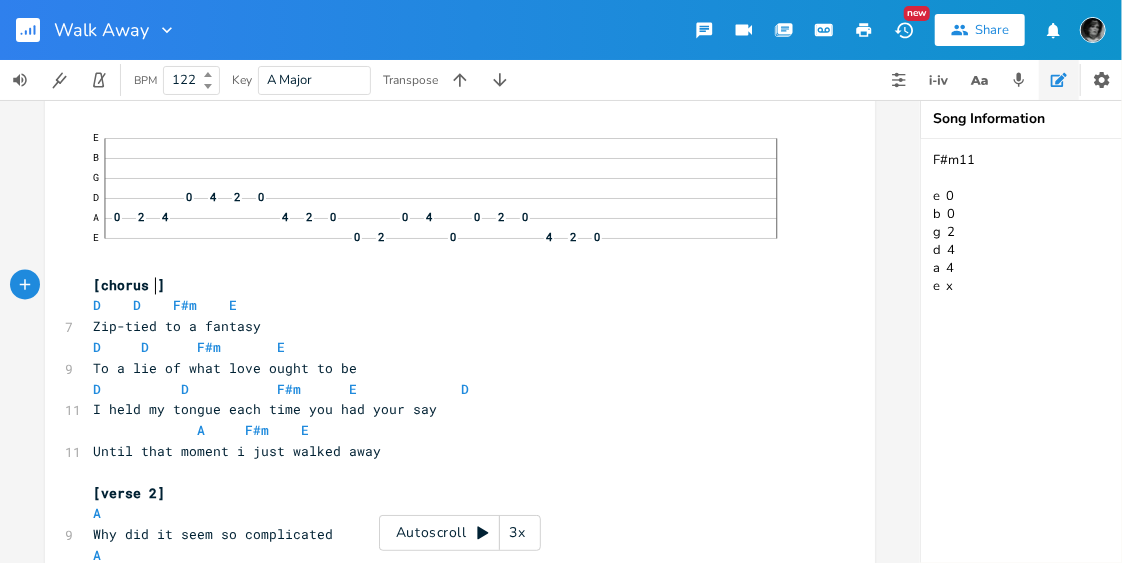 type on "2" 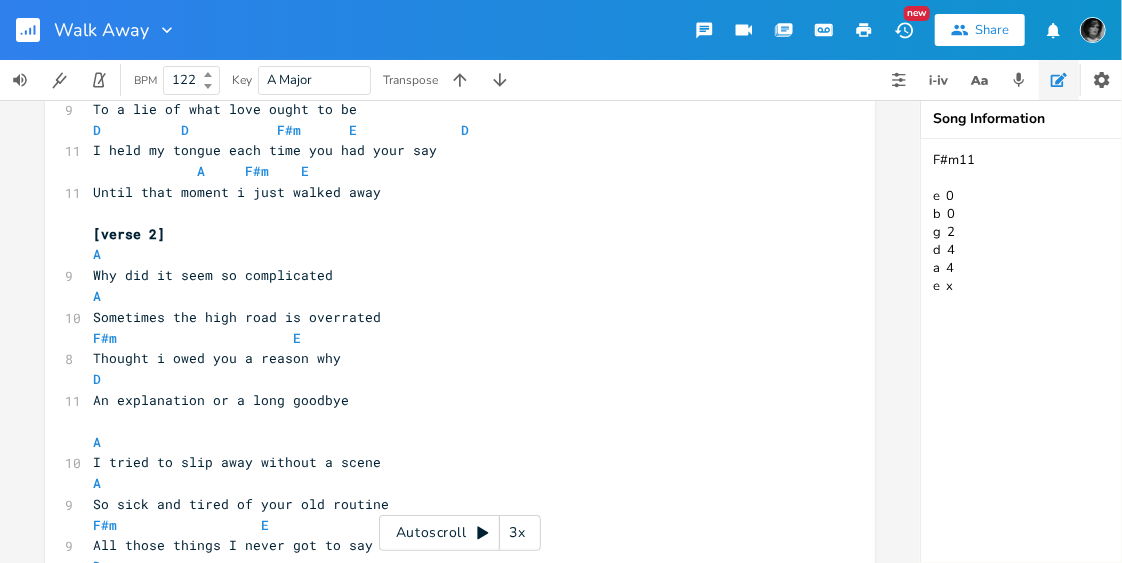 scroll, scrollTop: 1880, scrollLeft: 0, axis: vertical 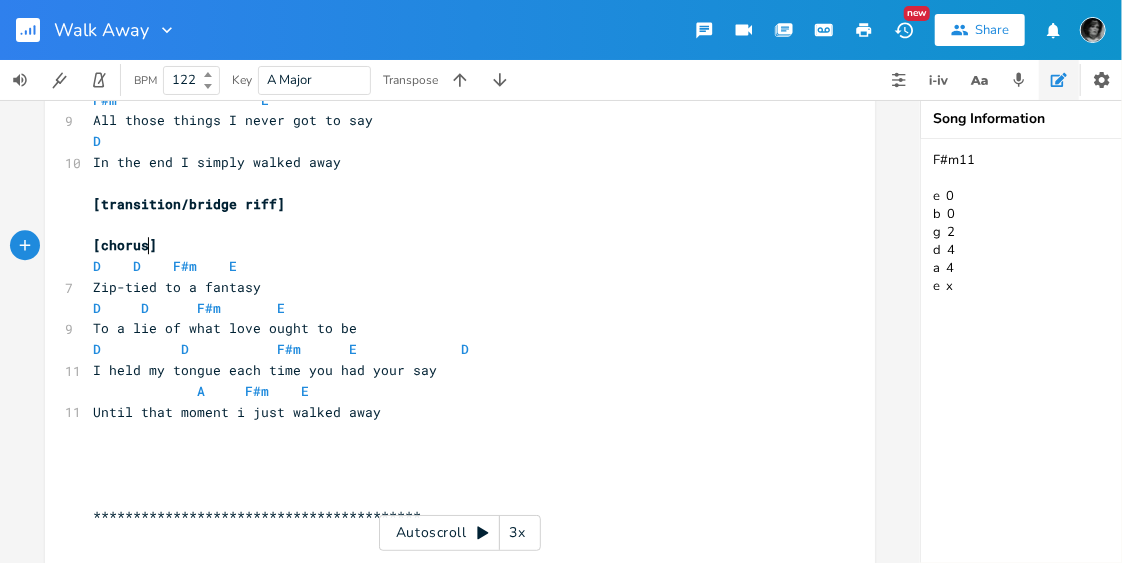 click on "[chorus]" at bounding box center (125, 245) 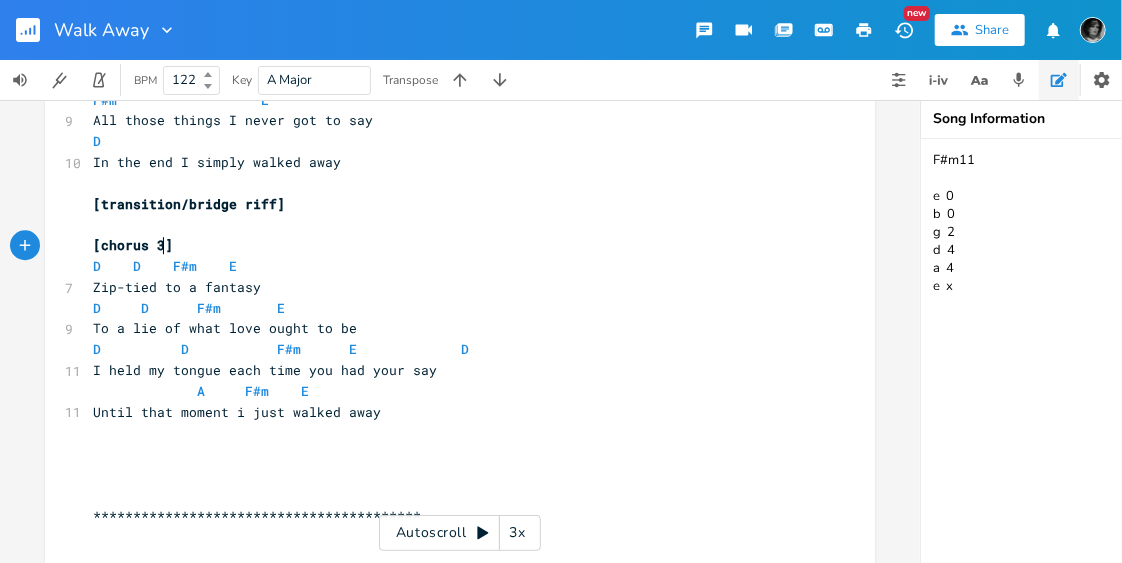 scroll, scrollTop: 0, scrollLeft: 10, axis: horizontal 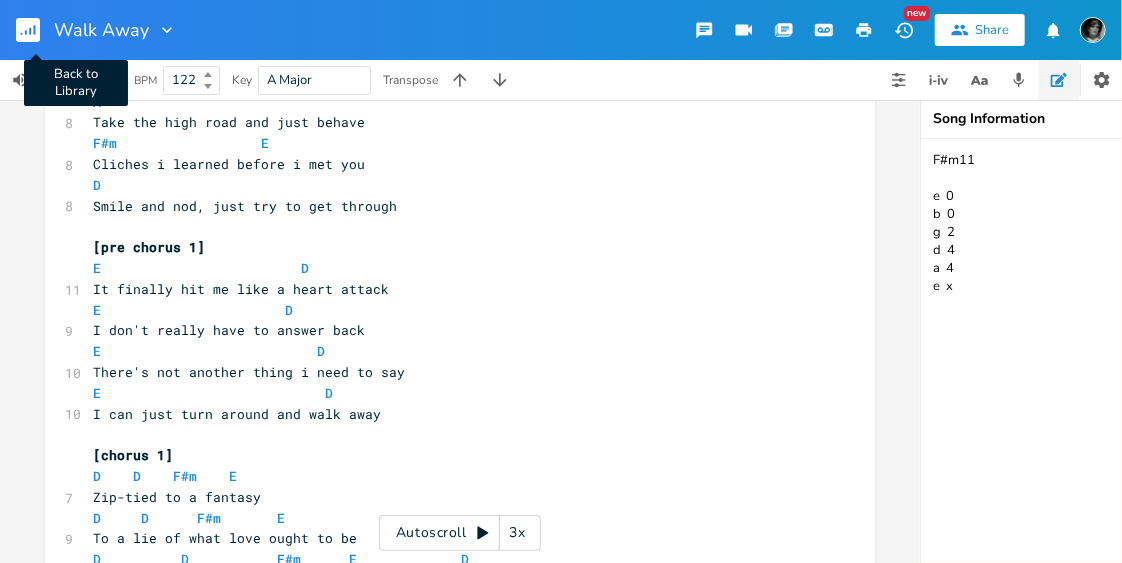 type on "3" 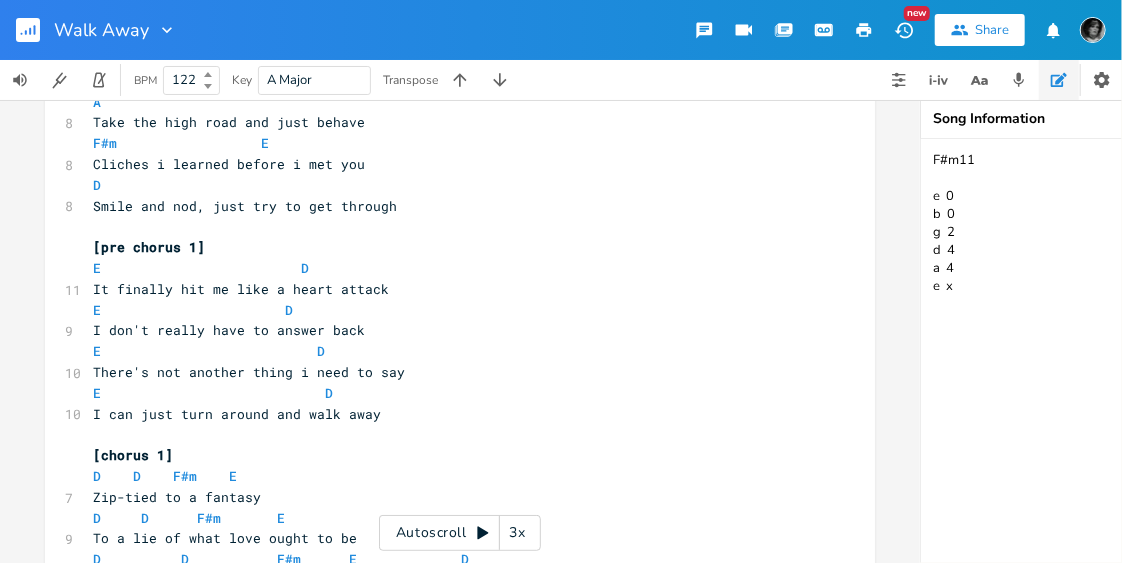click 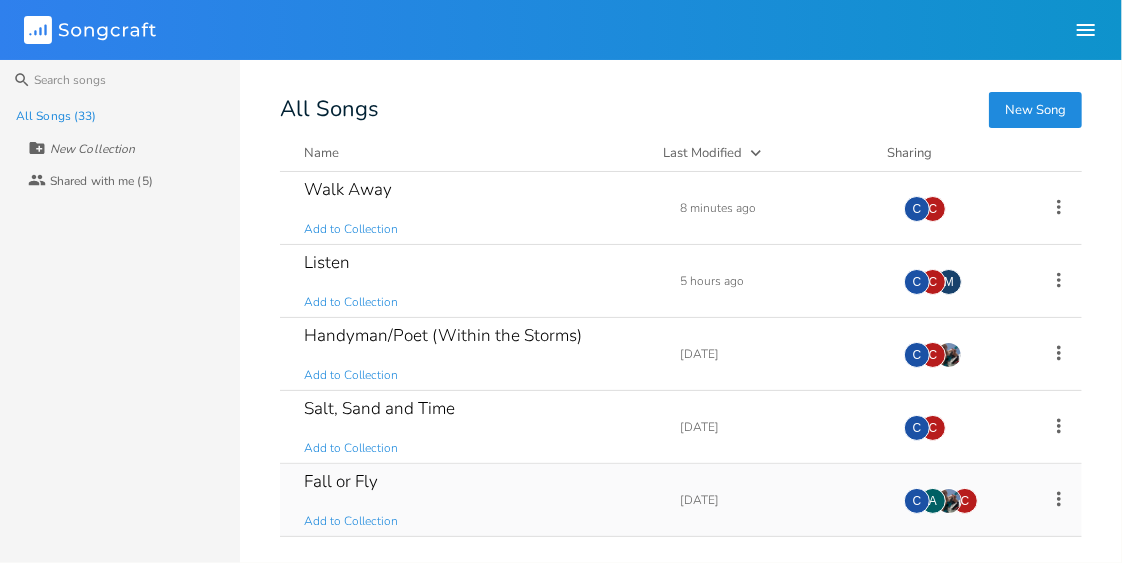 click on "Fall or Fly" at bounding box center [341, 481] 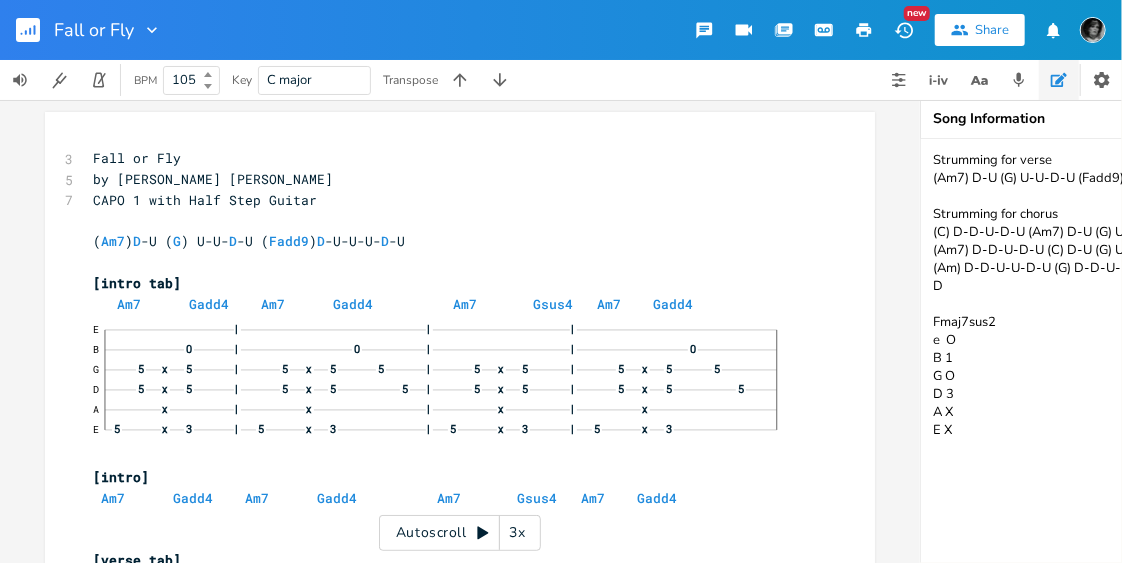 click on "Comment 1 xxxxxxxxxx   3 Fall or Fly 5 by [PERSON_NAME] [PERSON_NAME]       7 CAPO 1 with Half Step Guitar  ​ ( Am7 )  D -U ( G ) U-U- D -U ( Fadd9 )  D -U-U-U- D -U ​ [intro tab]     Am7        Gadd4      Am7        Gadd4            Am7         Gsus4     Am7      Gadd4 E | | | B 0 | 0 | | 0 G 5 x 5 | 5 x 5 5 | 5 x 5 | 5 x 5 5 D 5 x 5 | 5 x 5 5 | 5 x 5 | 5 x 5 5 A x | x | x | x E 5 x 3 | 5 x 3 | 5 x 3 | 5 x 3 [intro]   Am7        Gadd4      Am7        Gadd4            Am7         Gsus4     Am7      Gadd4 ​ ​ [verse tab]    Am7         Gsus4        Fmaj7sus2                 Am7       Gsus4       Fadd9    E | 0 | 3 B | 1 1 | 1 1 1 G 5 x 5 x | 0 x 0 | 5 x 5 x 0 h 2 0 D 5 x 5 x | 3 x 3 | 5 x 5 x 3 3 A x x | x | x x E 5 x 3 x | x | 5 x 3 x E | 0 | 3 B | 1 1 | 1 1 1 G 5 x 5 x | 0 x 0 | 5 x 5 x 0 h 2 0 D 5 x 5 x | 3 x 3 | 5 x 5 x 3 3 A x x | x | x x E 5 x 3 x | x | 5 x 3 x ​ Am7 : x02010  Gsus4 : 3x0010  3 Fmaj7sus2: xx3010 Fadd9 : xx3013 ​ [verse 1] G" at bounding box center [460, 331] 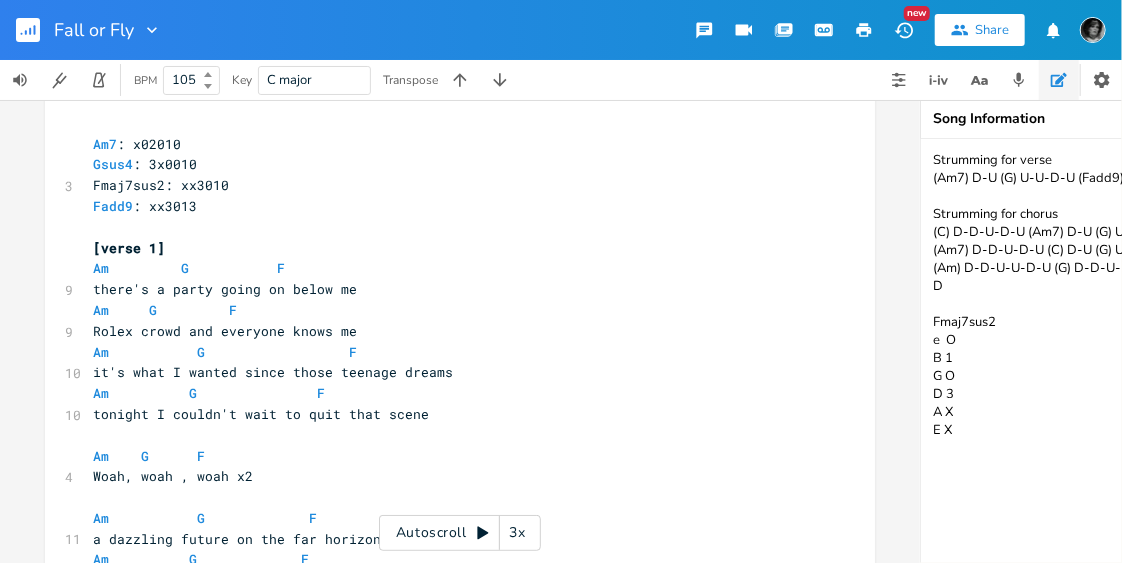 scroll, scrollTop: 780, scrollLeft: 0, axis: vertical 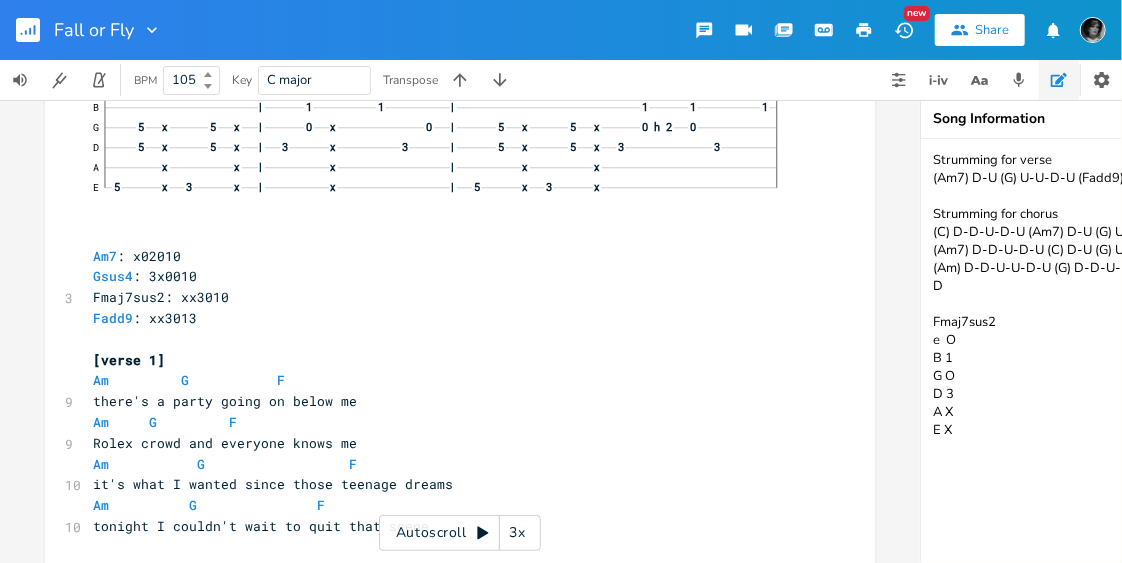 click on "Comment 1 xxxxxxxxxx   3 Fall or Fly 5 by [PERSON_NAME] [PERSON_NAME]       7 CAPO 1 with Half Step Guitar  ​ ( Am7 )  D -U ( G ) U-U- D -U ( Fadd9 )  D -U-U-U- D -U ​ [intro tab]     Am7        Gadd4      Am7        Gadd4            Am7         Gsus4     Am7      Gadd4 E | | | B 0 | 0 | | 0 G 5 x 5 | 5 x 5 5 | 5 x 5 | 5 x 5 5 D 5 x 5 | 5 x 5 5 | 5 x 5 | 5 x 5 5 A x | x | x | x E 5 x 3 | 5 x 3 | 5 x 3 | 5 x 3 [intro]   Am7        Gadd4      Am7        Gadd4            Am7         Gsus4     Am7      Gadd4 ​ ​ [verse tab]    Am7         Gsus4        Fmaj7sus2                 Am7       Gsus4       Fadd9    E | 0 | 3 B | 1 1 | 1 1 1 G 5 x 5 x | 0 x 0 | 5 x 5 x 0 h 2 0 D 5 x 5 x | 3 x 3 | 5 x 5 x 3 3 A x x | x | x x E 5 x 3 x | x | 5 x 3 x E | 0 | 3 B | 1 1 | 1 1 1 G 5 x 5 x | 0 x 0 | 5 x 5 x 0 h 2 0 D 5 x 5 x | 3 x 3 | 5 x 5 x 3 3 A x x | x | x x E 5 x 3 x | x | 5 x 3 x ​ Am7 : x02010  Gsus4 : 3x0010  3 Fmaj7sus2: xx3010 Fadd9 : xx3013 ​ [verse 1] G" at bounding box center [460, 331] 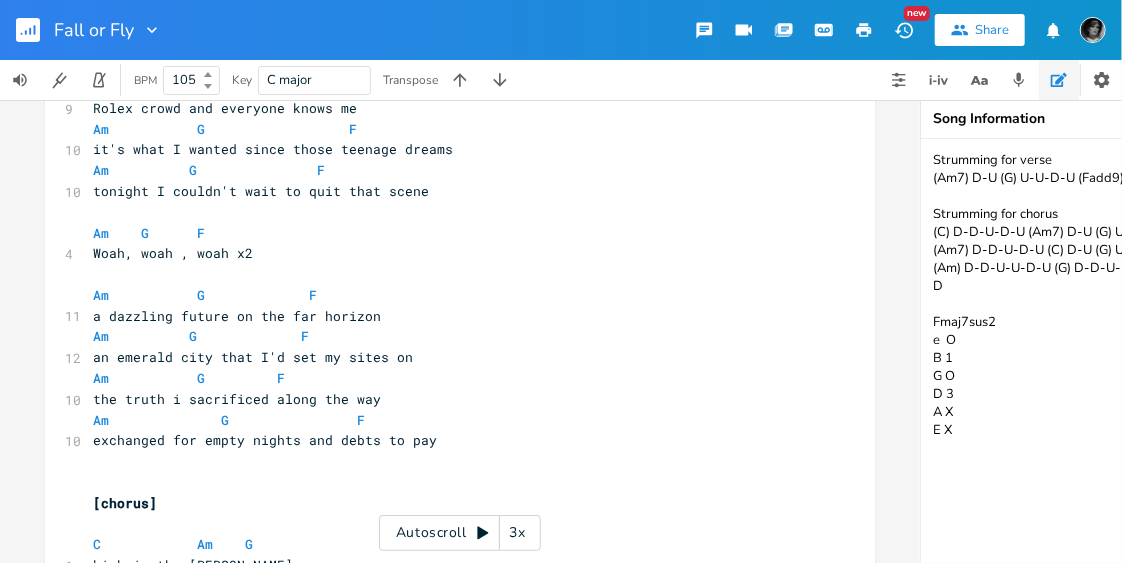 scroll, scrollTop: 1002, scrollLeft: 0, axis: vertical 